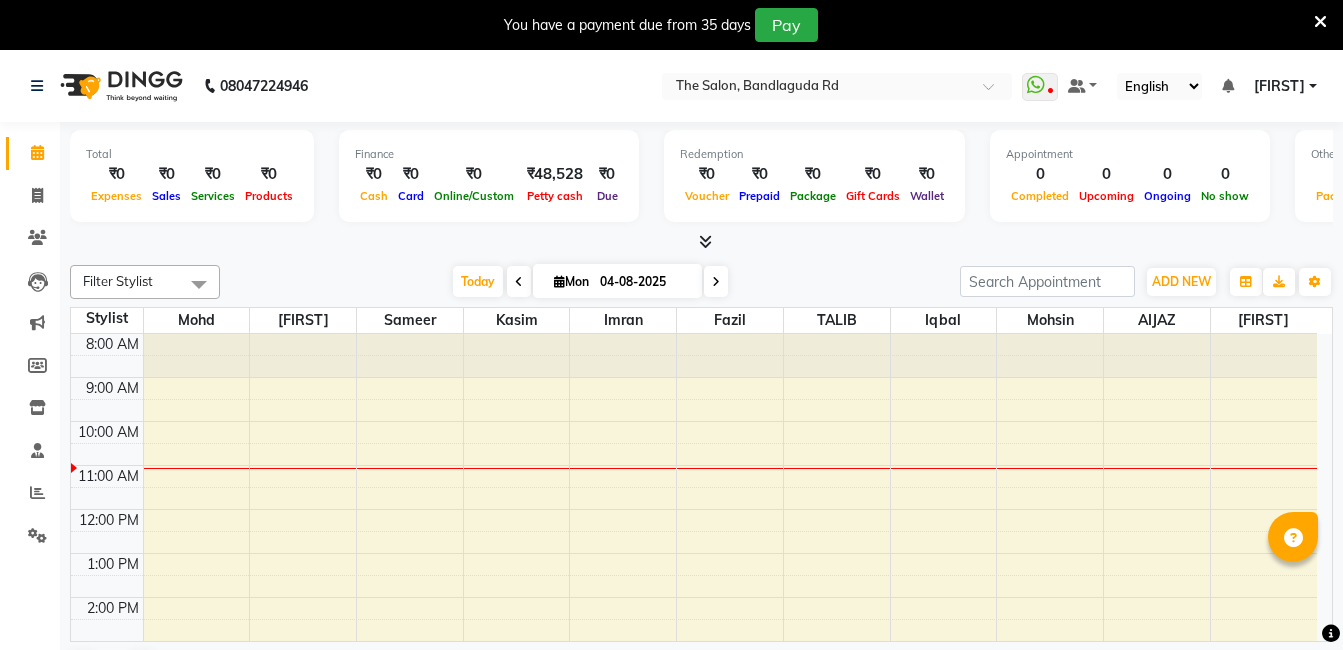 scroll, scrollTop: 0, scrollLeft: 0, axis: both 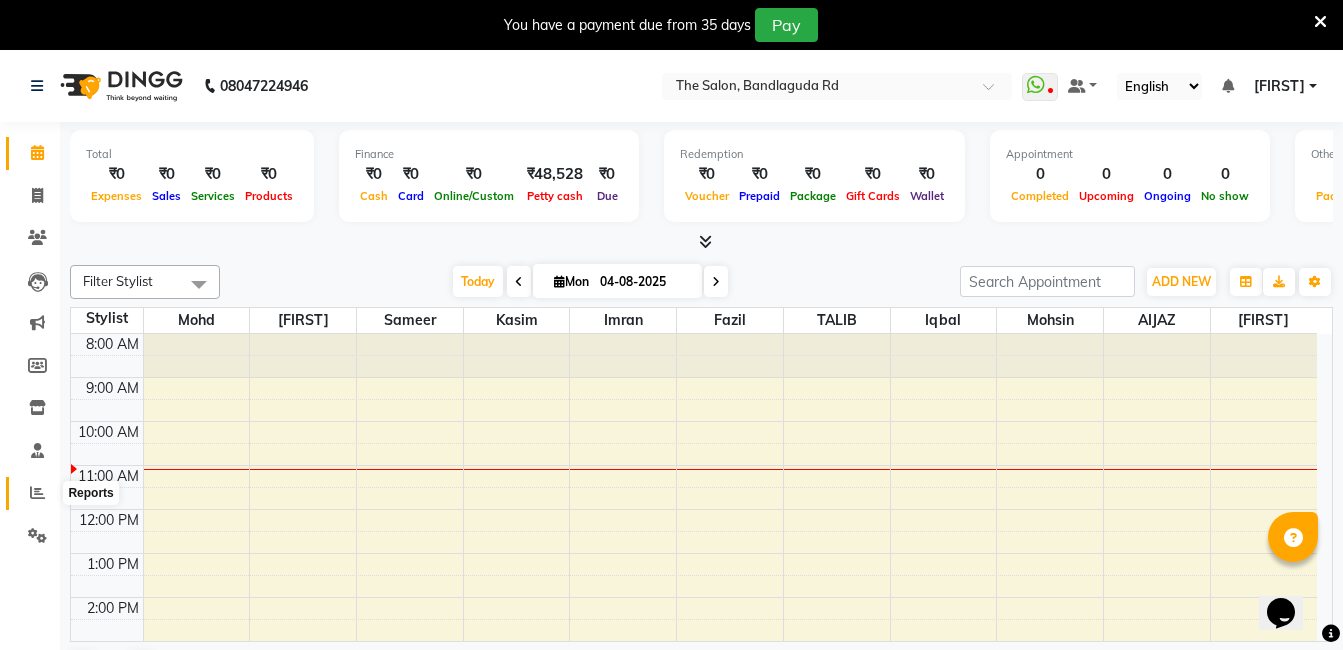 click 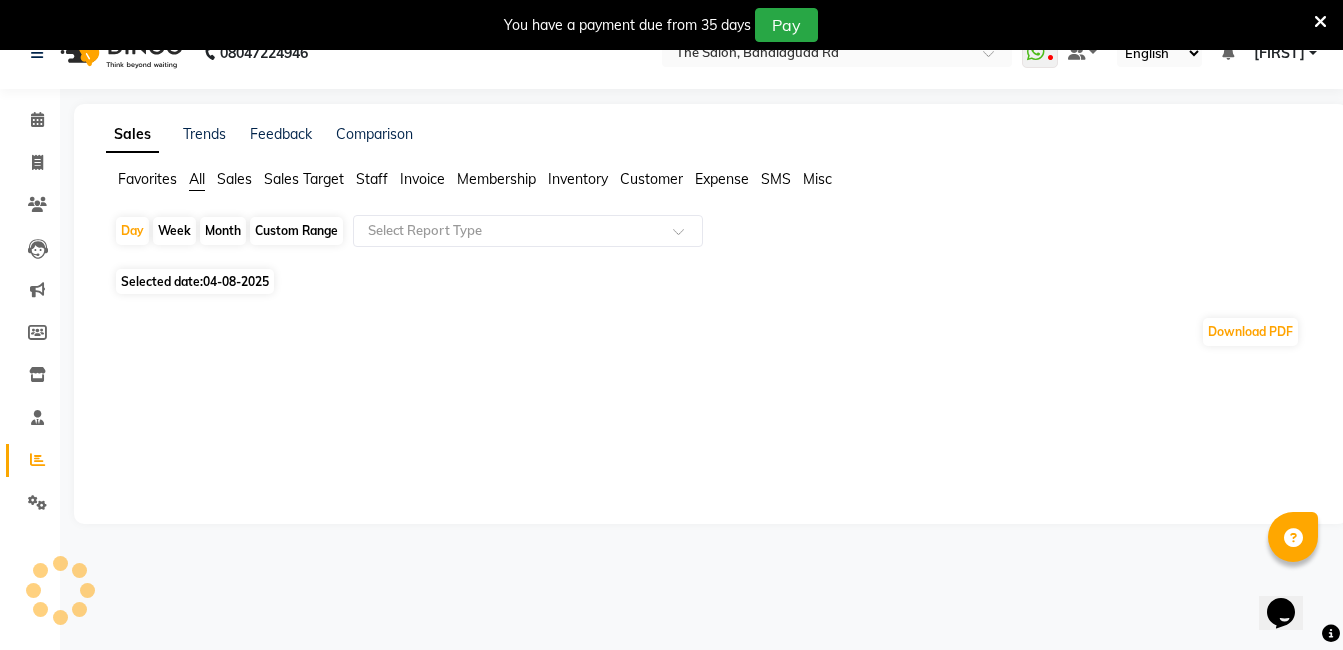 scroll, scrollTop: 50, scrollLeft: 0, axis: vertical 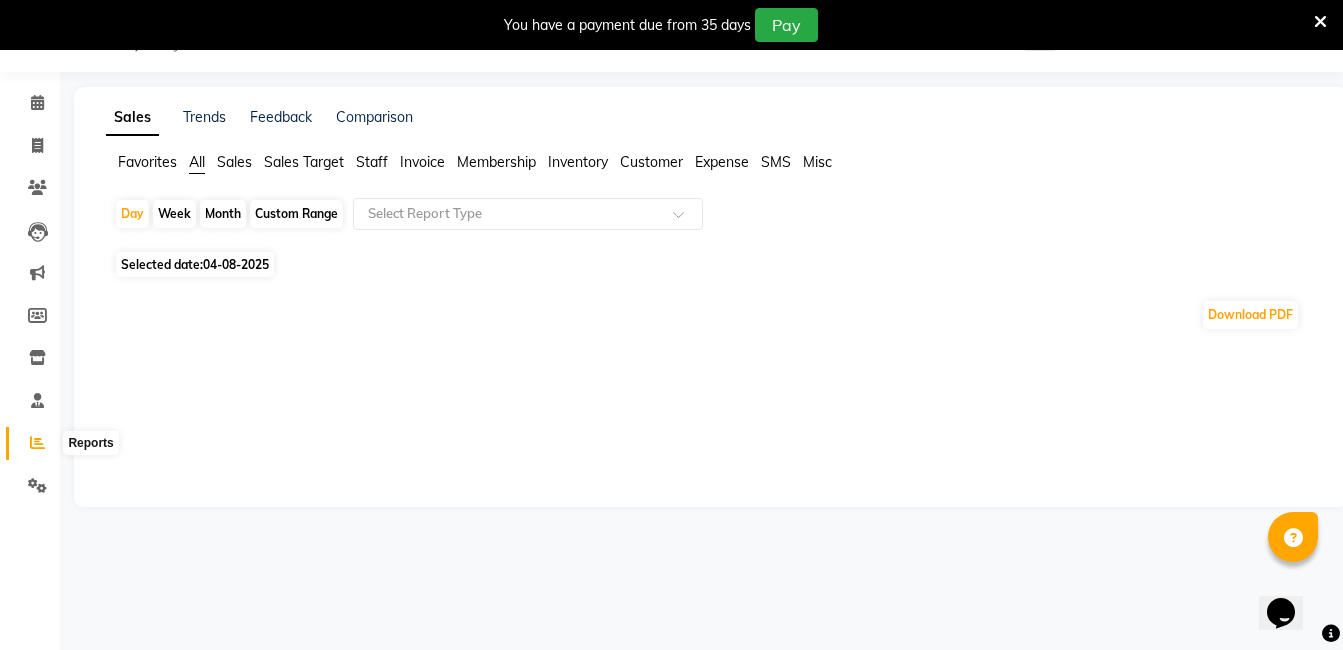 click 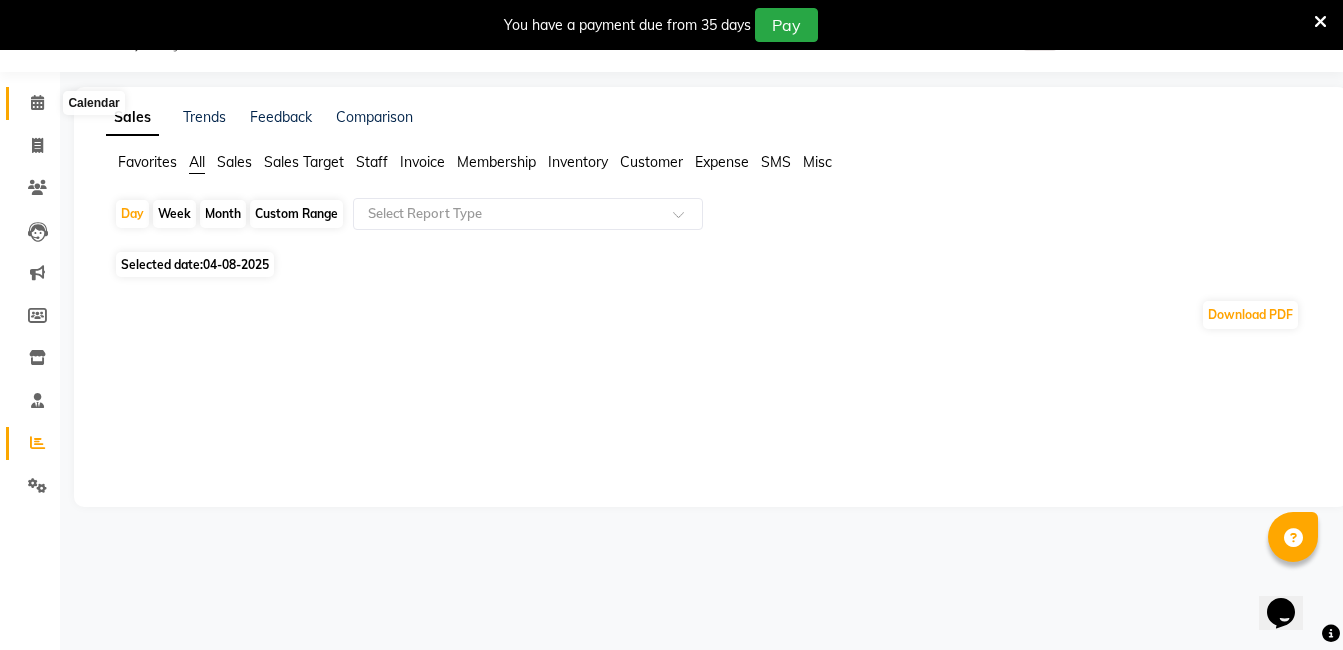 click 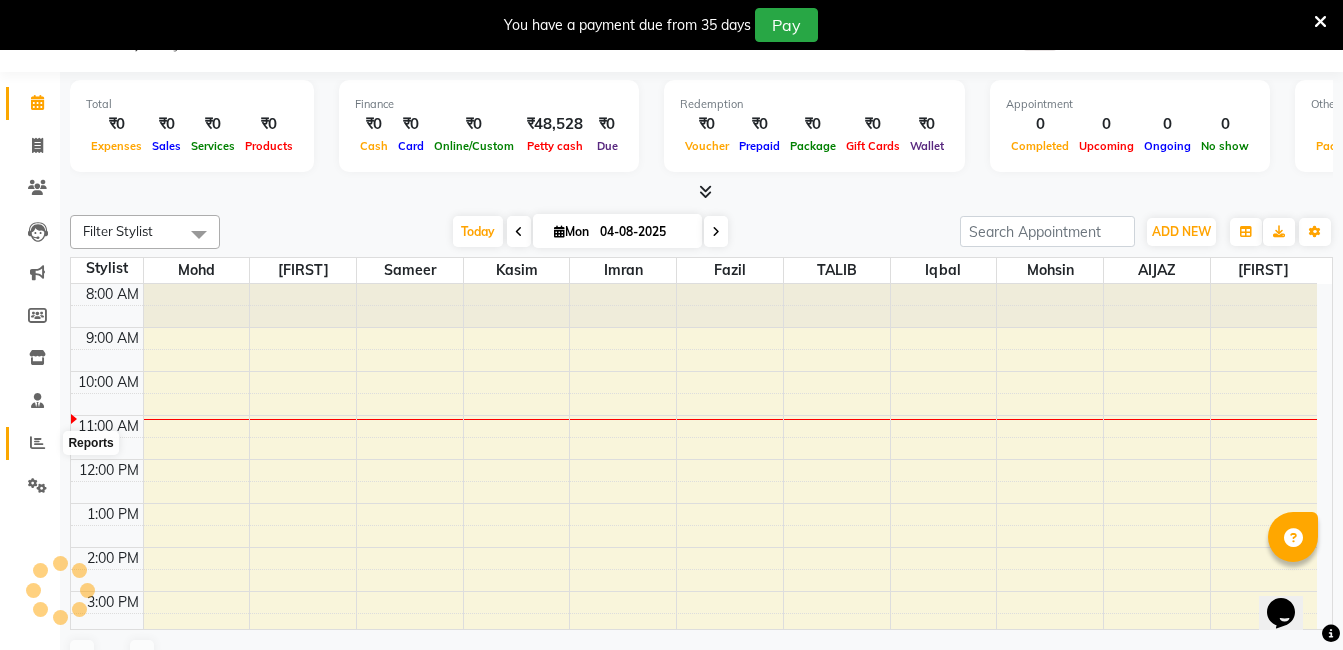 click 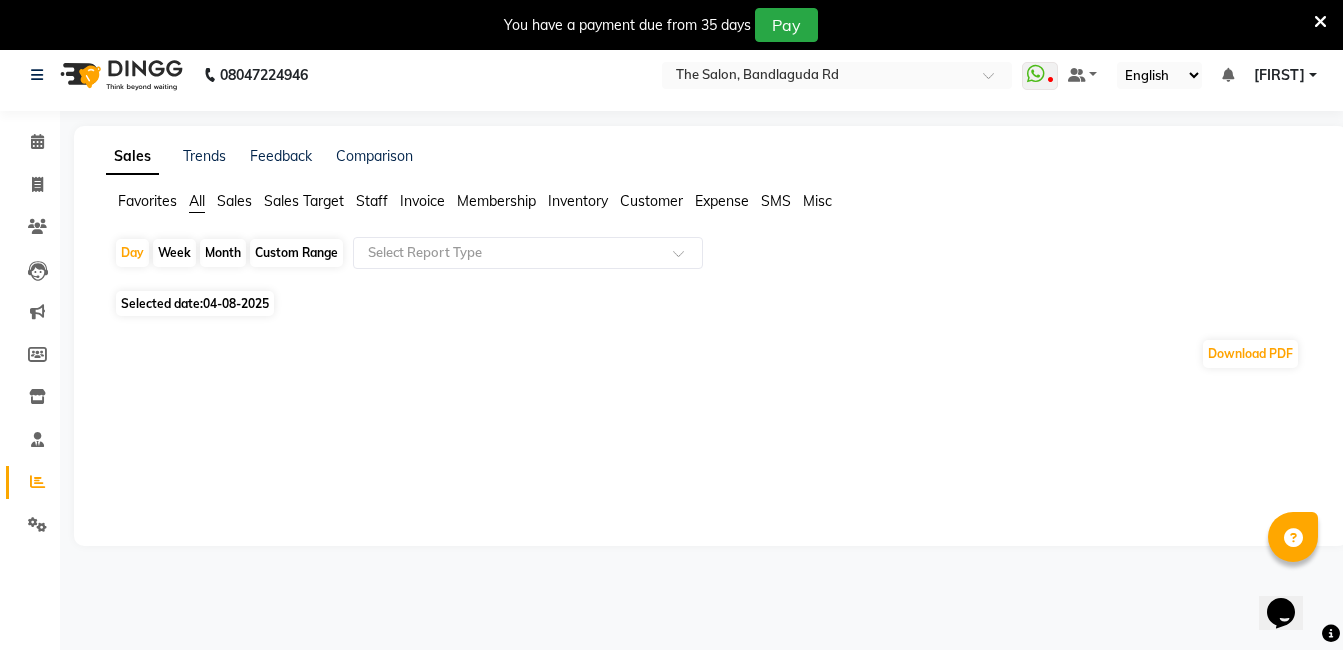 scroll, scrollTop: 0, scrollLeft: 0, axis: both 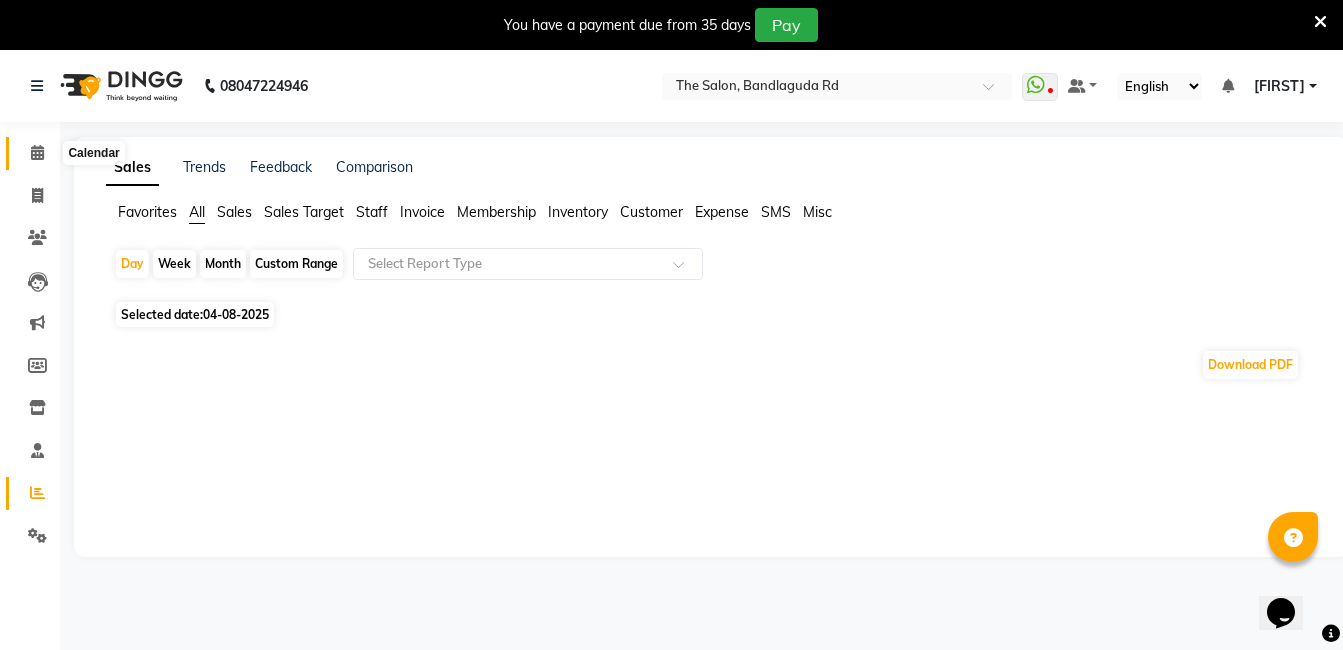 click 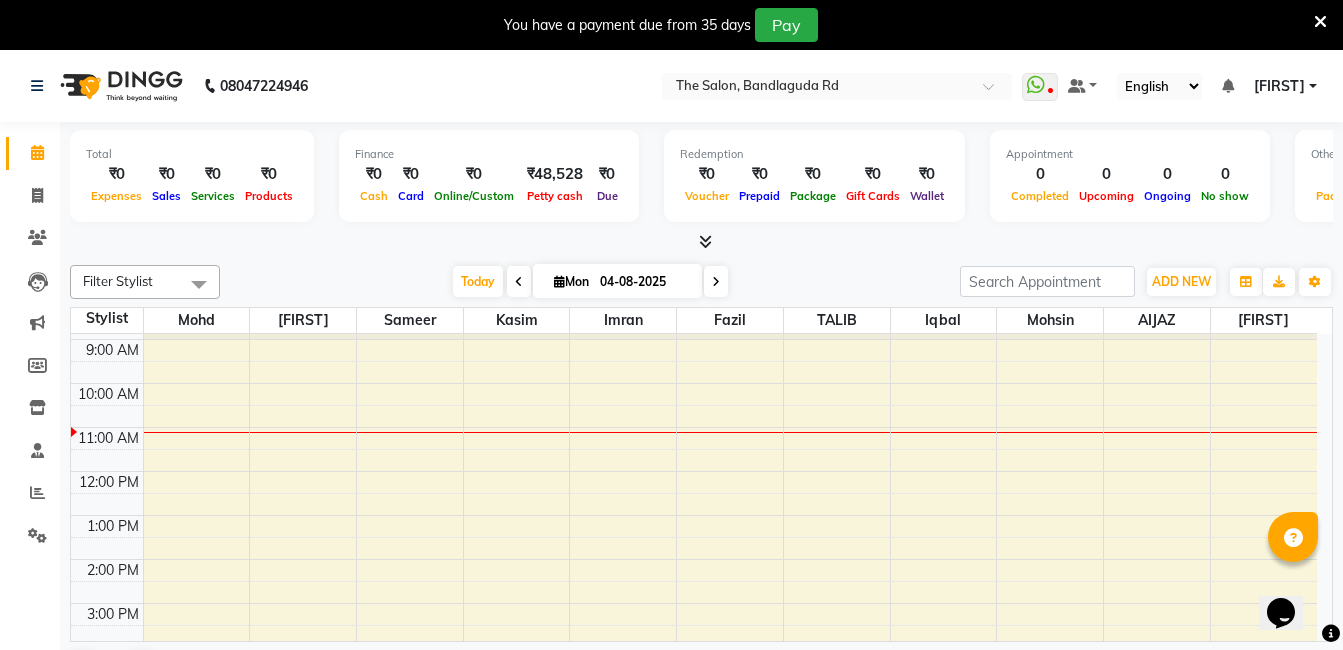 scroll, scrollTop: 0, scrollLeft: 0, axis: both 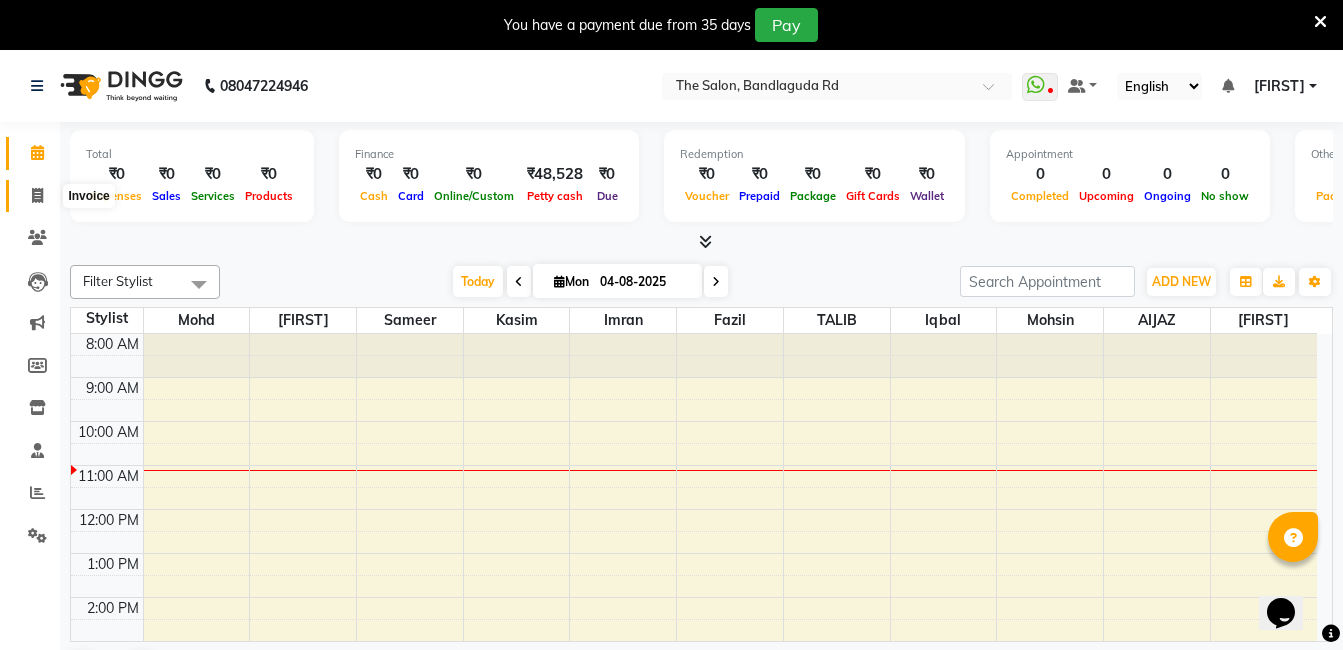 drag, startPoint x: 41, startPoint y: 199, endPoint x: 44, endPoint y: 135, distance: 64.070274 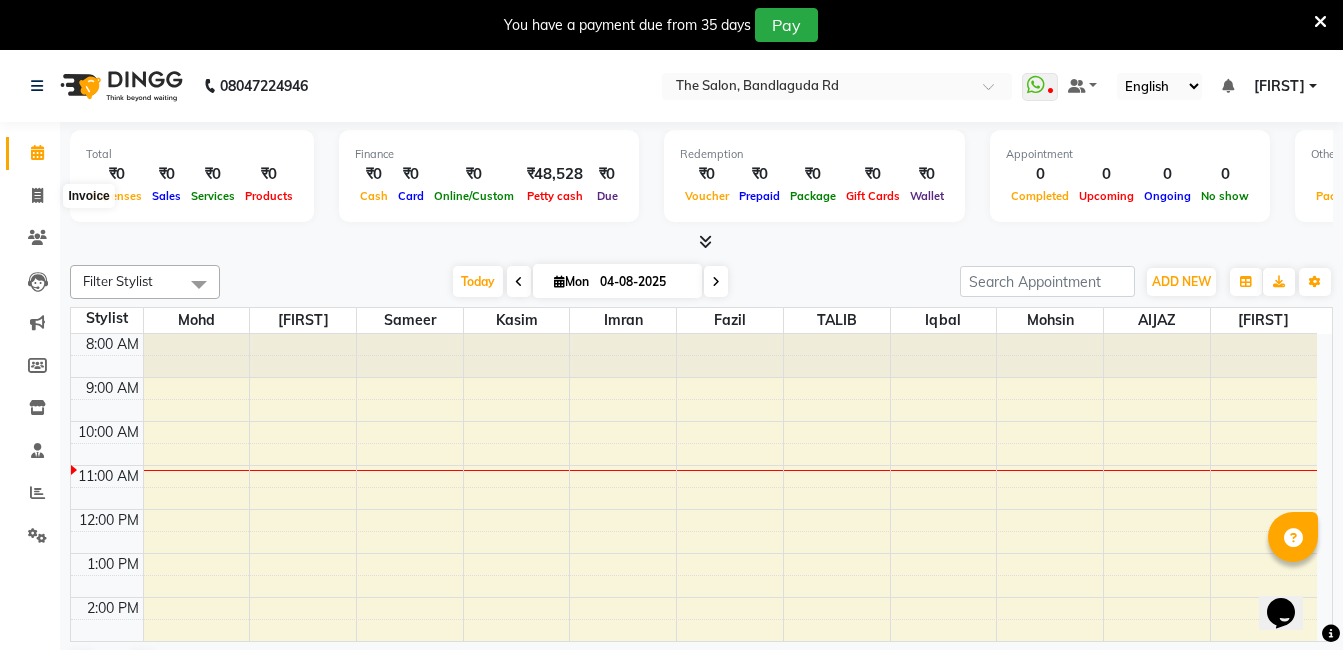 select on "service" 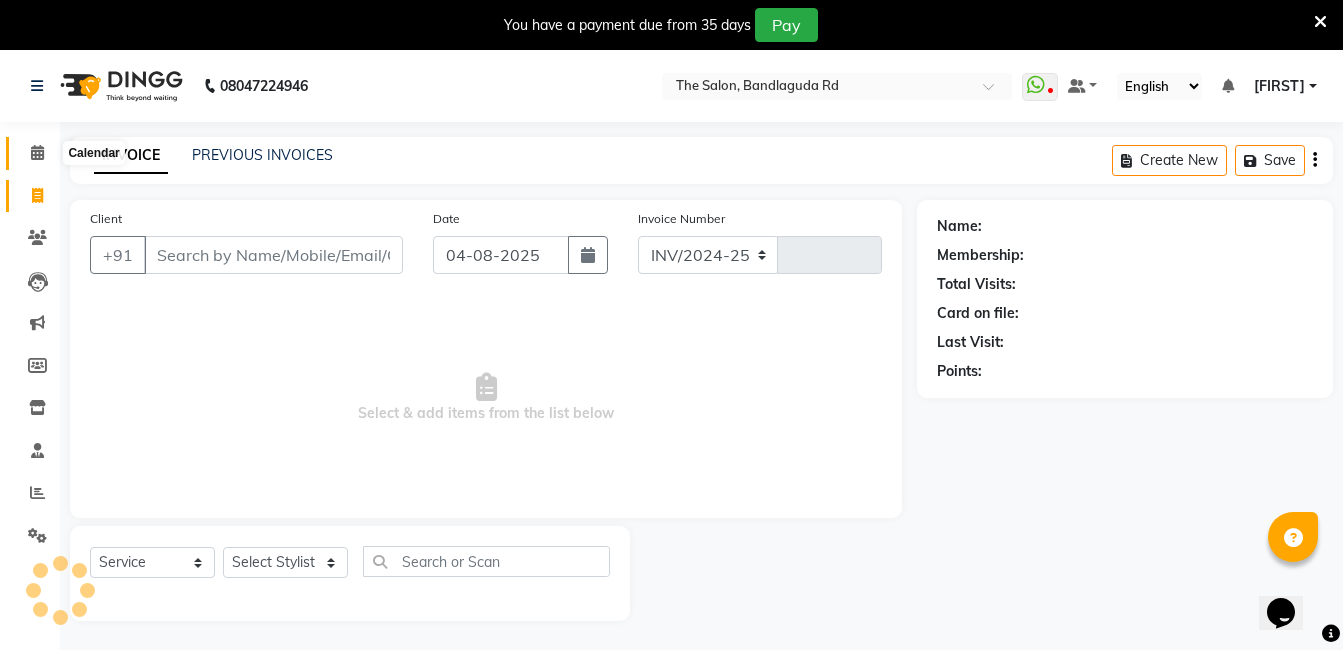 select on "5198" 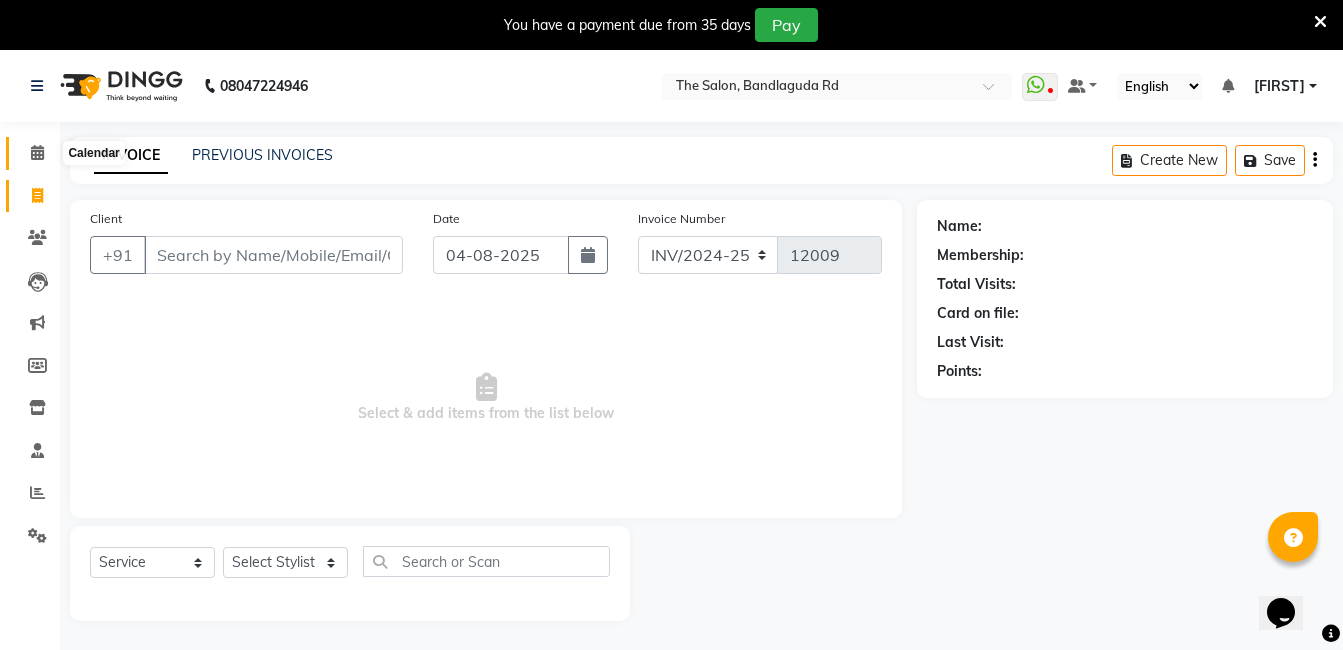 click 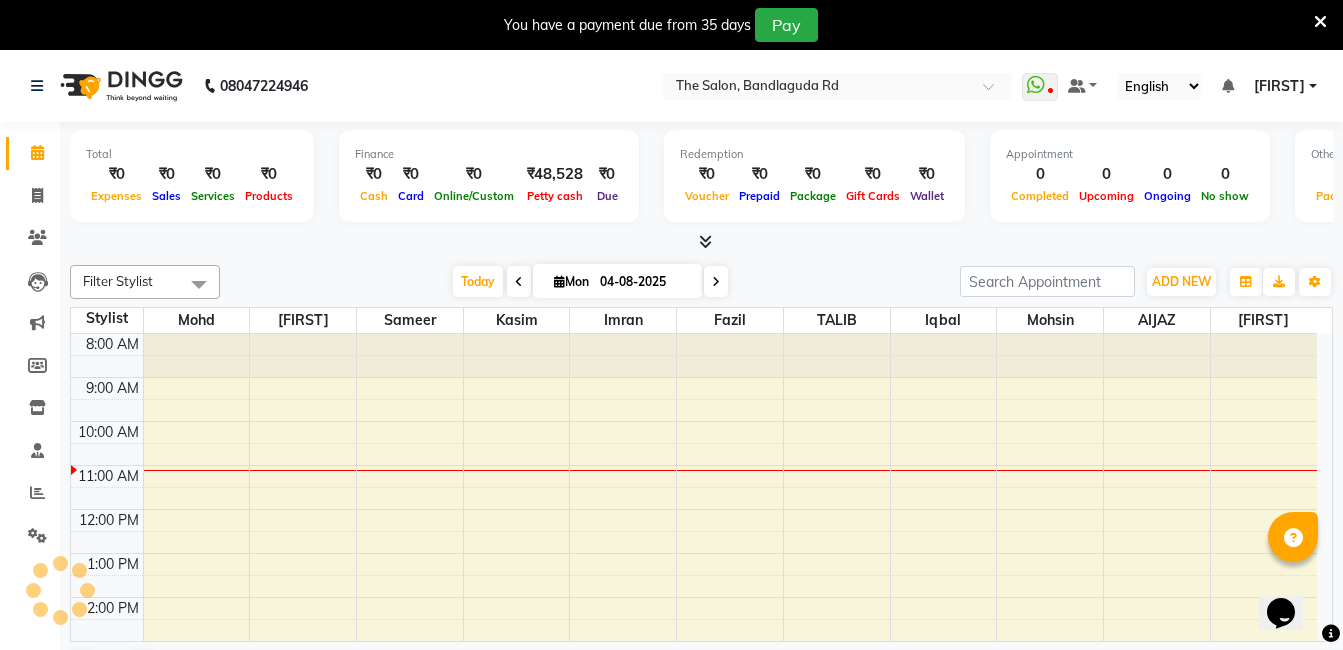 scroll, scrollTop: 0, scrollLeft: 0, axis: both 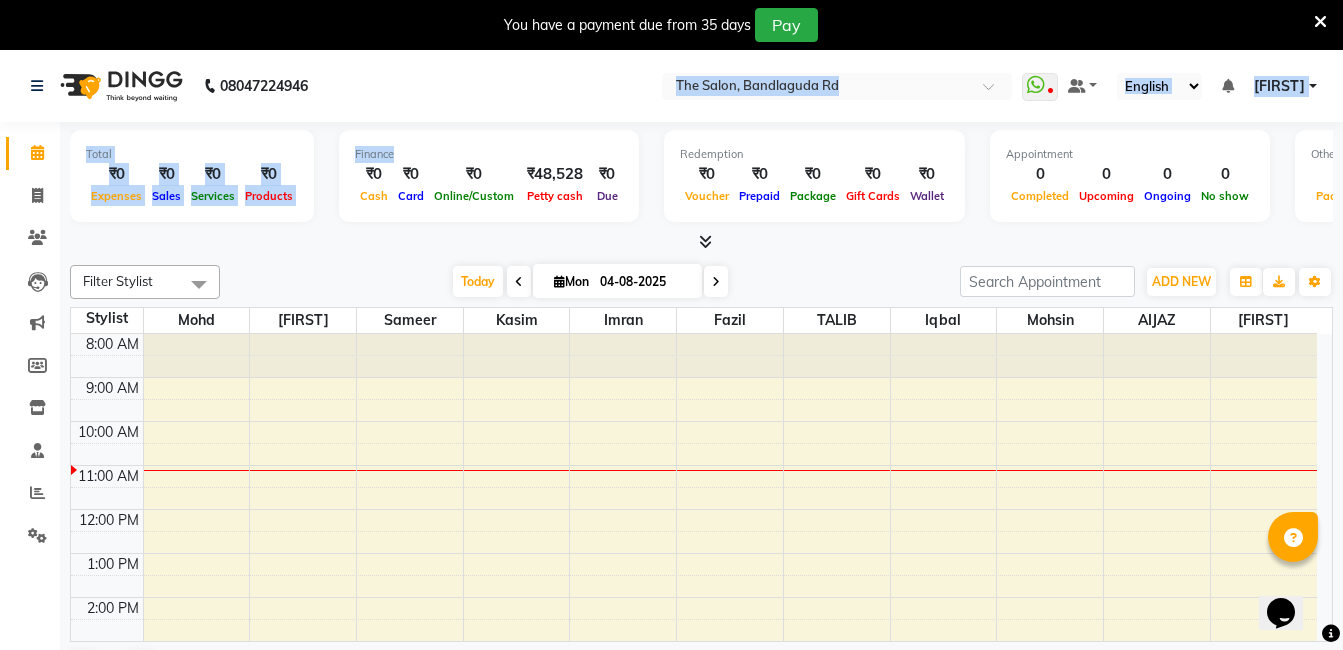 drag, startPoint x: 491, startPoint y: 135, endPoint x: 433, endPoint y: 160, distance: 63.15853 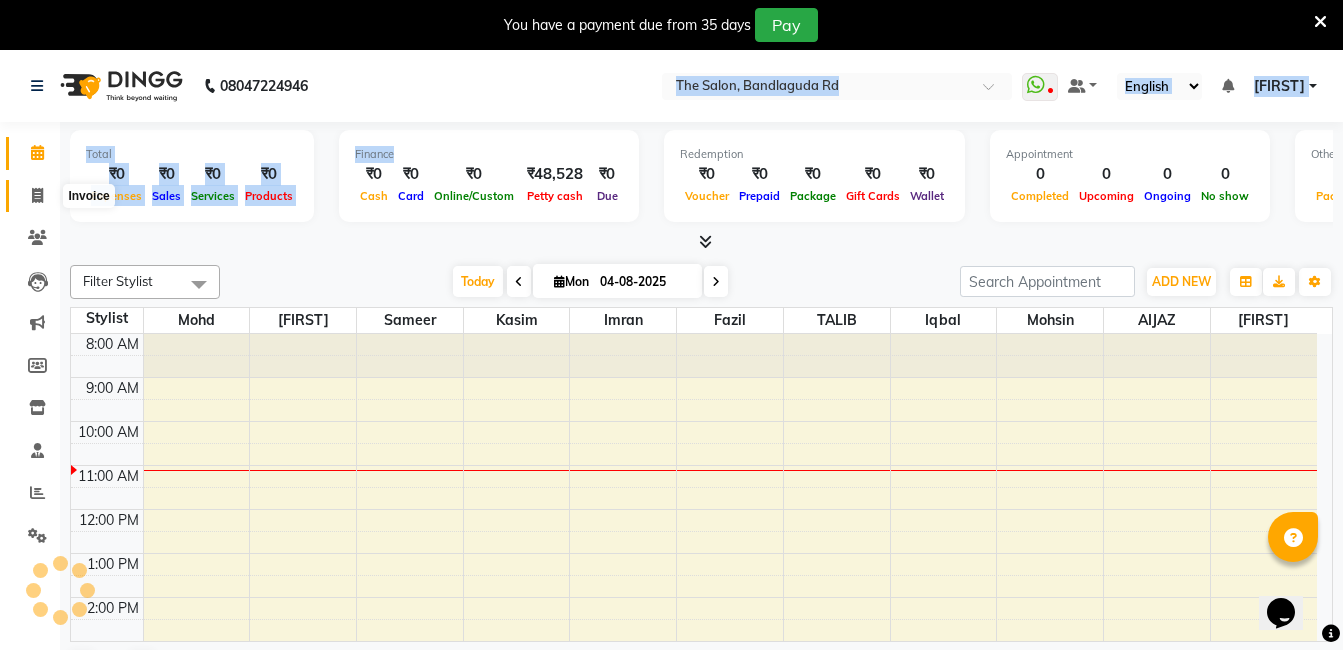 click 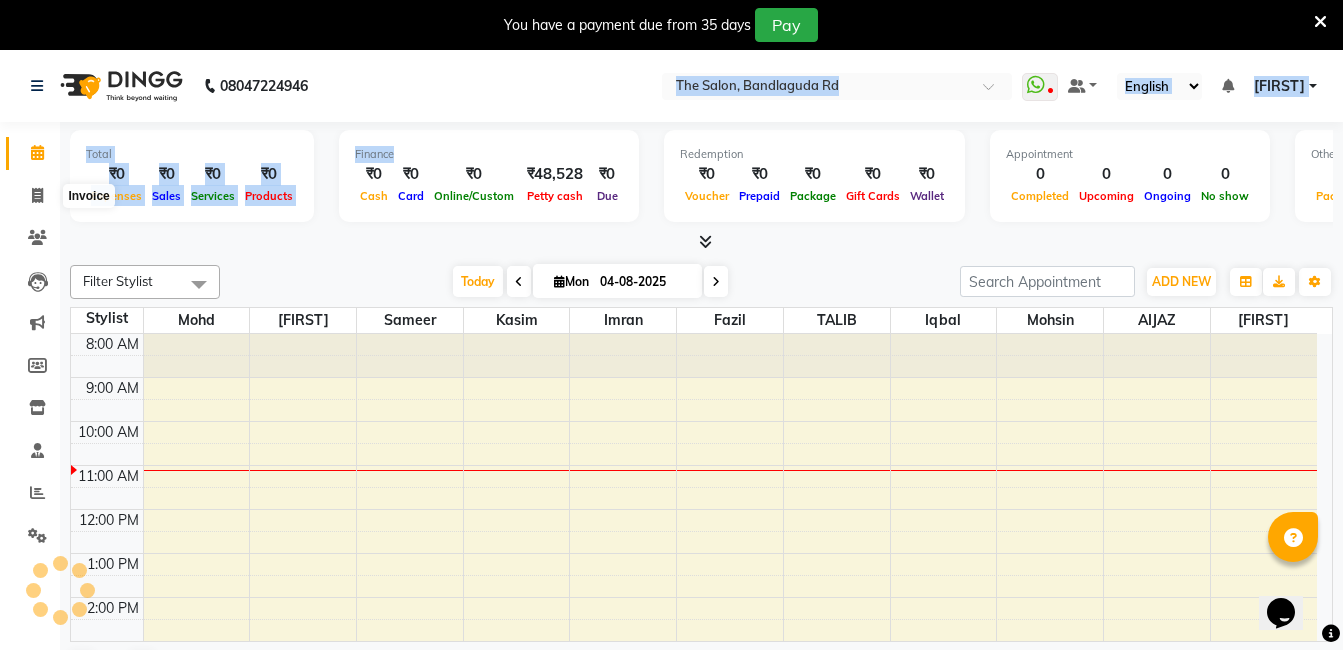 select on "service" 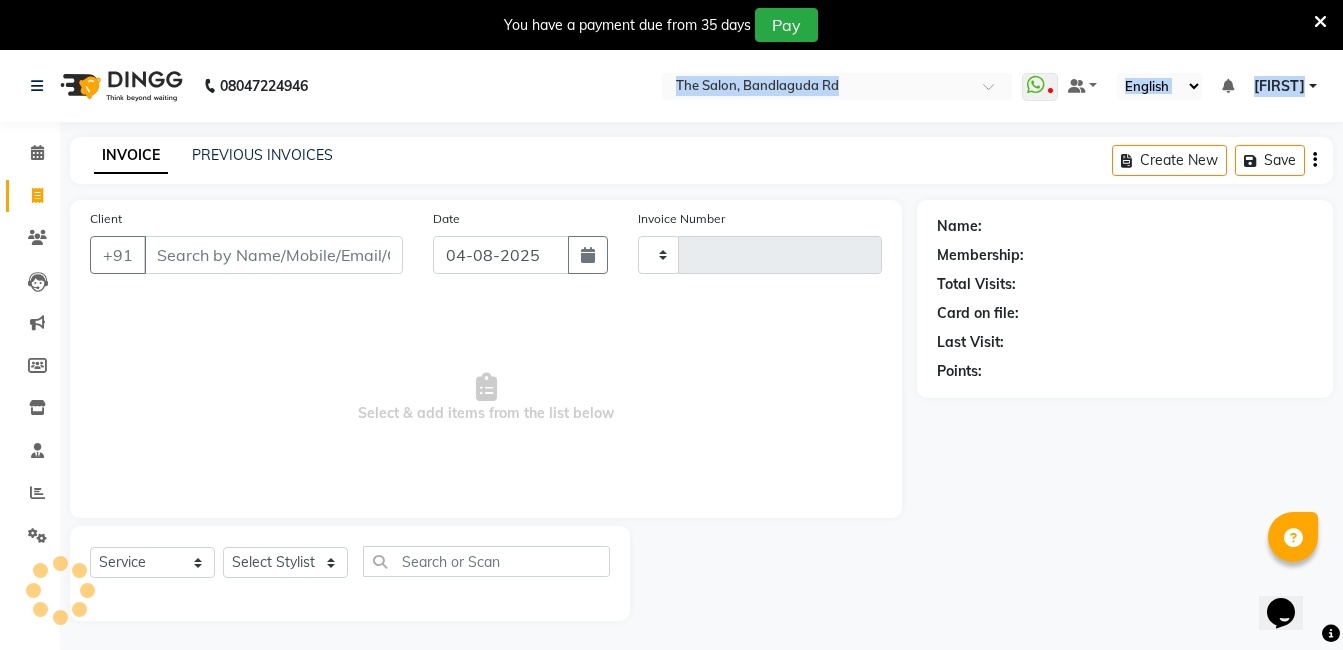 type on "12009" 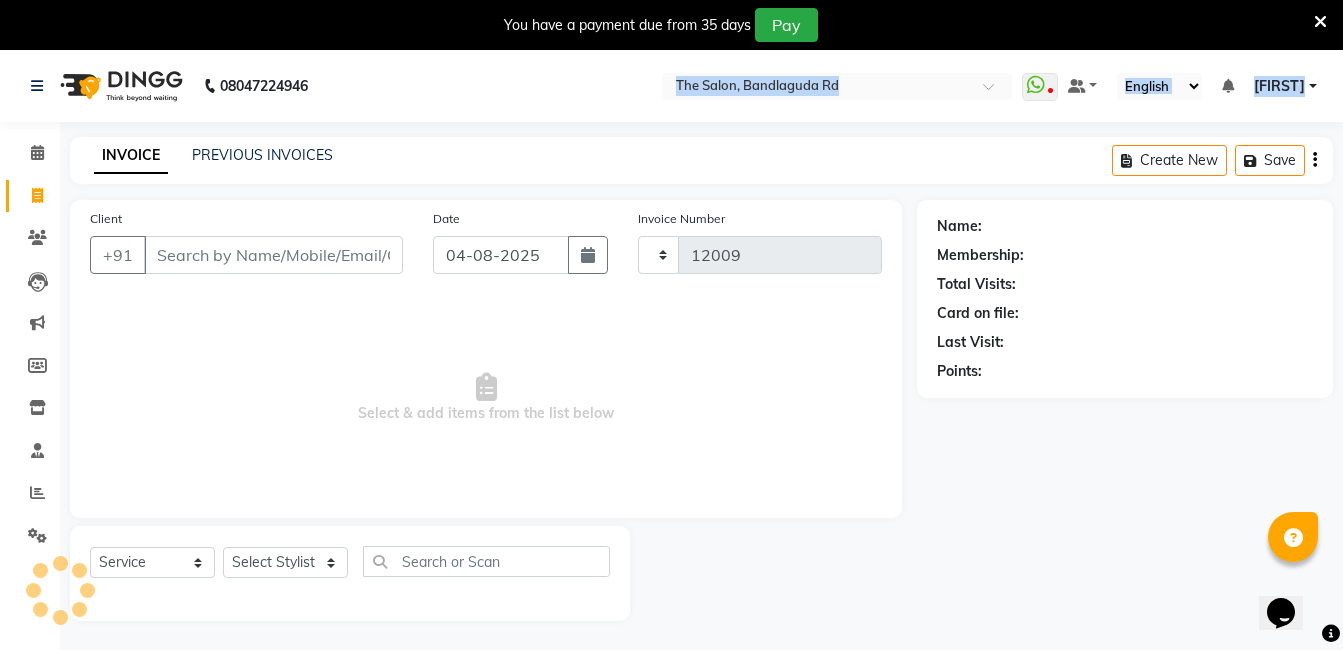 select on "5198" 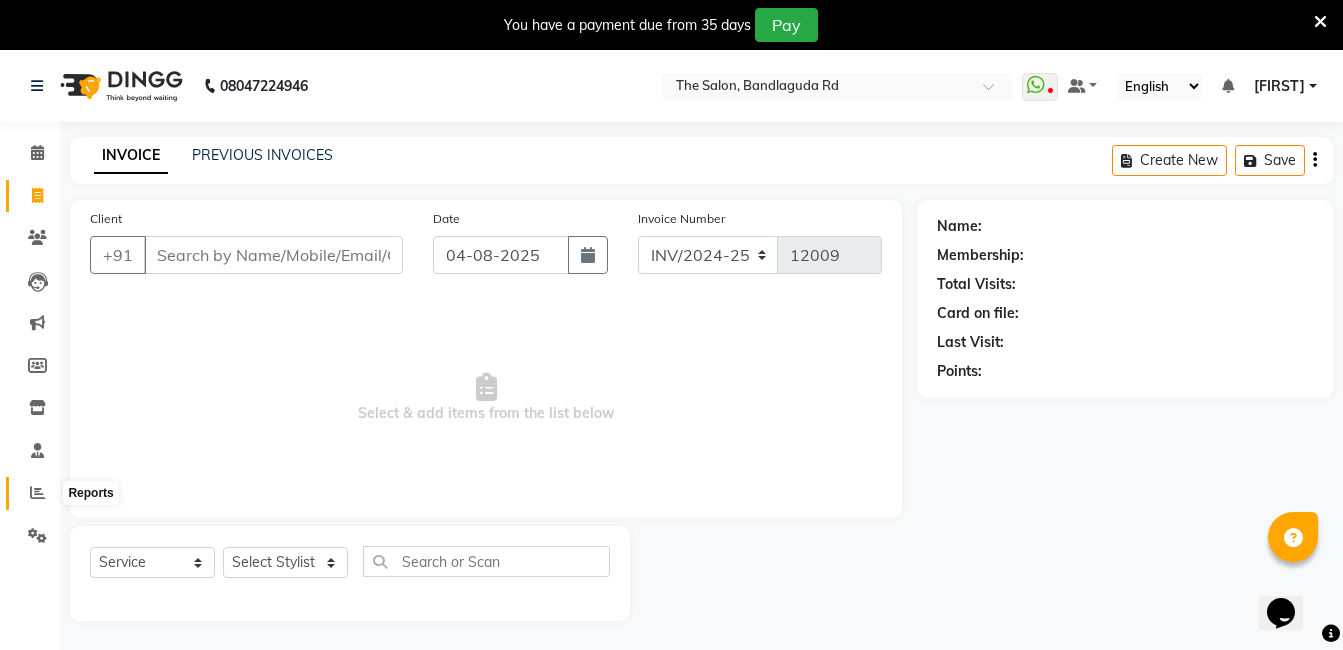 click 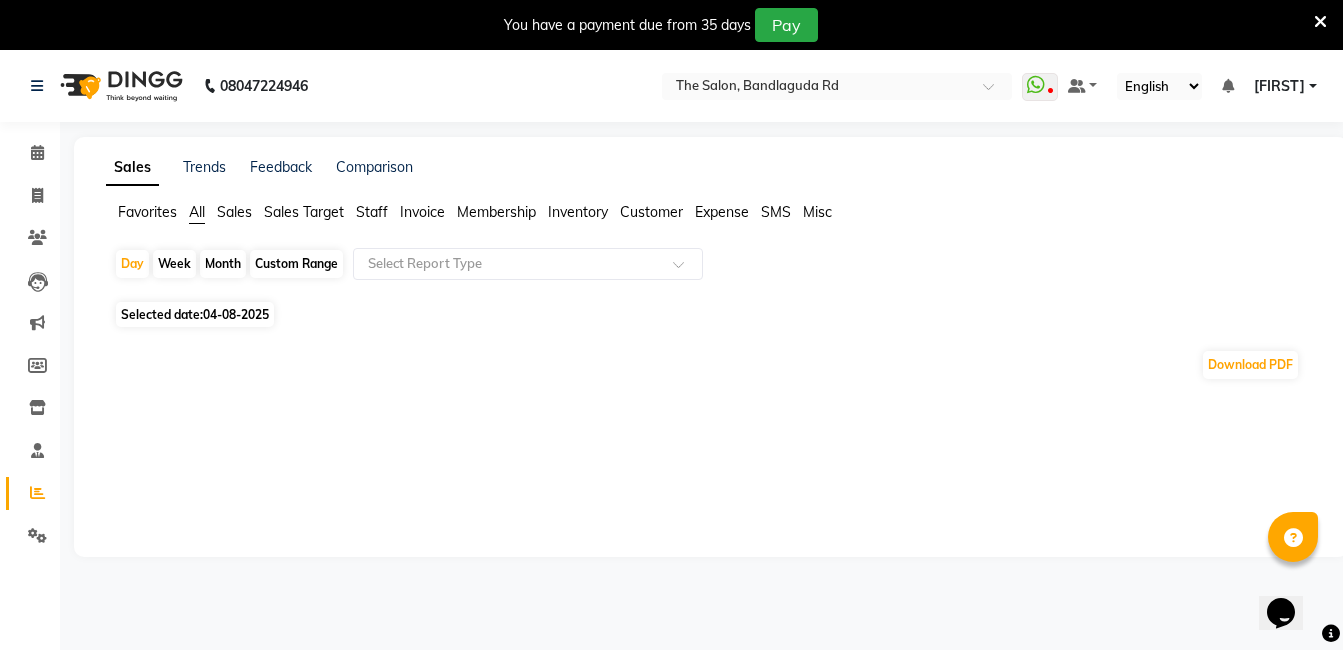 click on "Month" 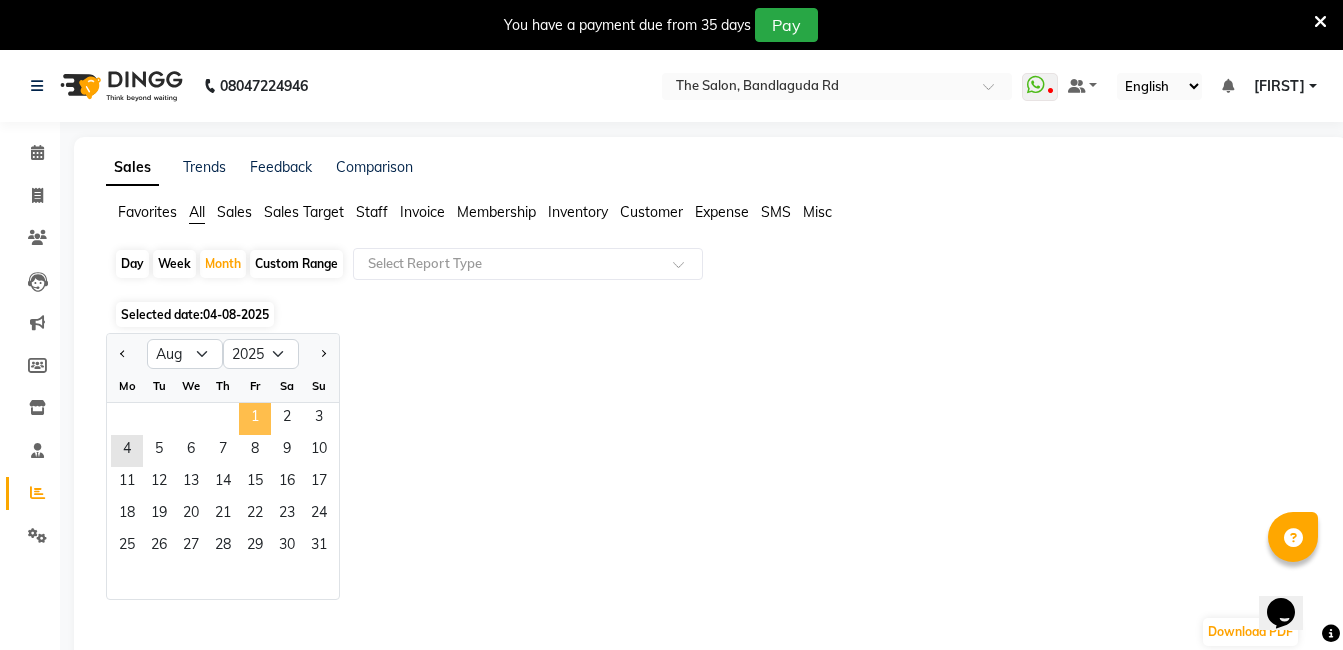 click on "1" 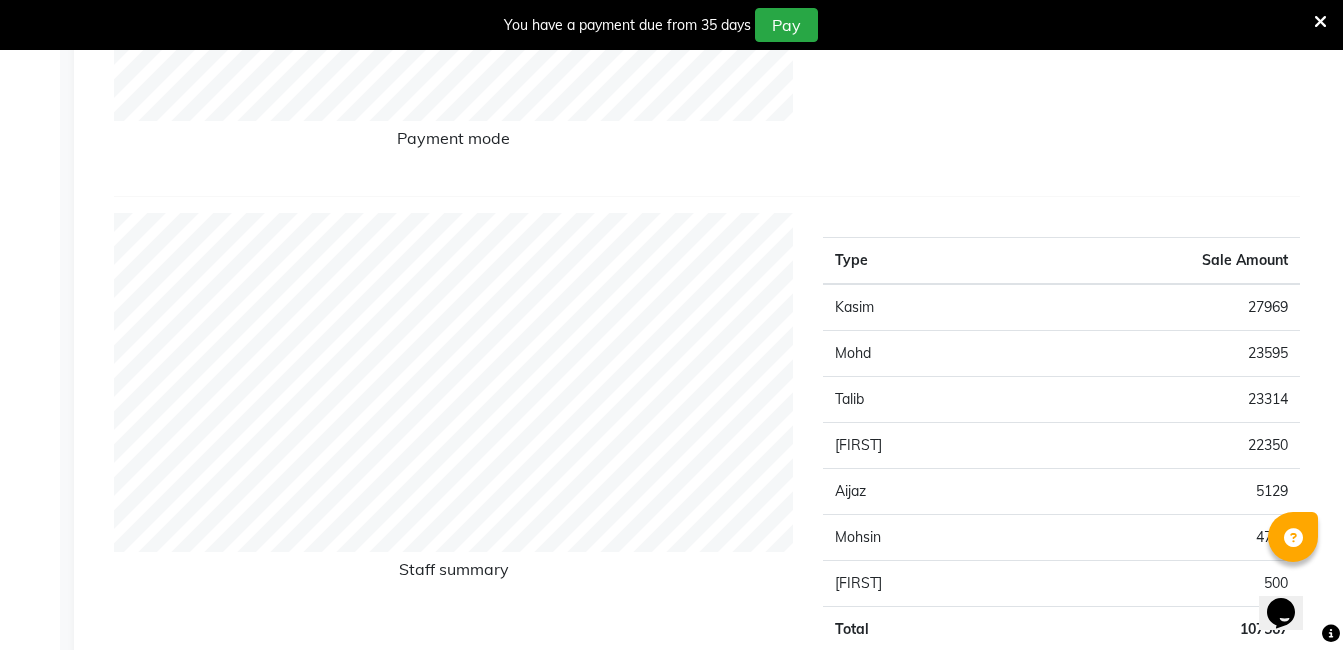 scroll, scrollTop: 0, scrollLeft: 0, axis: both 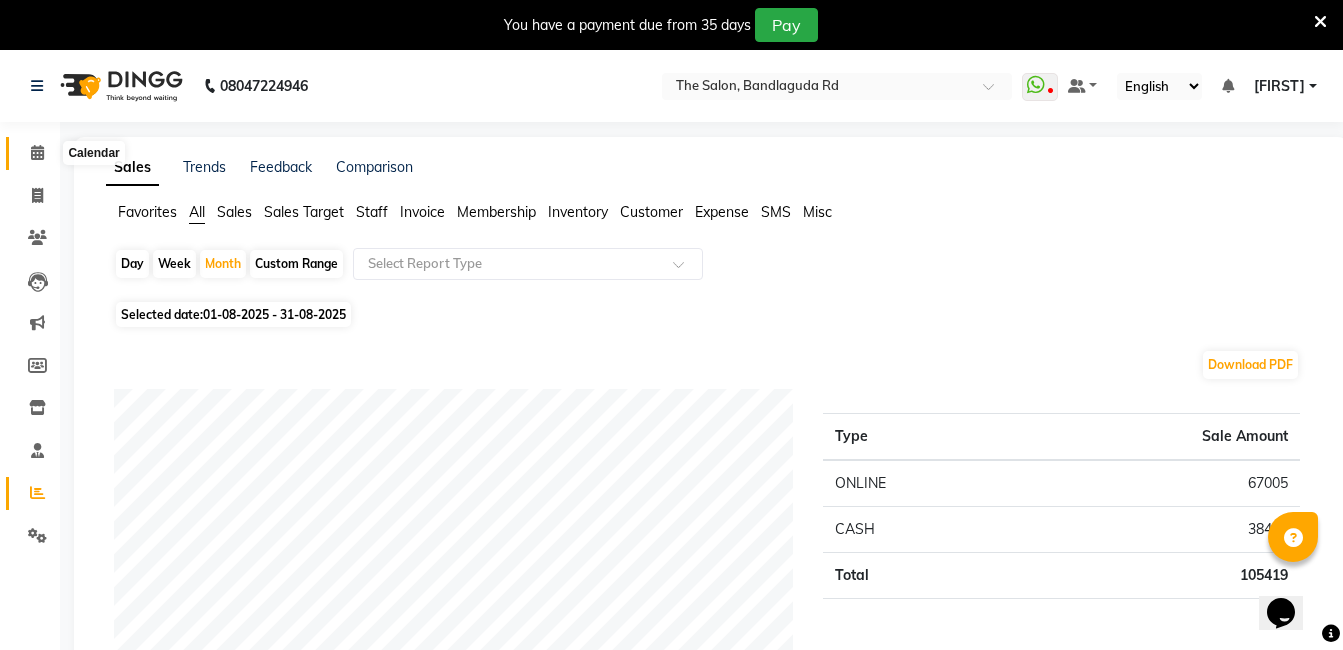 click 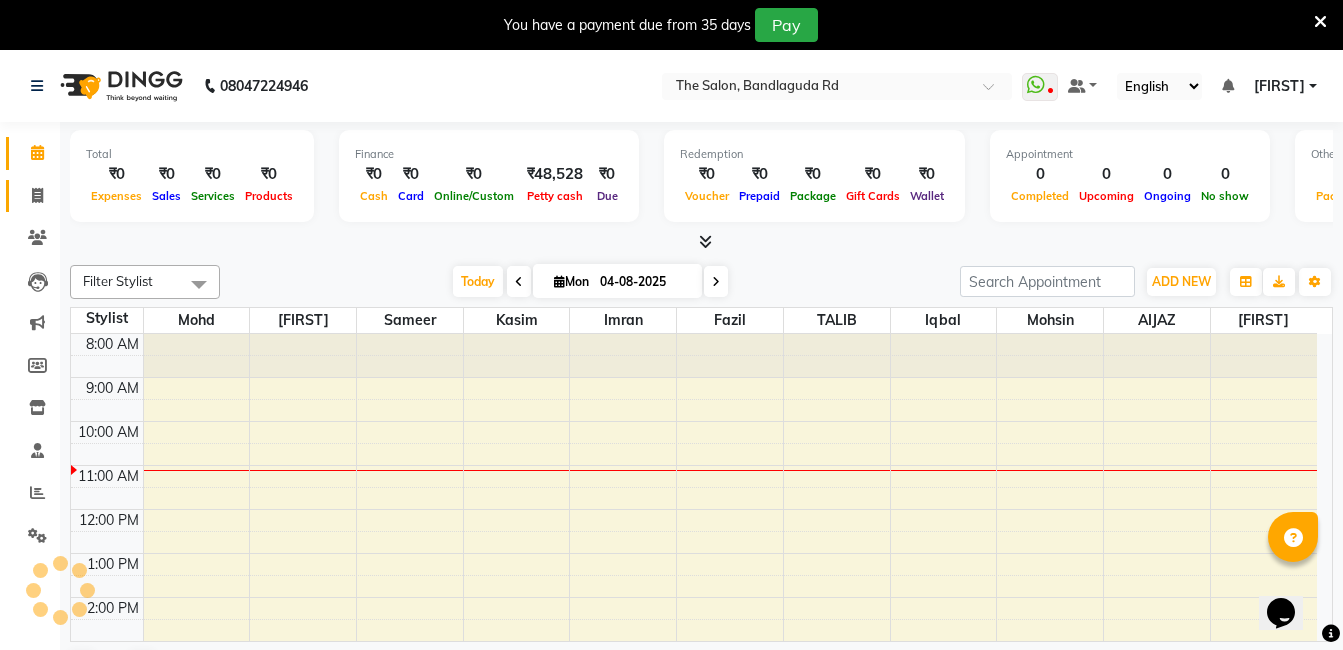 click 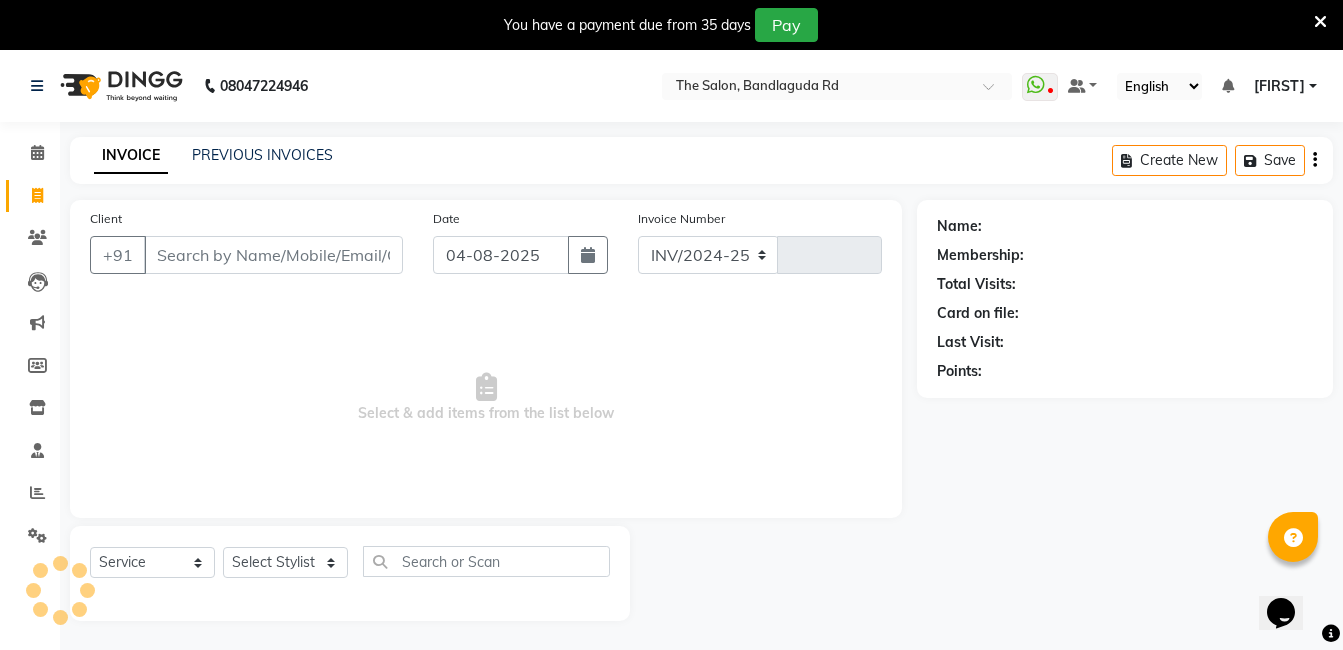 select on "5198" 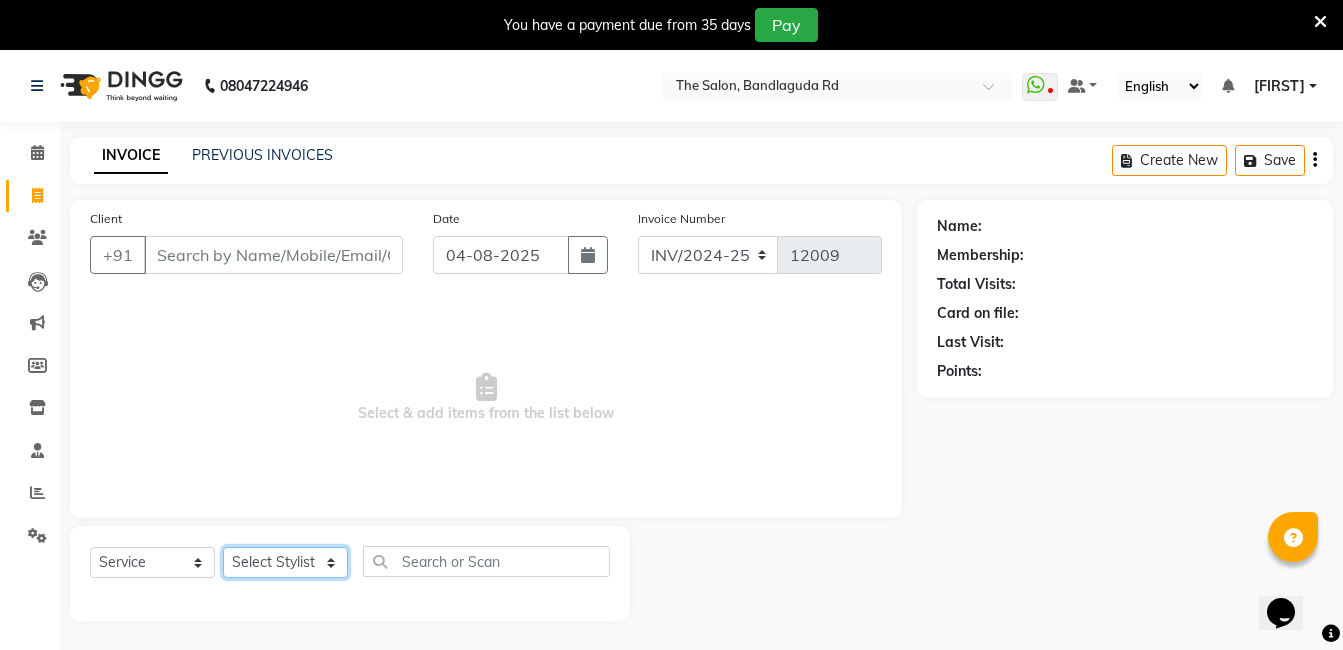 click on "Select Stylist AIJAZ fazil imran iqbal kasim mohd mohsin rasheed sameer TALIB Wajid" 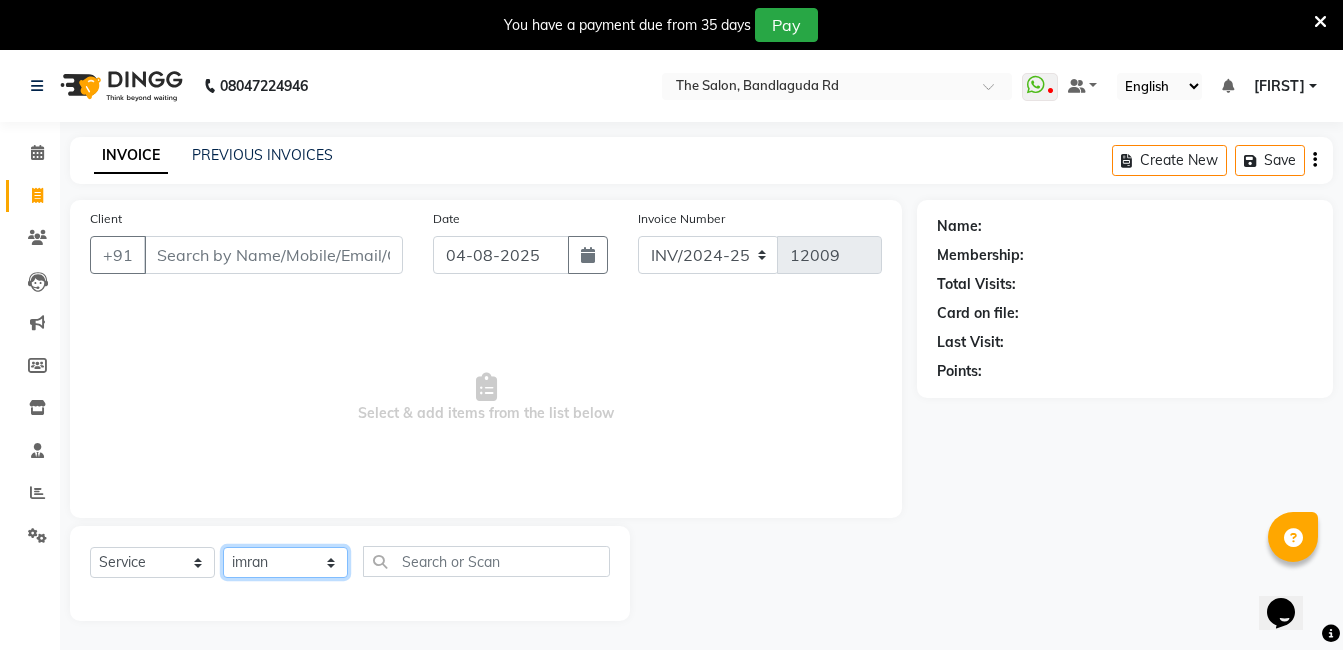 click on "Select Stylist AIJAZ fazil imran iqbal kasim mohd mohsin rasheed sameer TALIB Wajid" 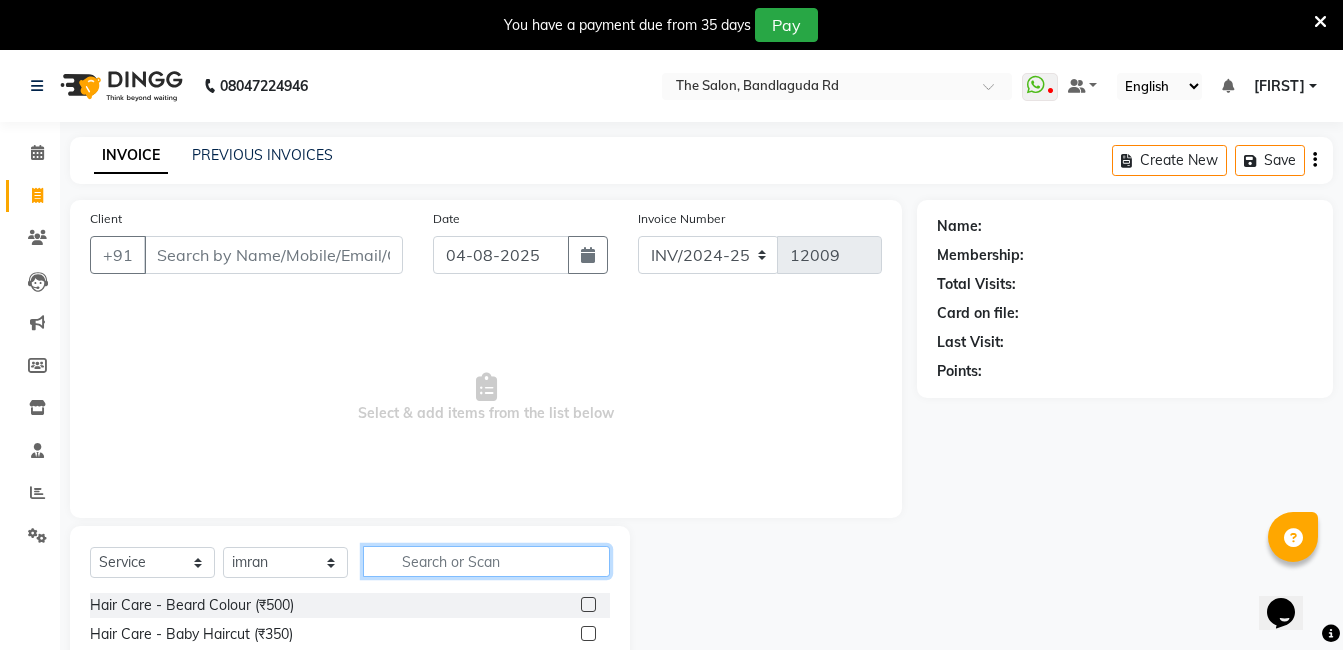 click 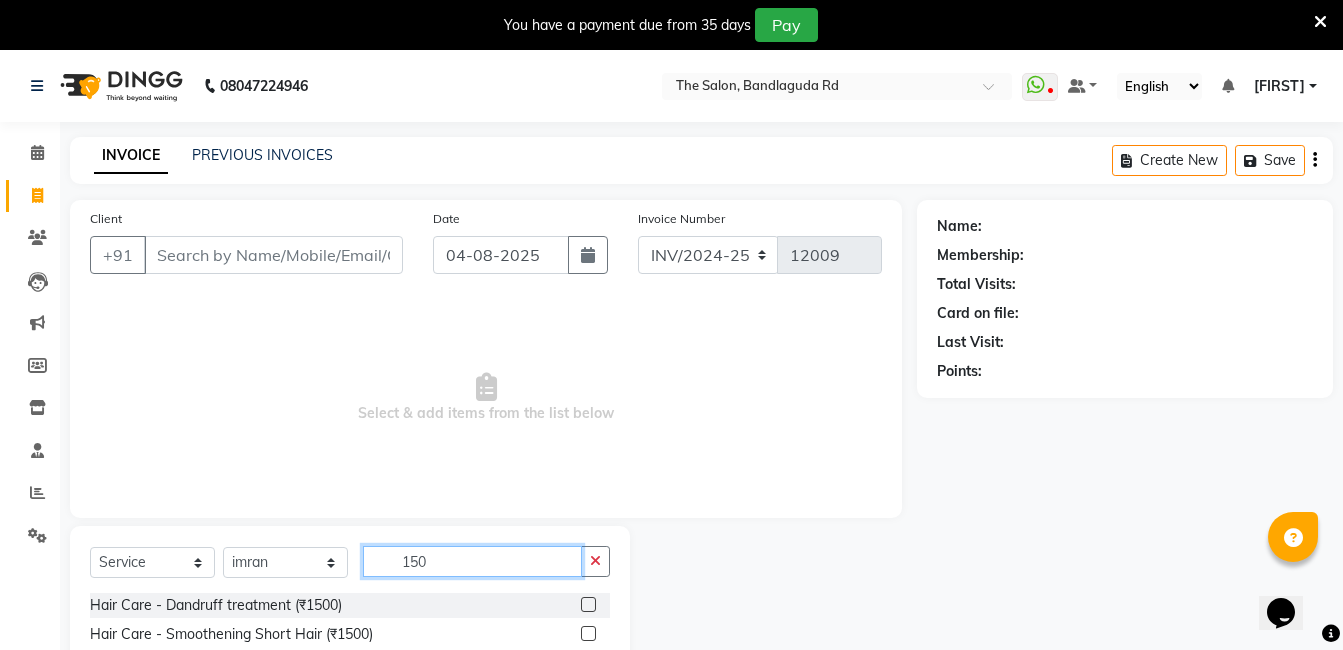 scroll, scrollTop: 201, scrollLeft: 0, axis: vertical 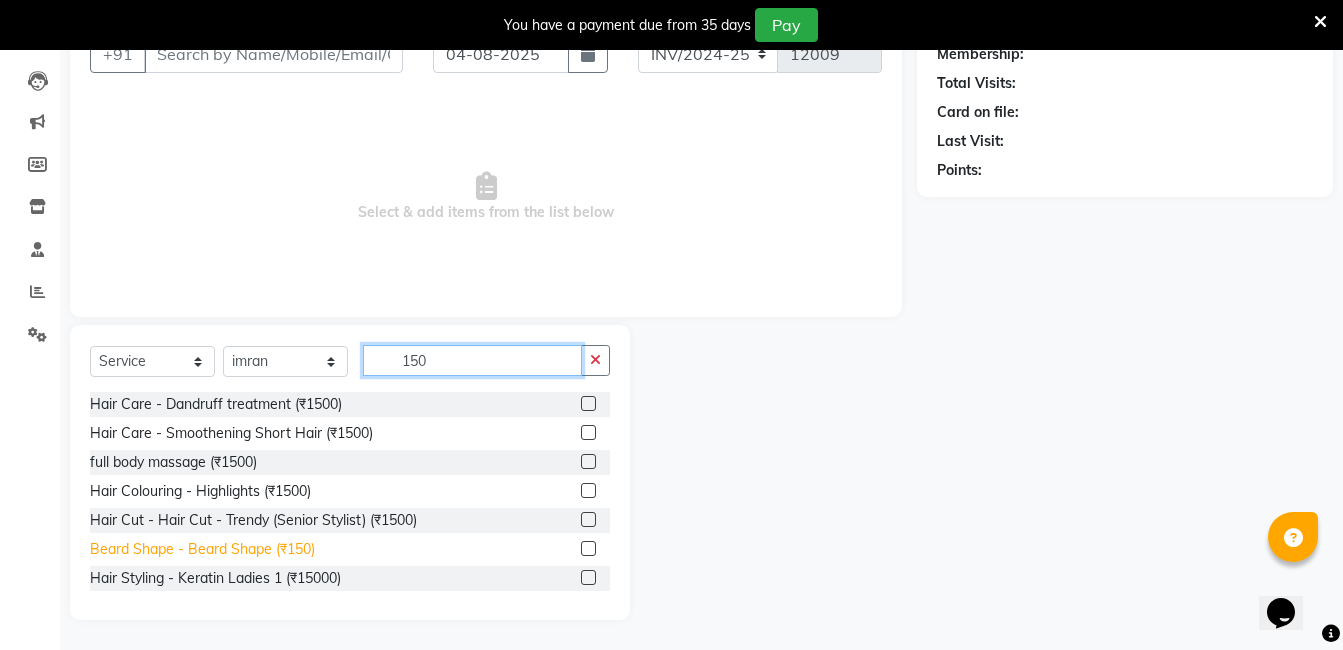 type on "150" 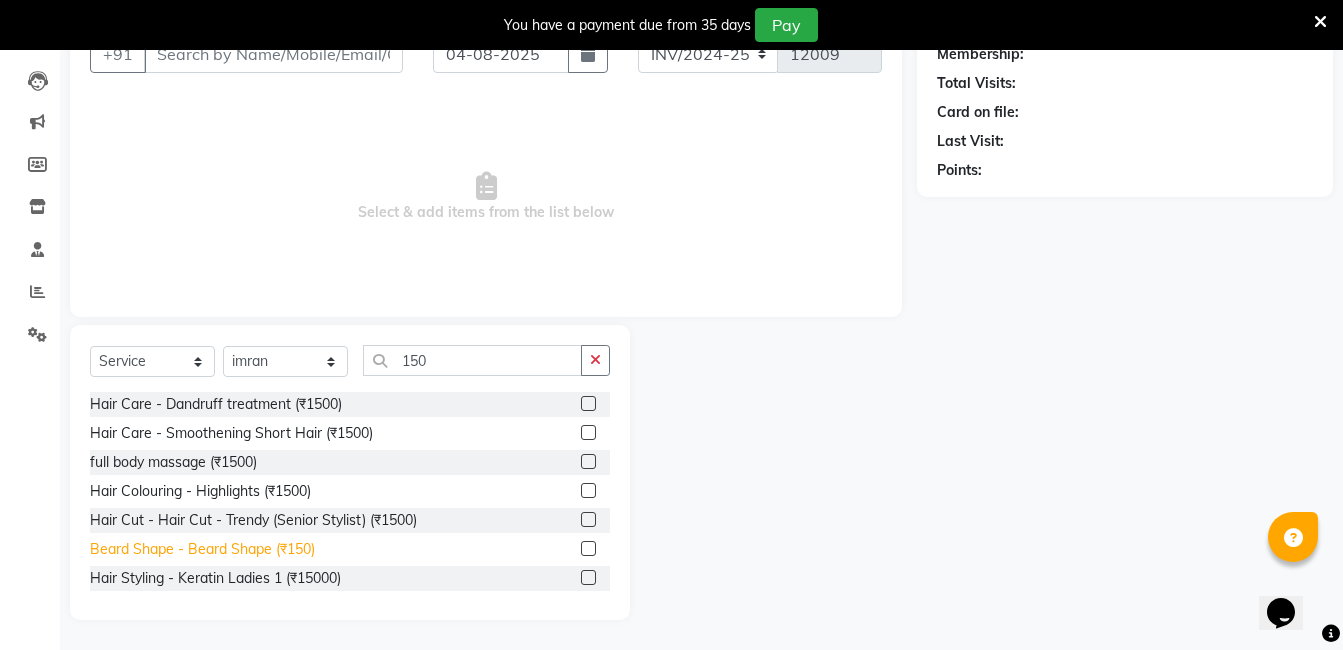click on "Beard Shape - Beard Shape (₹150)" 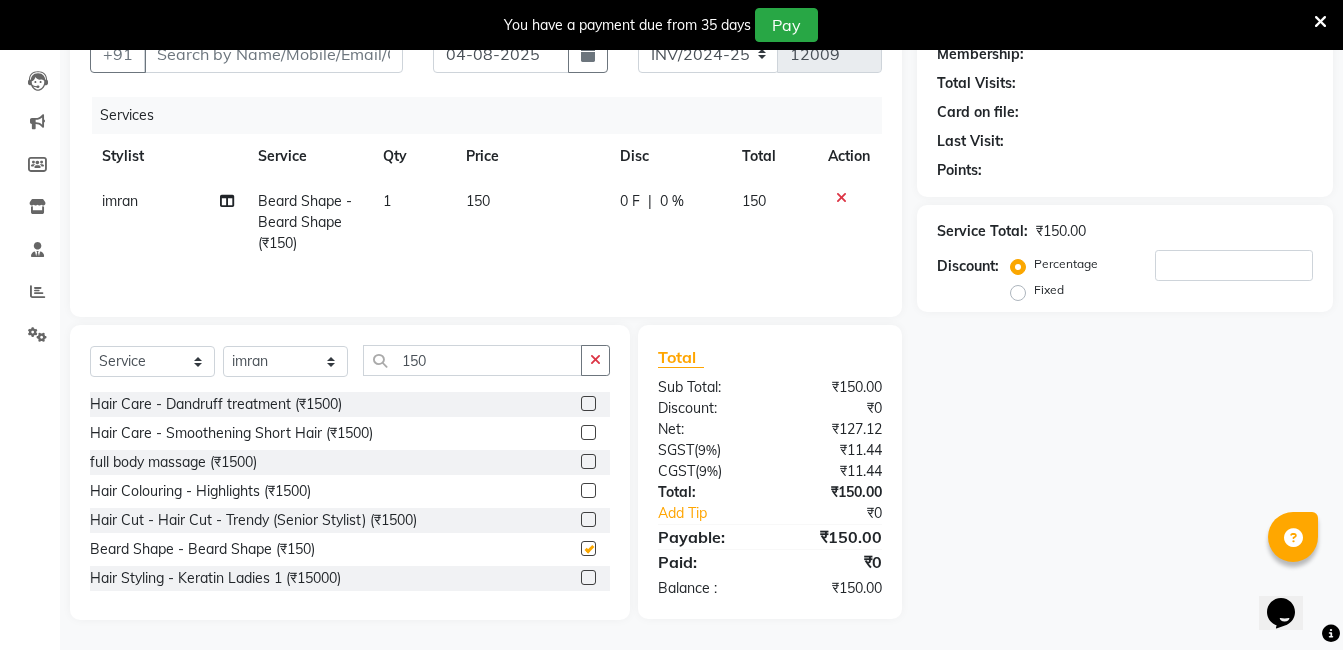 checkbox on "false" 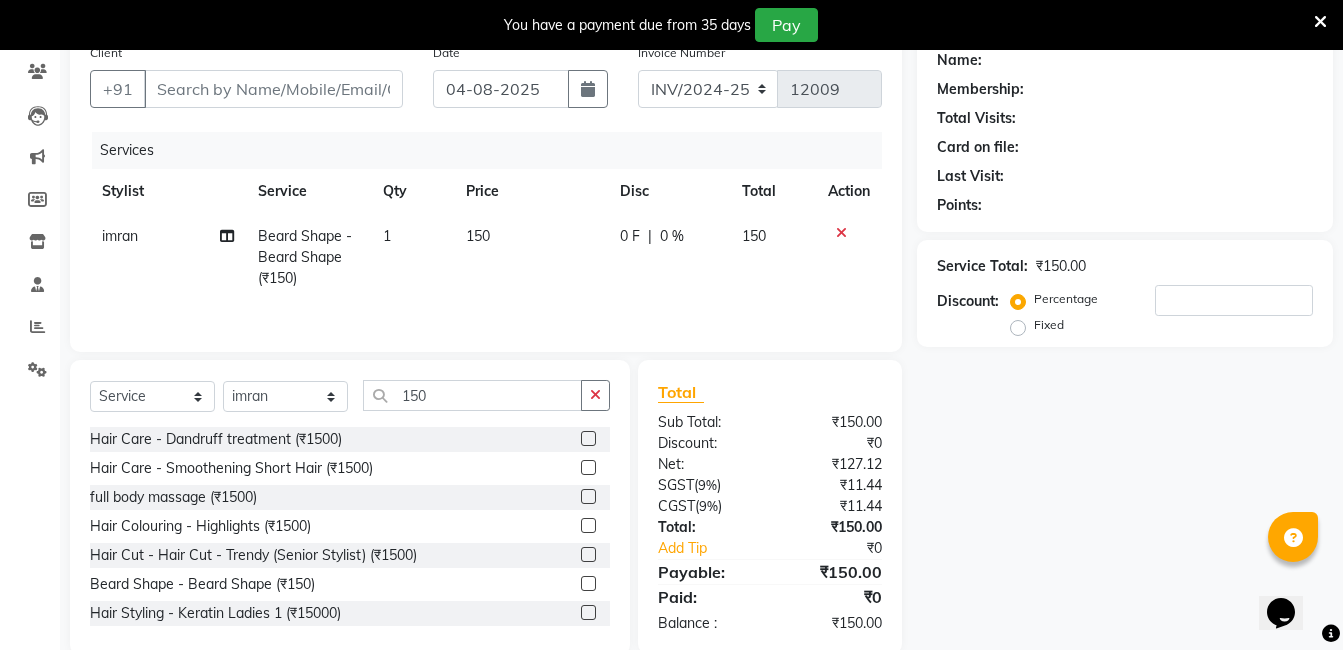scroll, scrollTop: 201, scrollLeft: 0, axis: vertical 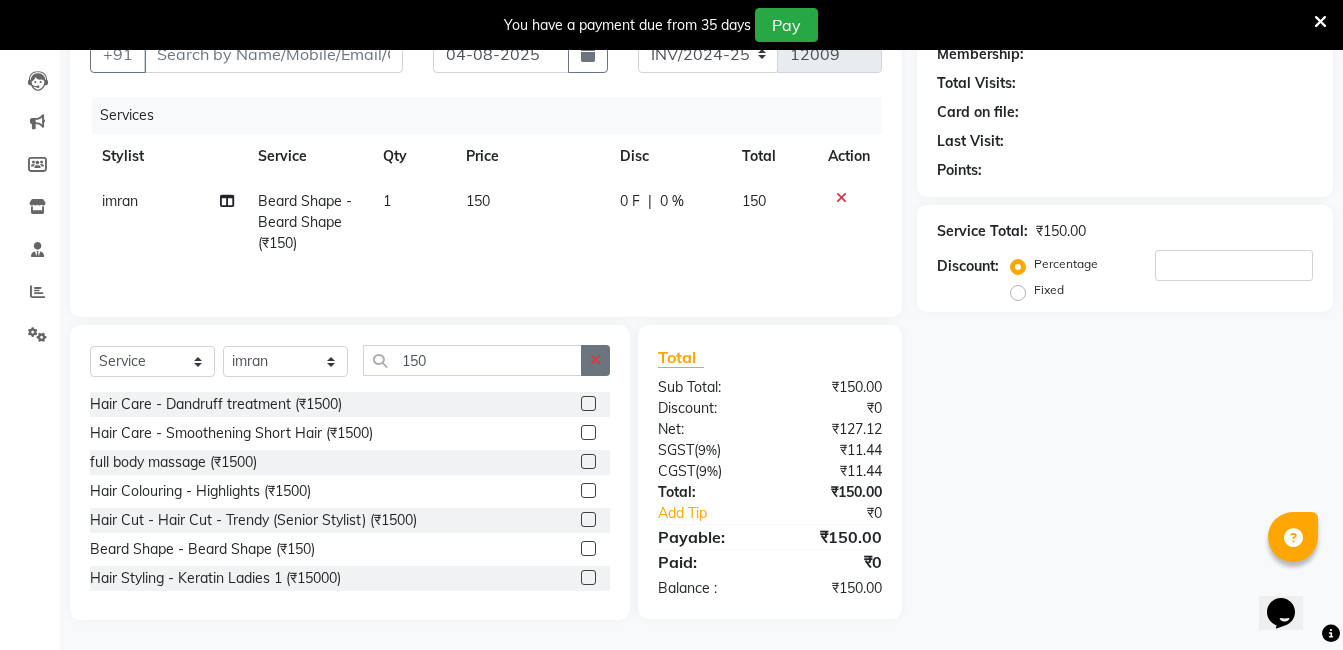 click 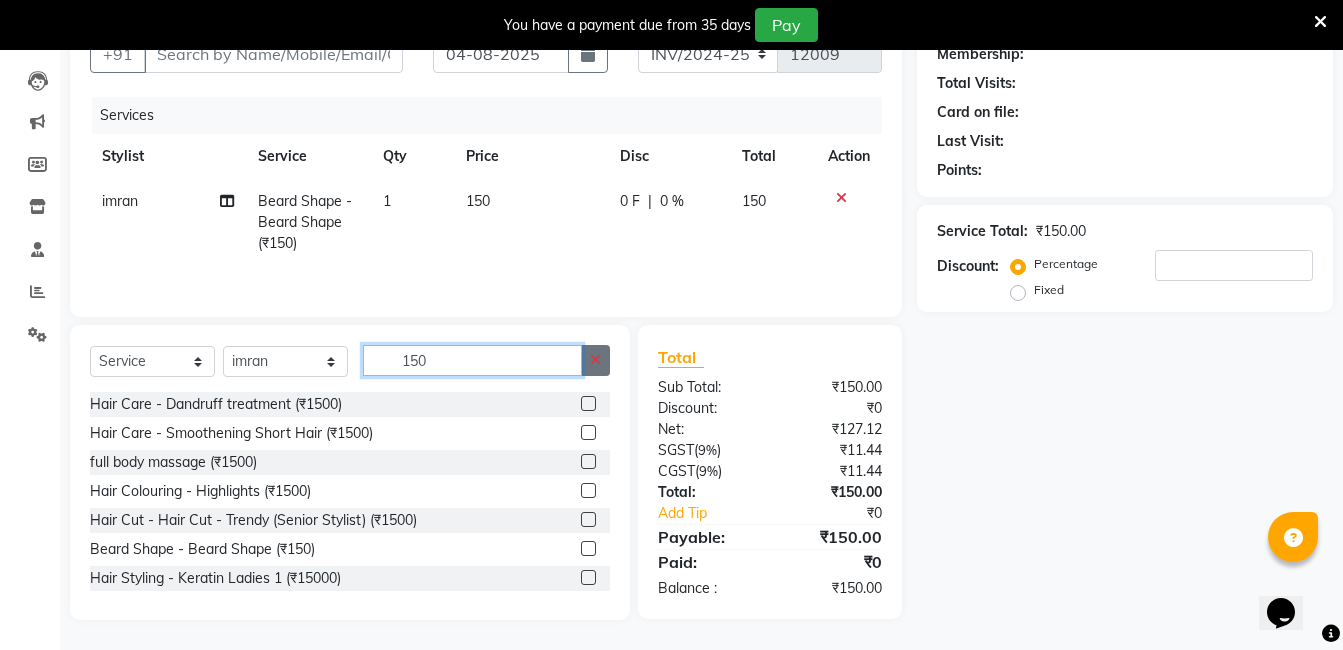 type 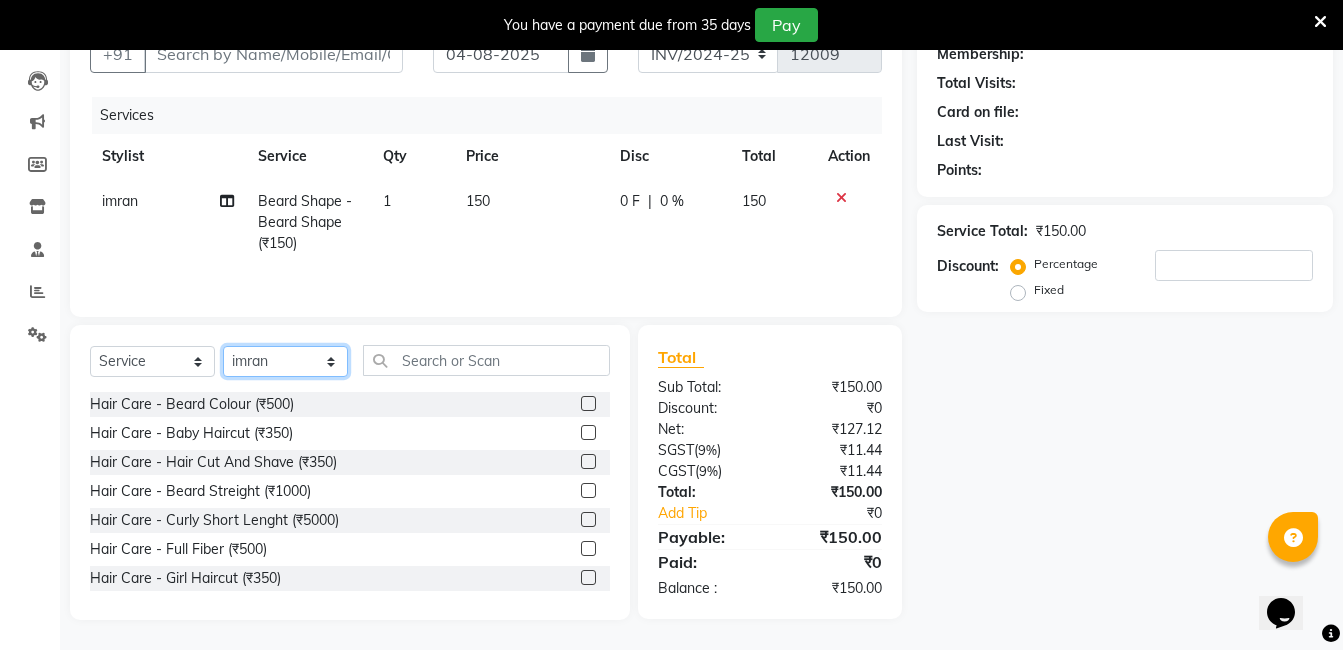 click on "Select Stylist AIJAZ fazil imran iqbal kasim mohd mohsin rasheed sameer TALIB Wajid" 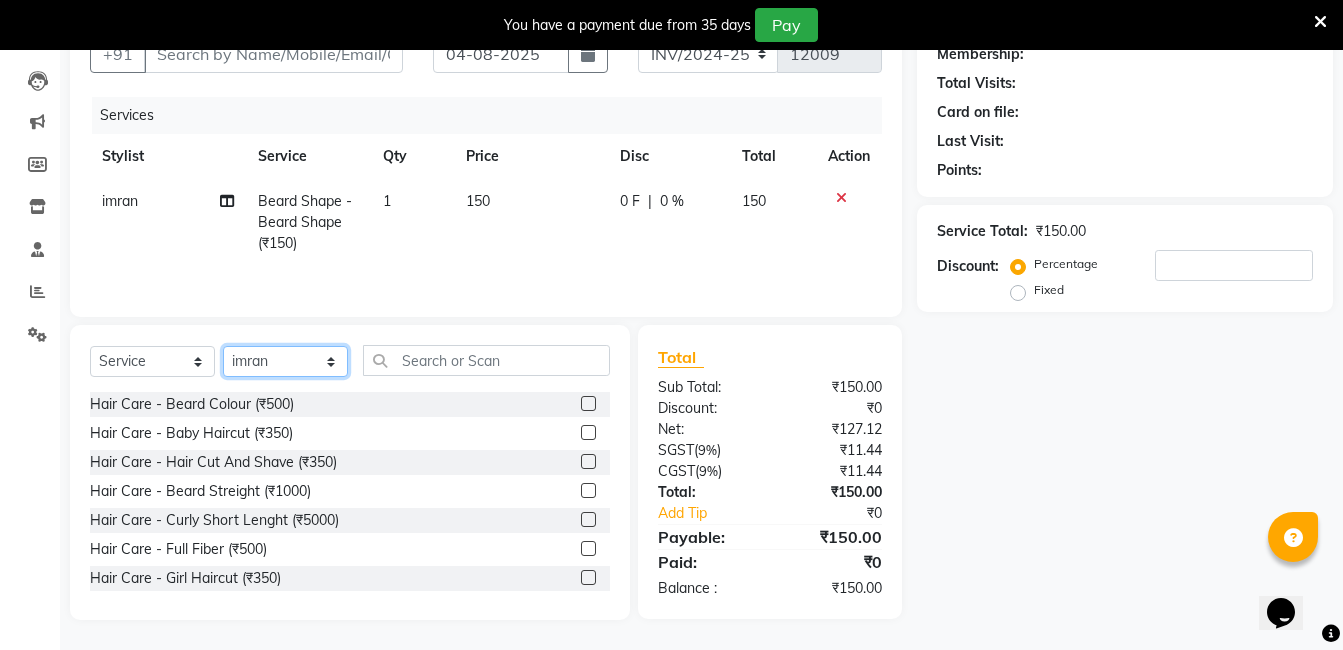 select on "63353" 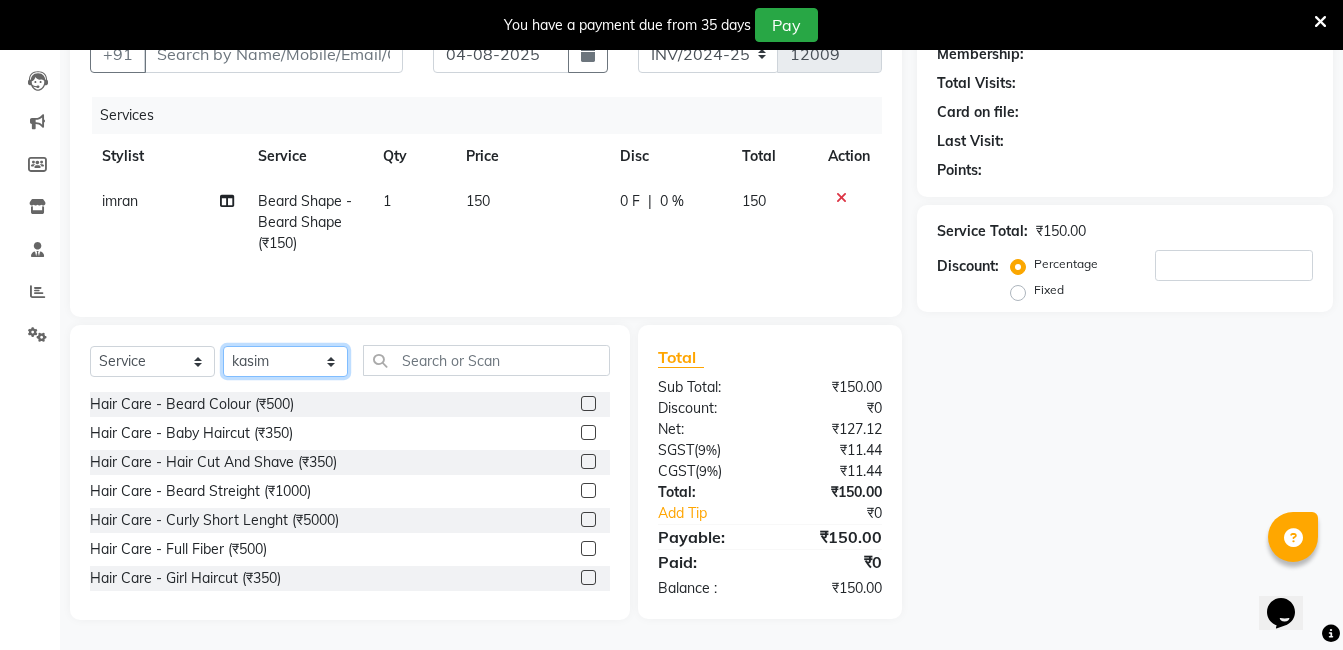 click on "Select Stylist AIJAZ fazil imran iqbal kasim mohd mohsin rasheed sameer TALIB Wajid" 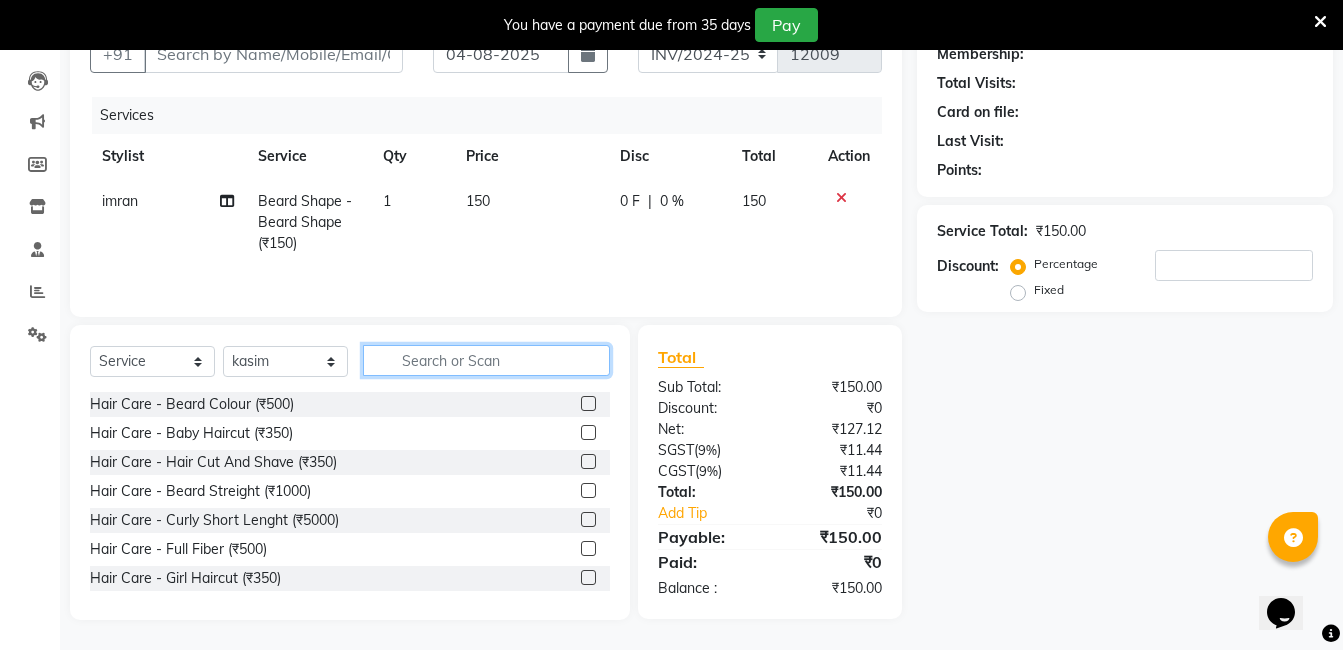 click 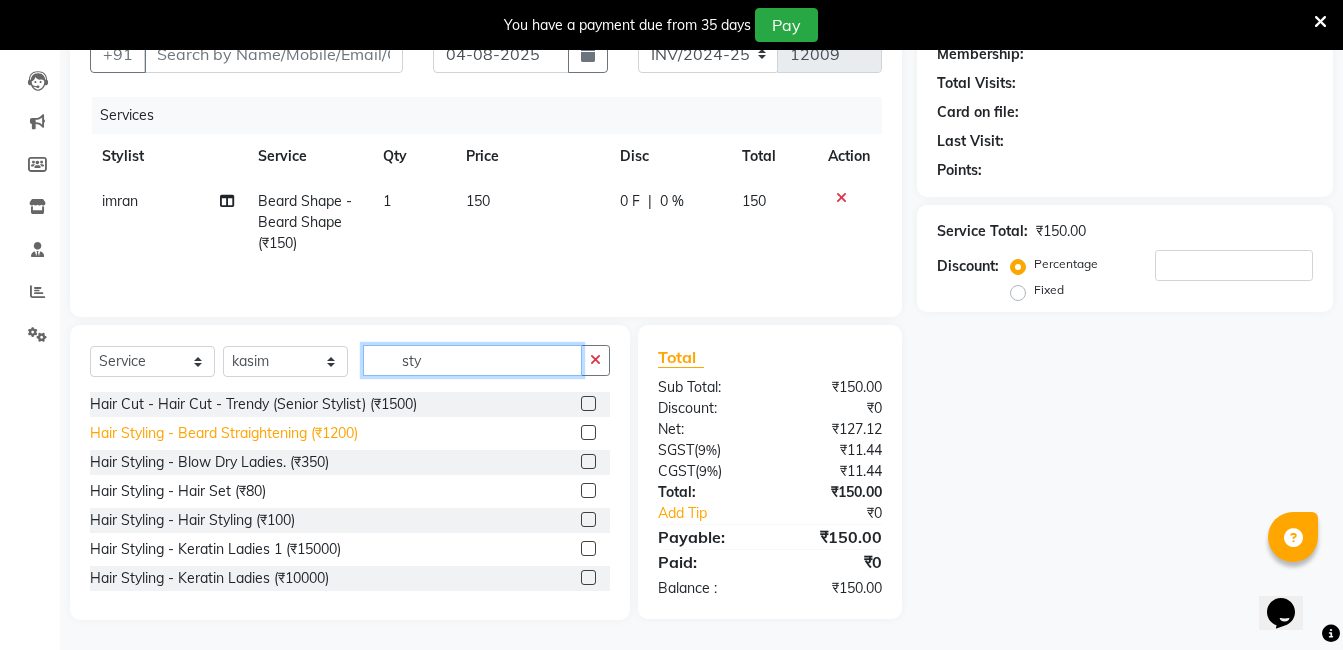 type on "sty" 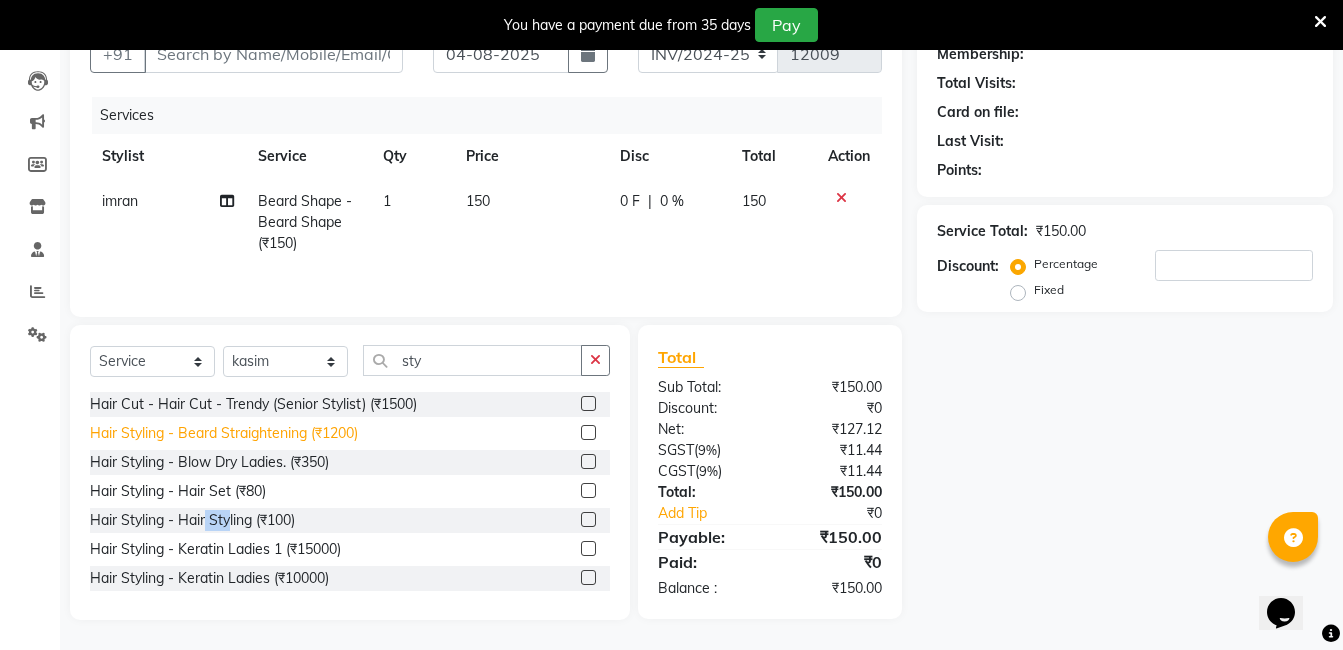 click on "Hair Styling - Hair Styling (₹100)" 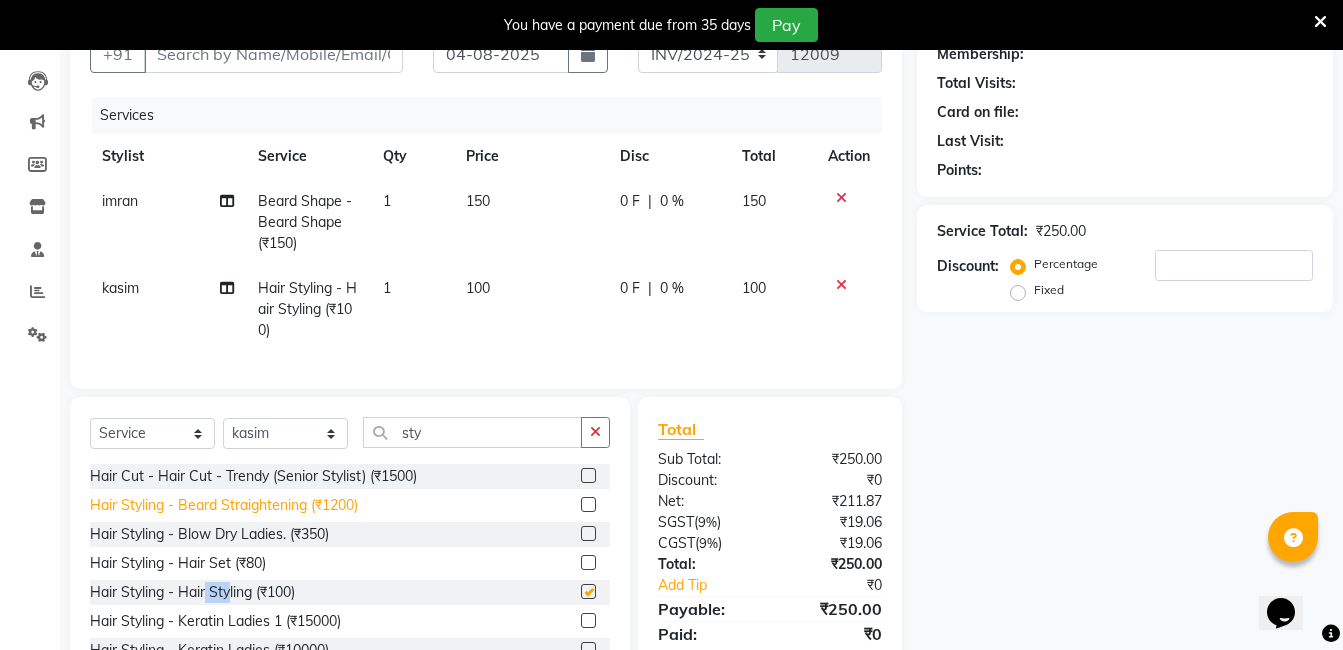 checkbox on "false" 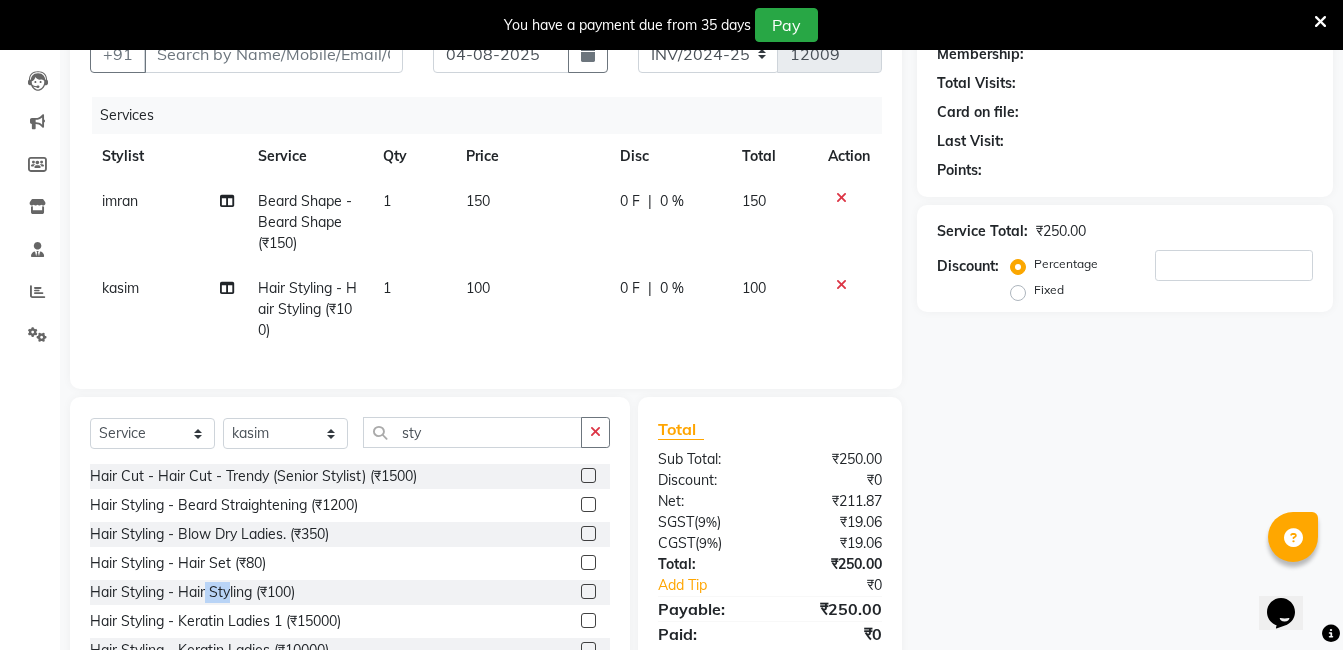 scroll, scrollTop: 0, scrollLeft: 0, axis: both 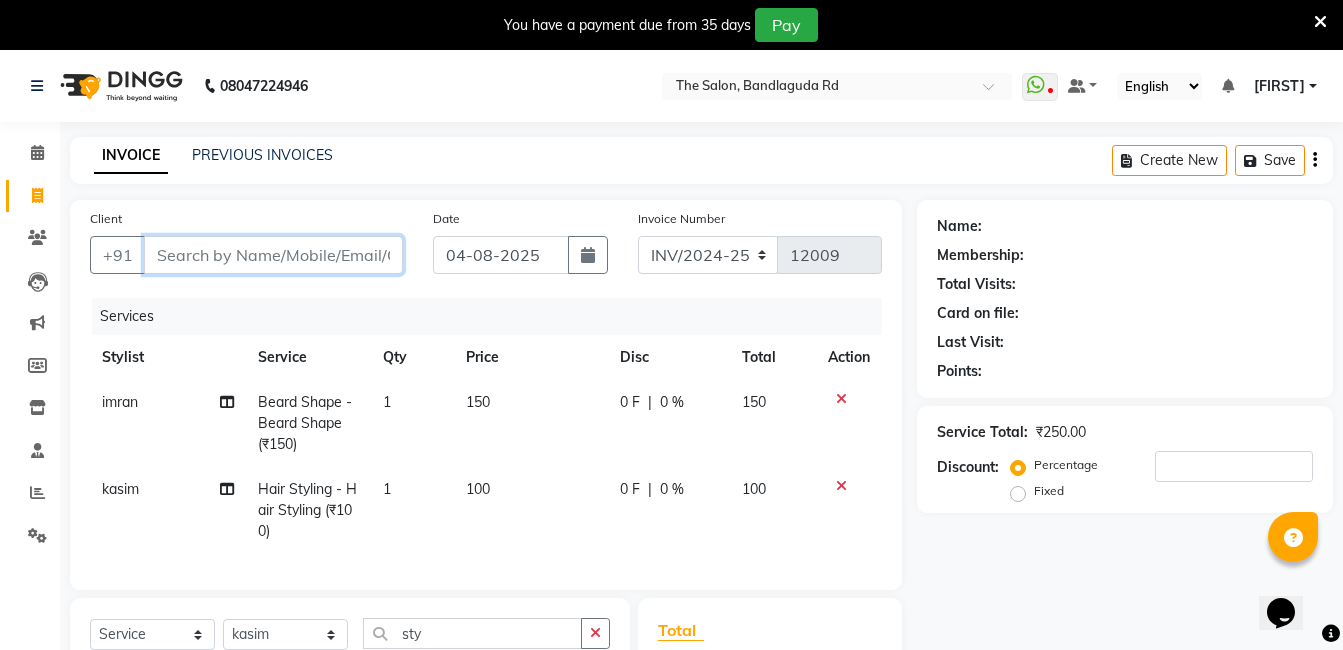 click on "Client" at bounding box center [273, 255] 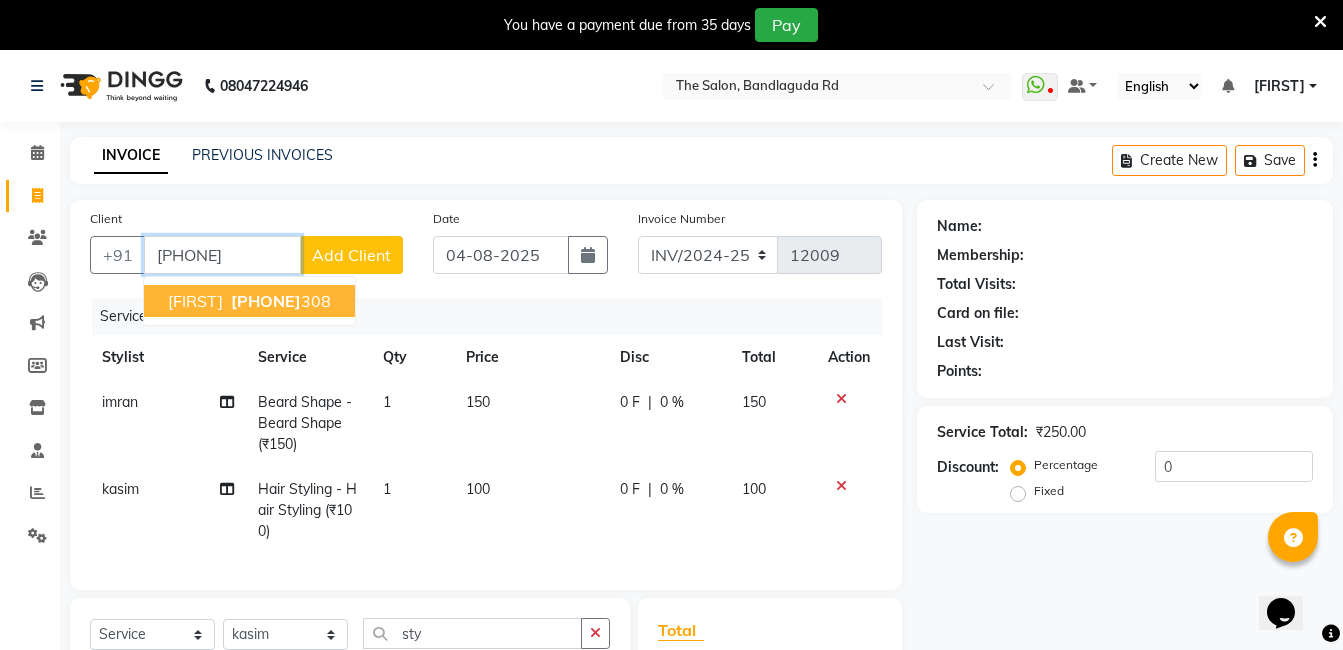 click on "[FIRST]   [PHONE]" at bounding box center [249, 301] 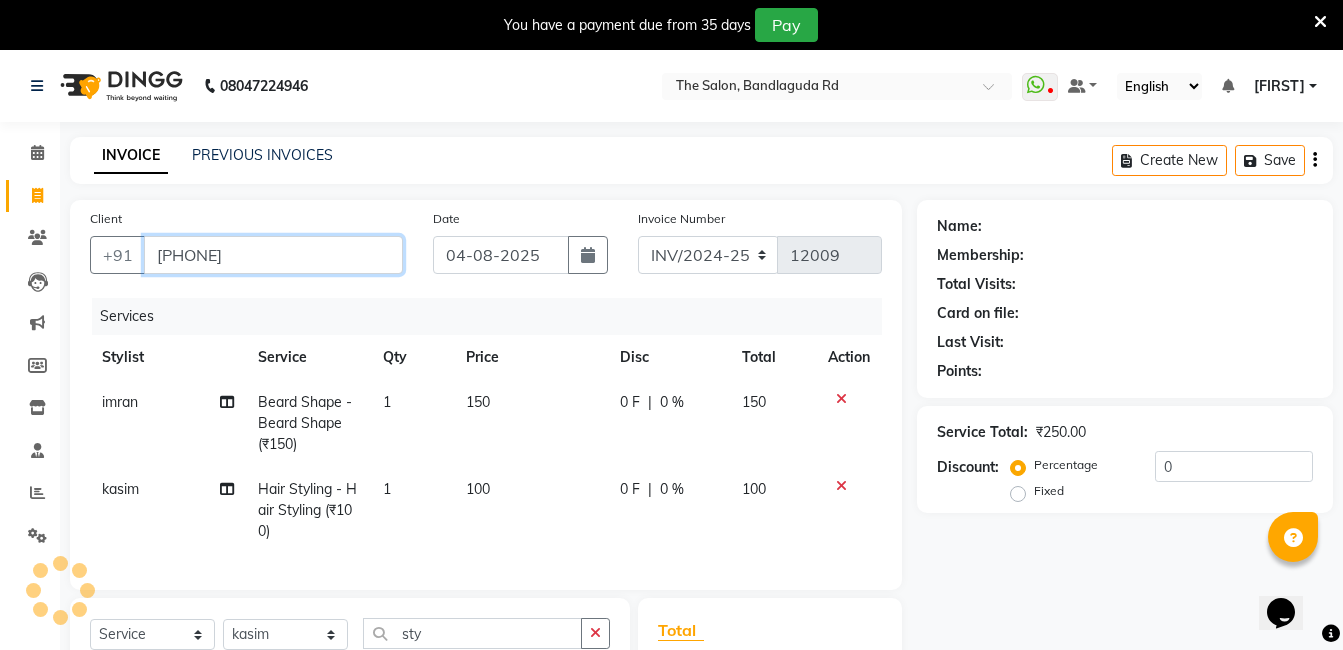 type on "[PHONE]" 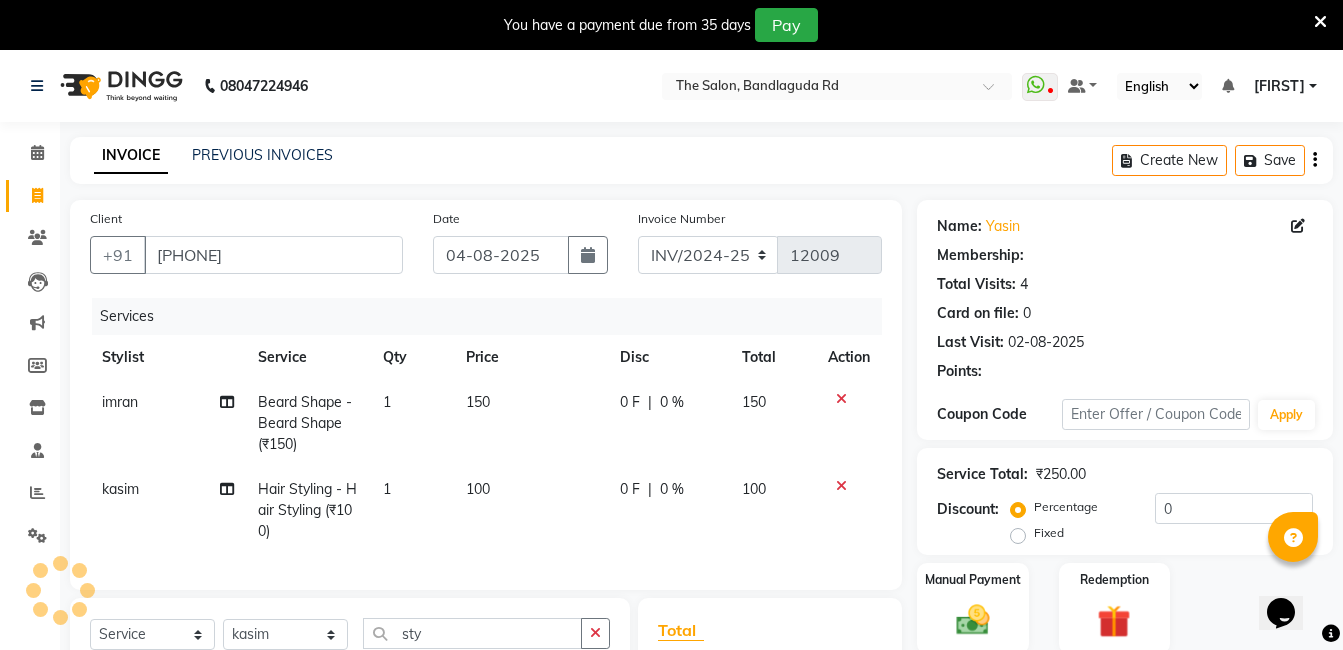 select on "2: Object" 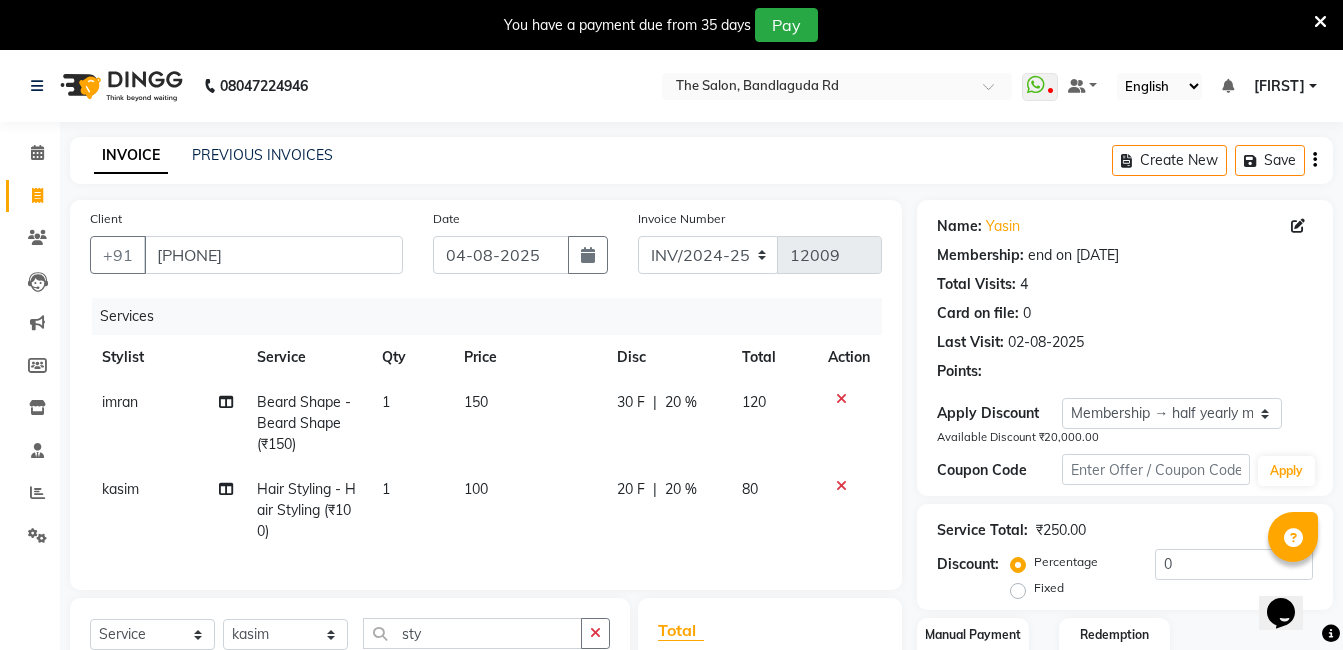 type on "20" 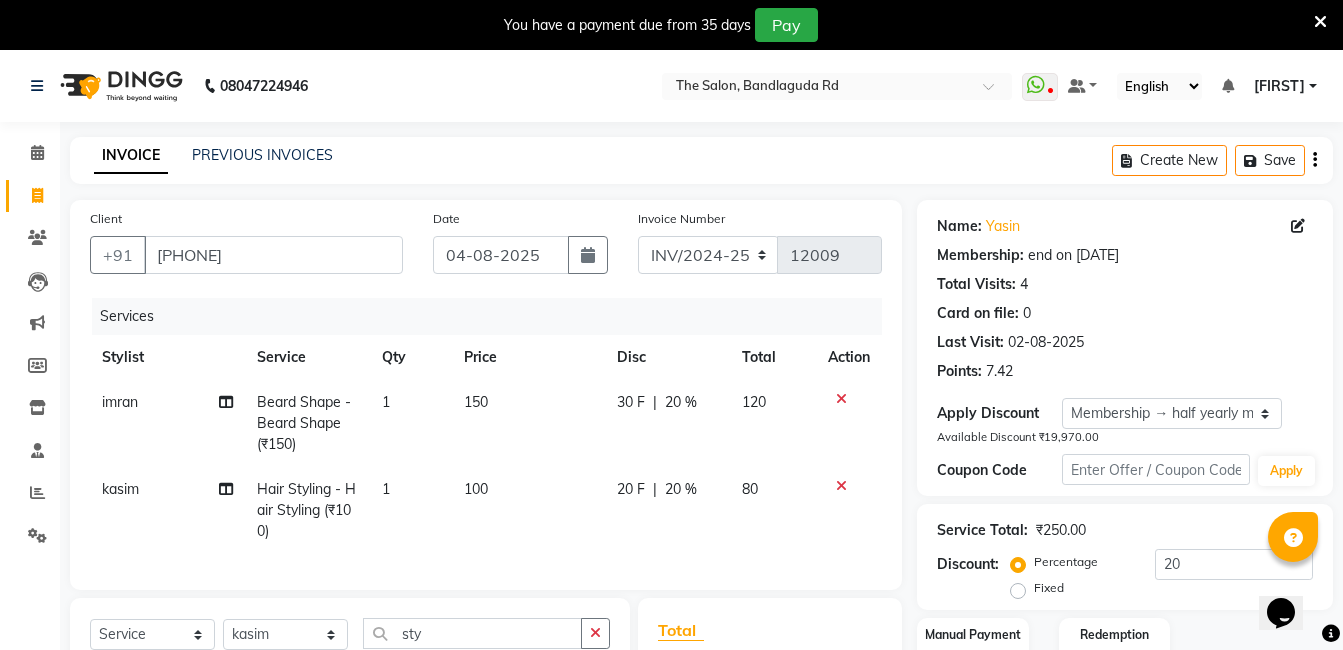 scroll, scrollTop: 288, scrollLeft: 0, axis: vertical 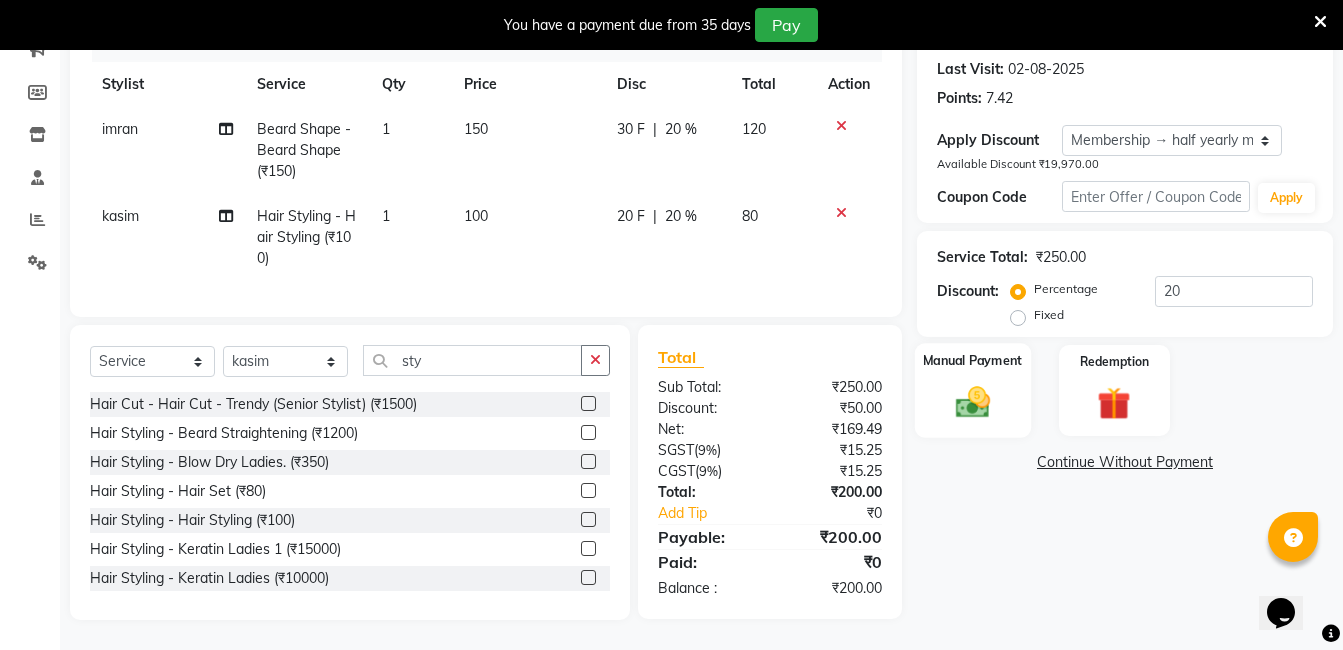 click on "Manual Payment" 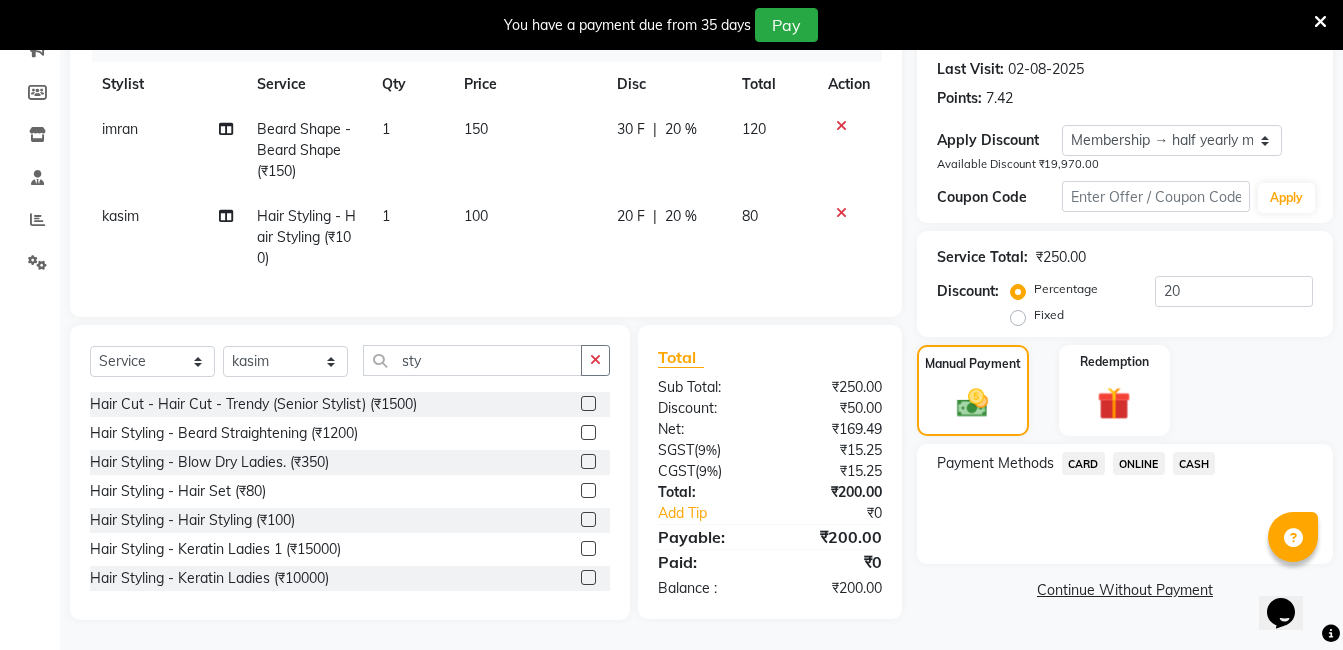 click on "CASH" 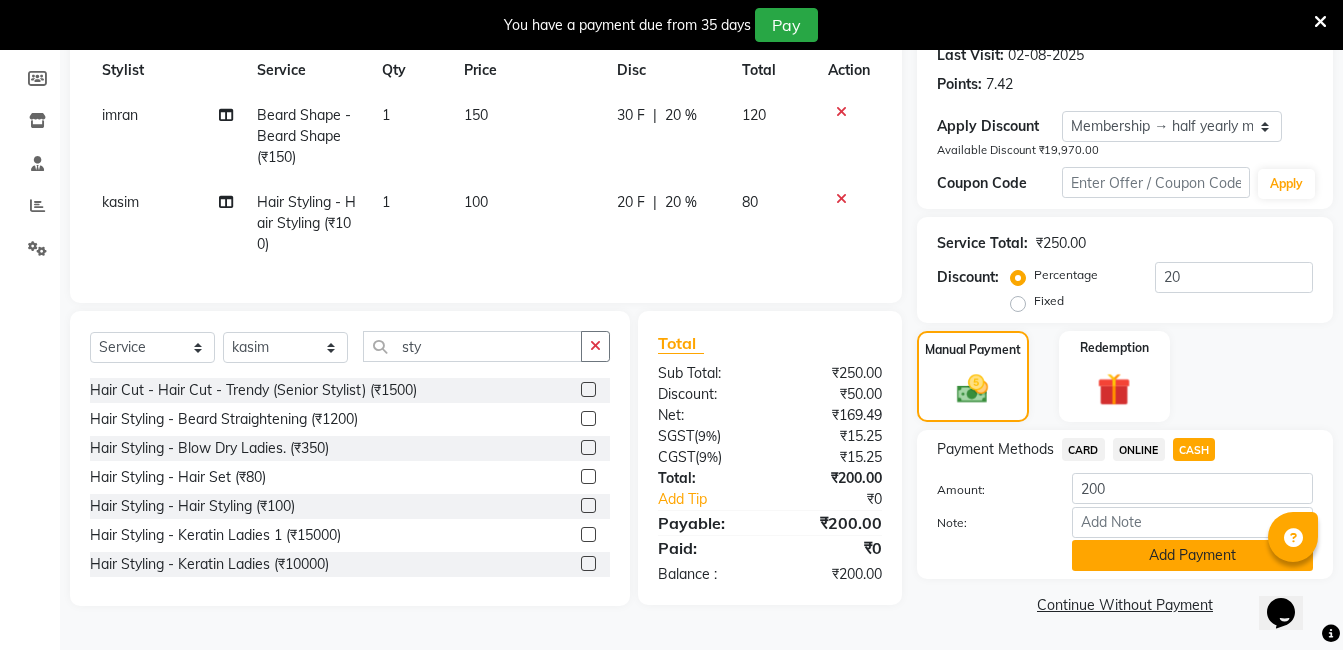 click on "Add Payment" 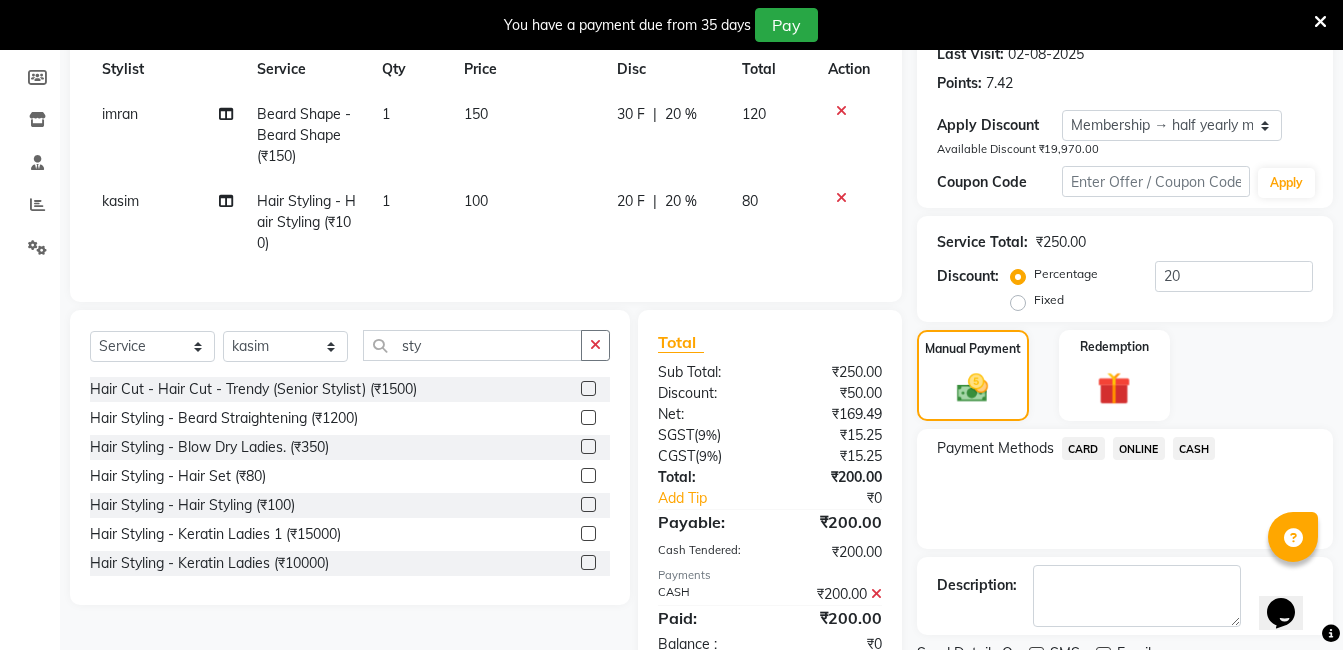 scroll, scrollTop: 448, scrollLeft: 0, axis: vertical 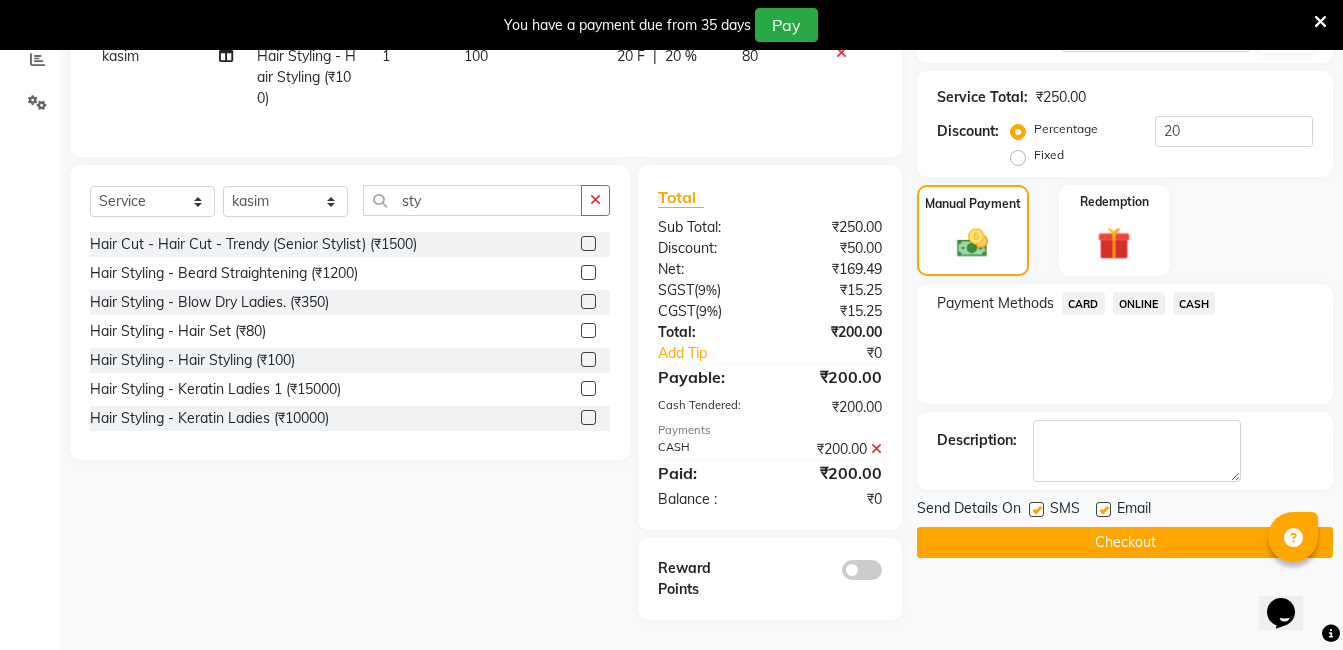click on "Checkout" 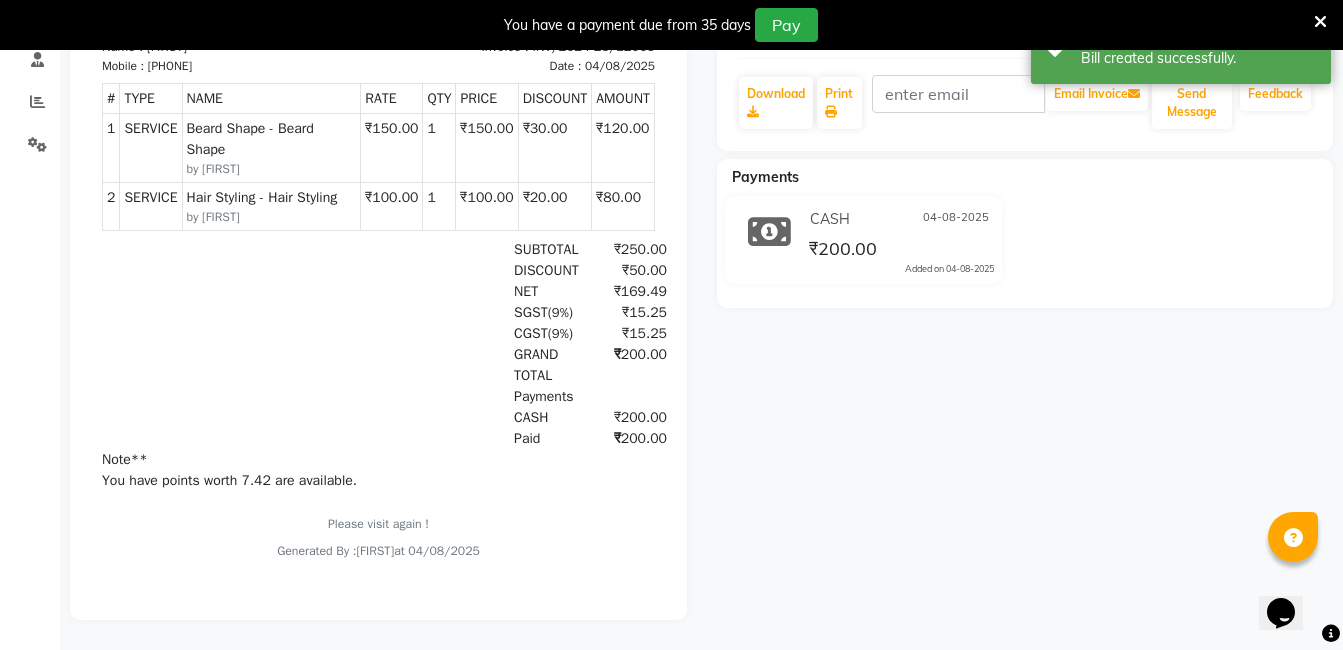 scroll, scrollTop: 0, scrollLeft: 0, axis: both 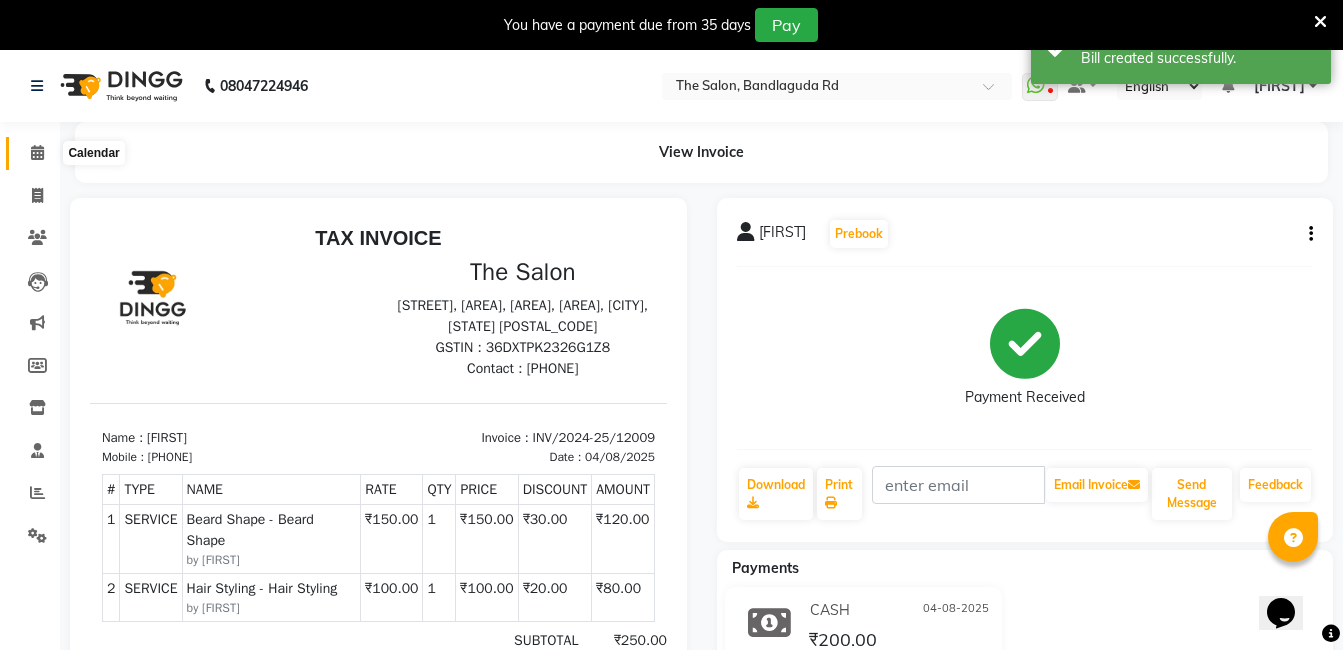 click 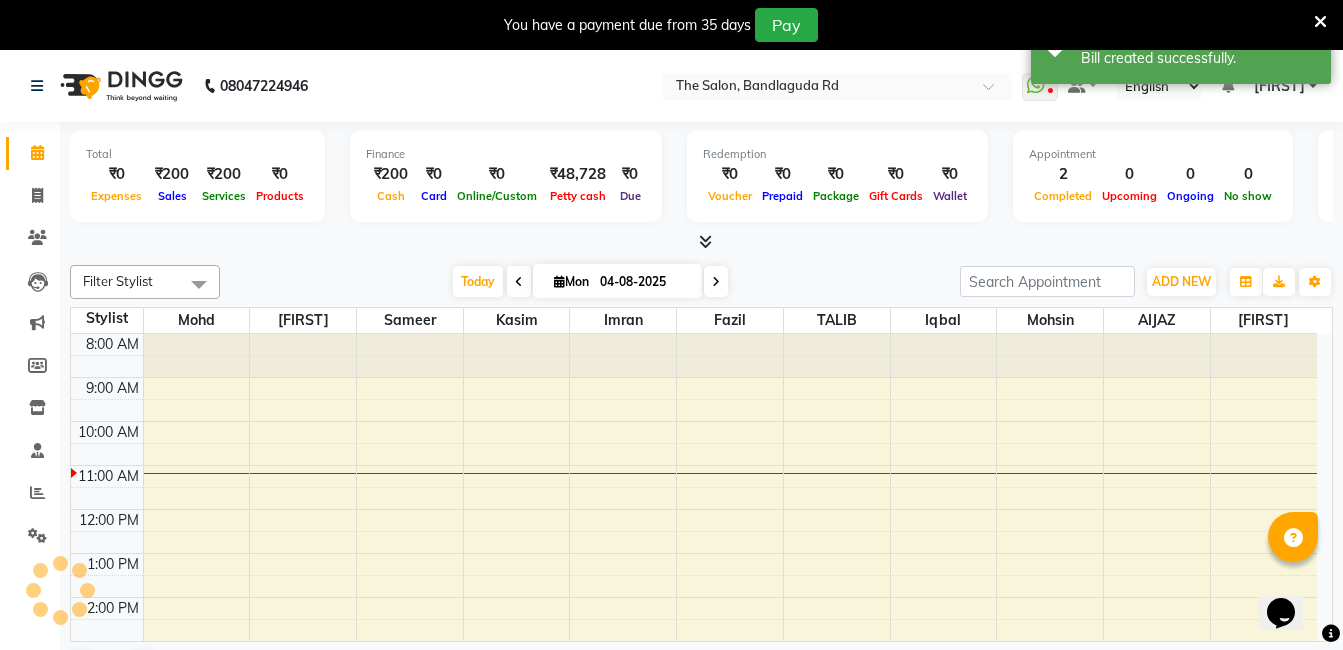 scroll, scrollTop: 0, scrollLeft: 0, axis: both 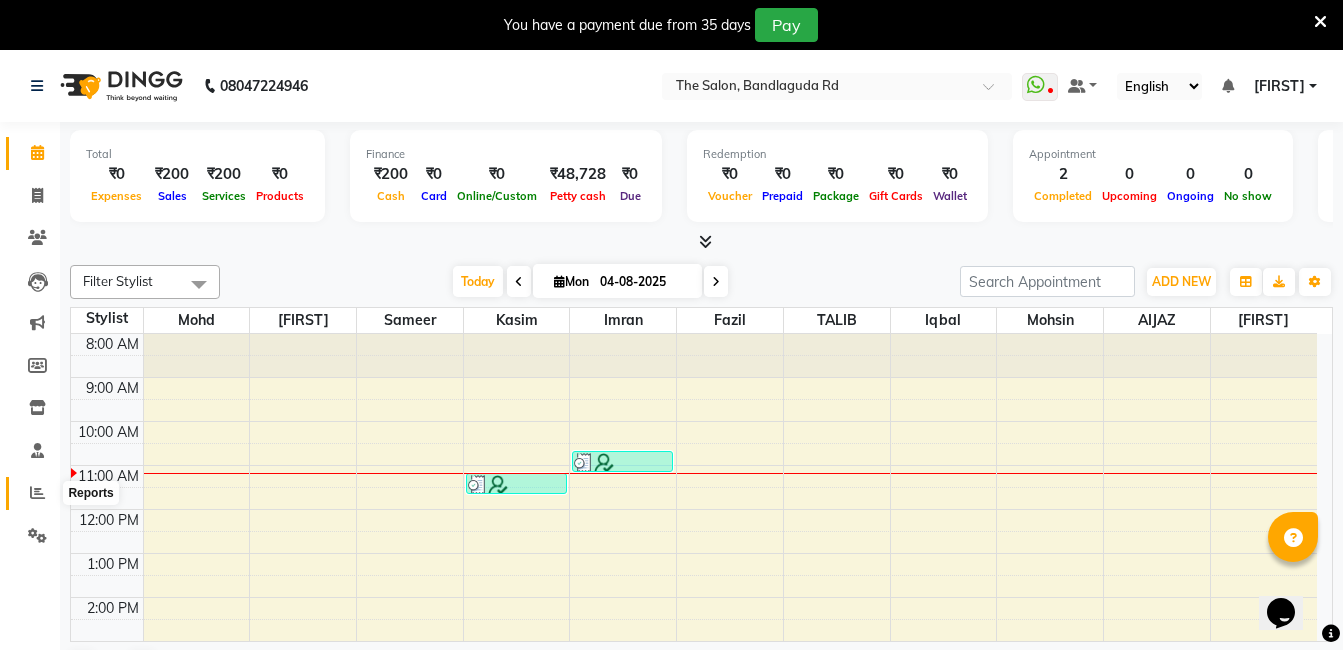 click 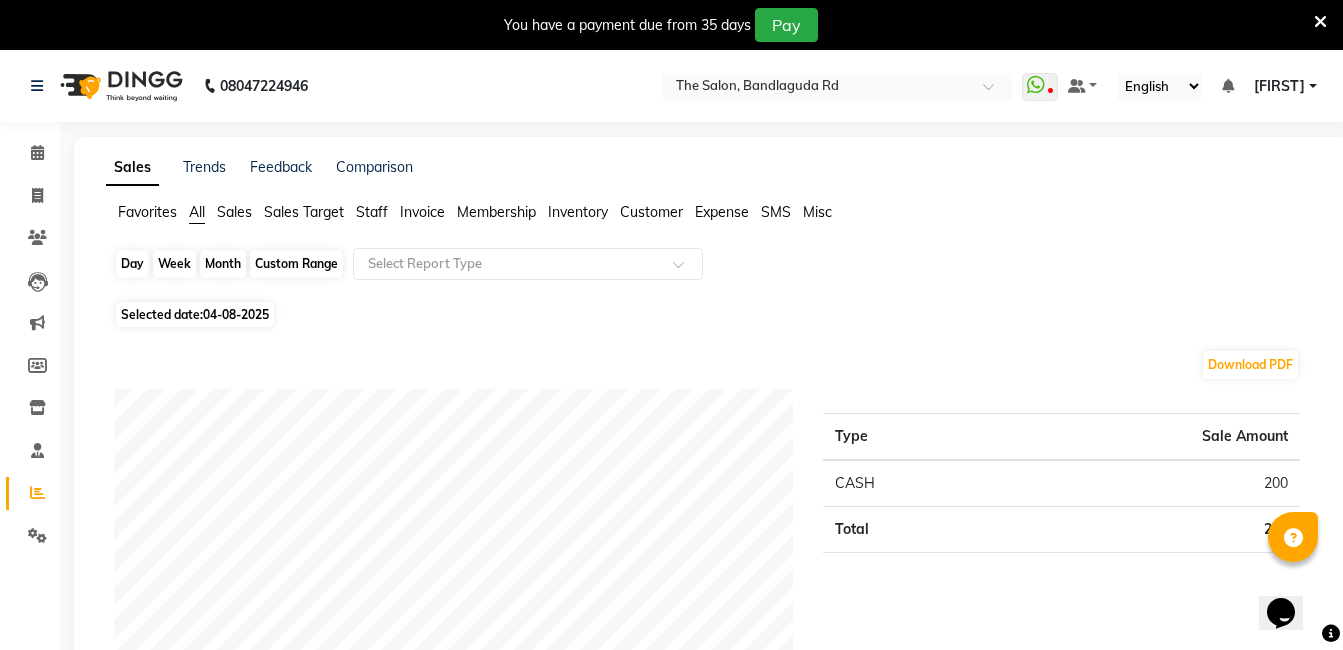 click on "Day" 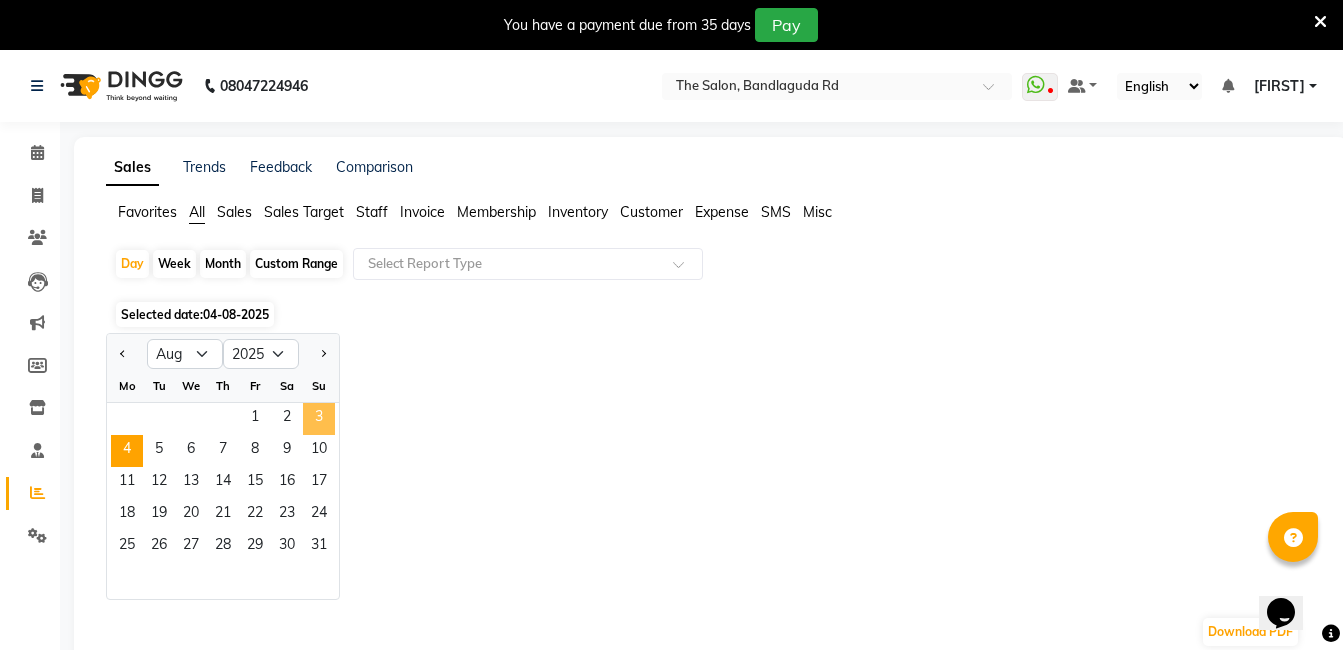 click on "3" 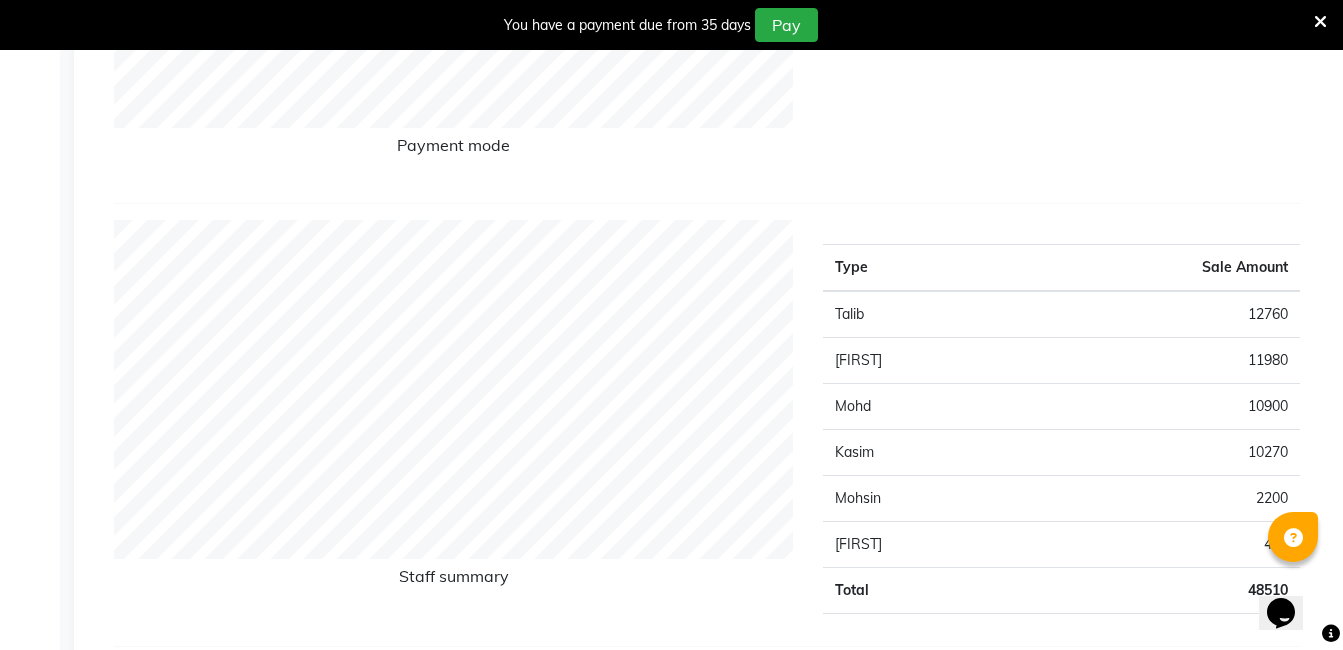 scroll, scrollTop: 100, scrollLeft: 0, axis: vertical 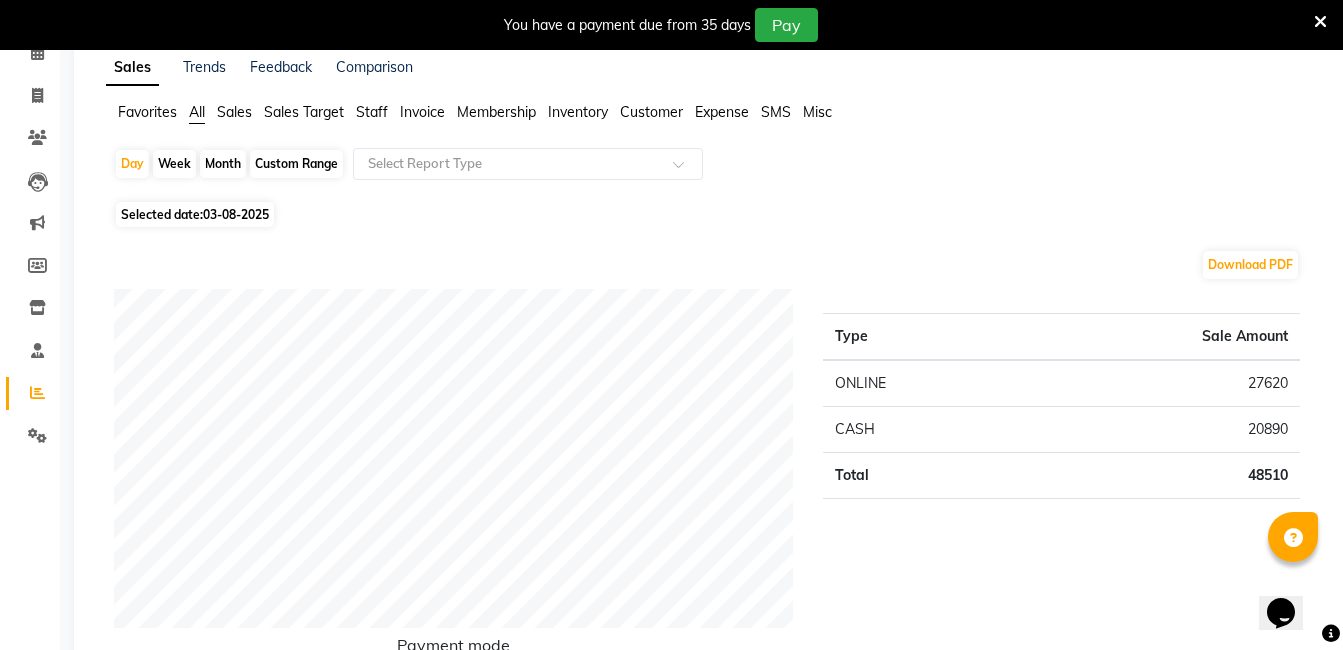 click on "Month" 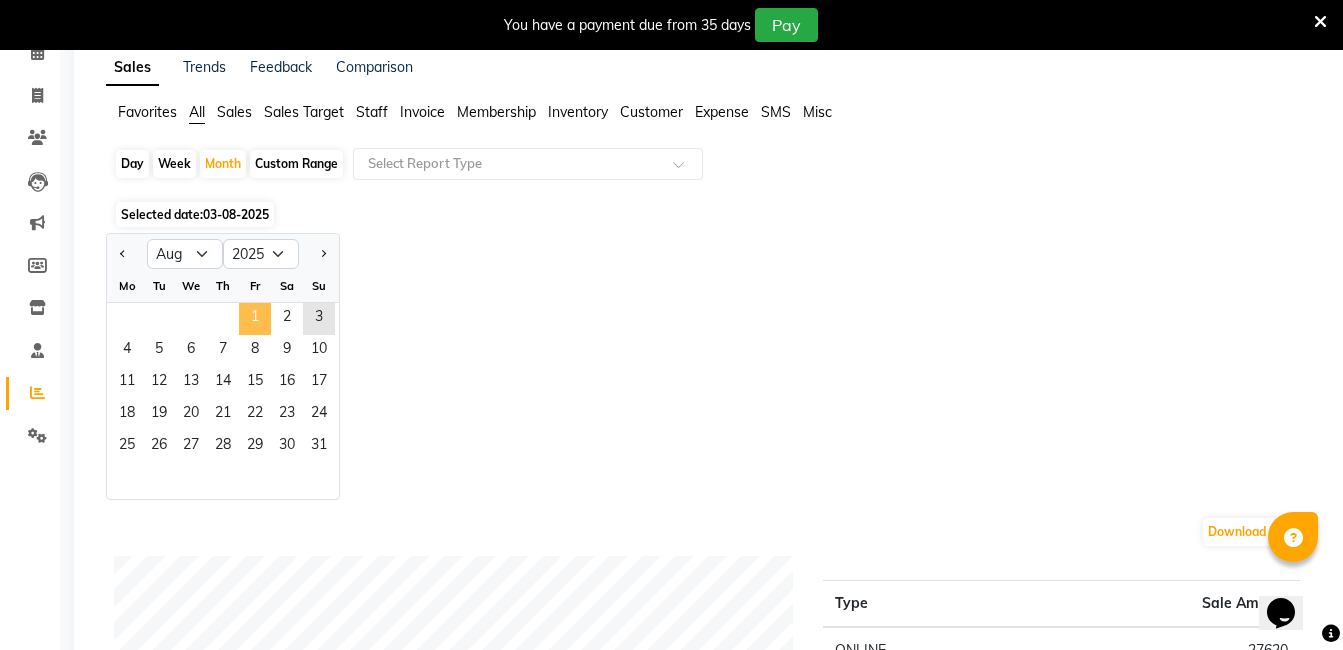 click on "1" 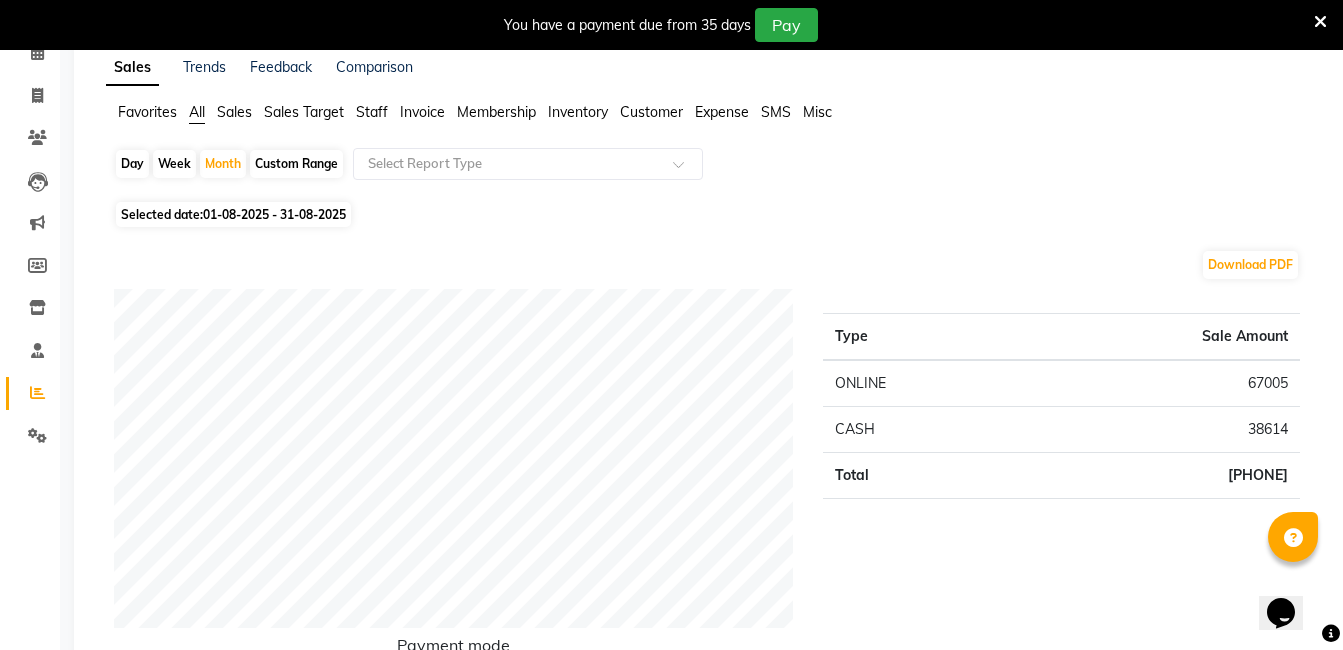scroll, scrollTop: 0, scrollLeft: 0, axis: both 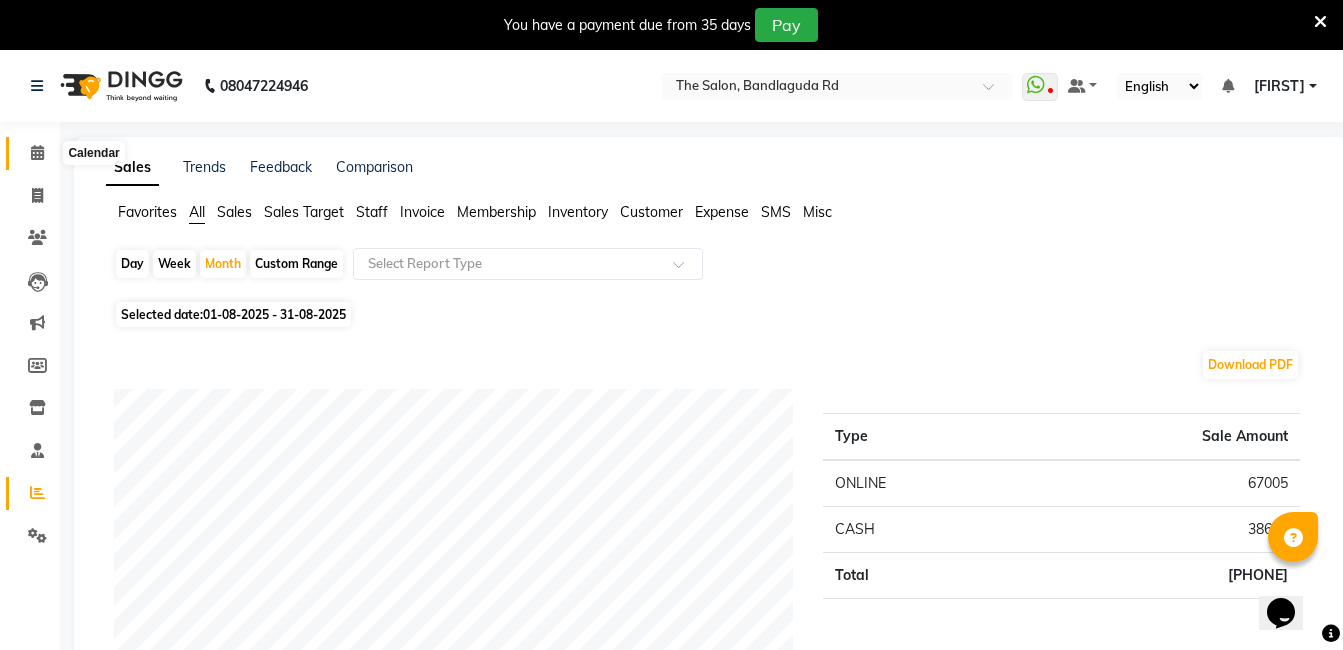click 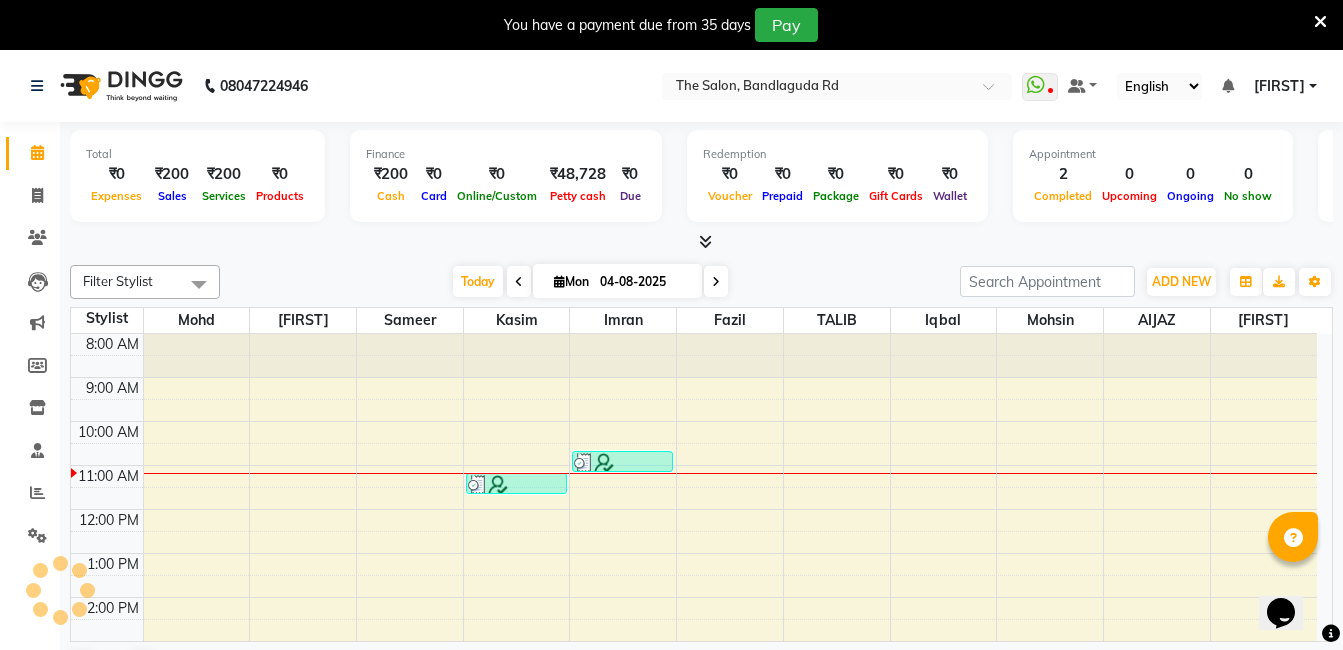 scroll, scrollTop: 0, scrollLeft: 0, axis: both 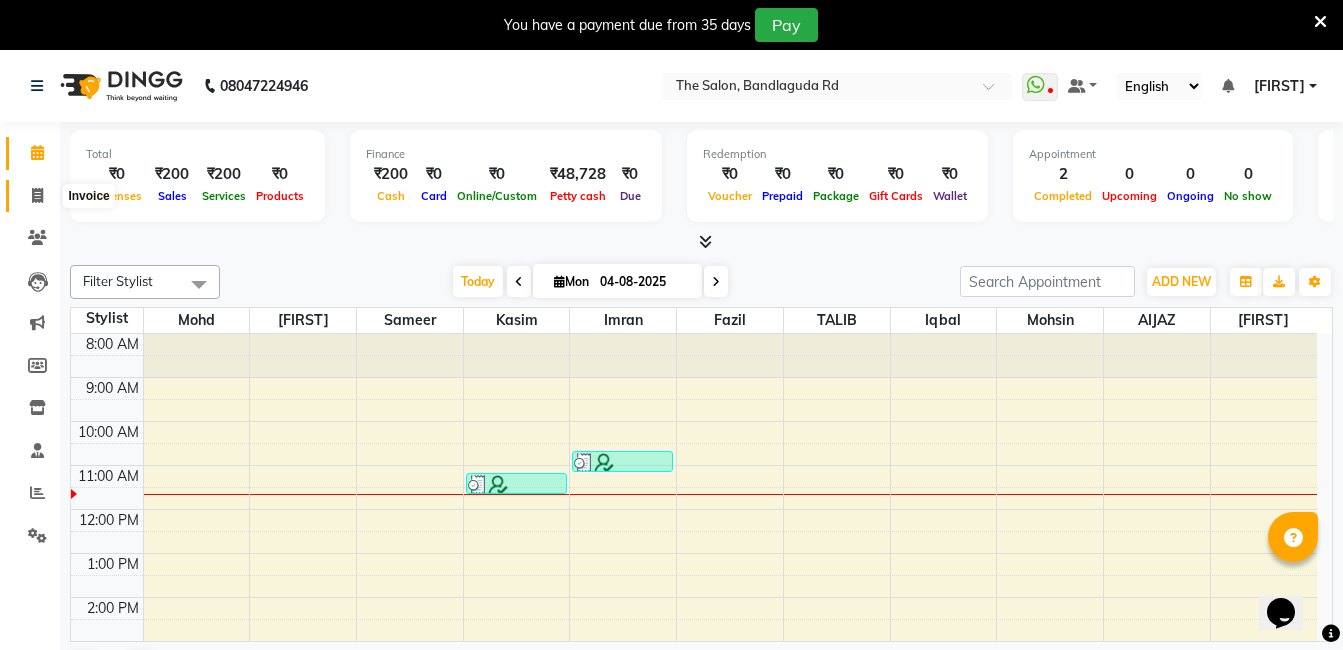click 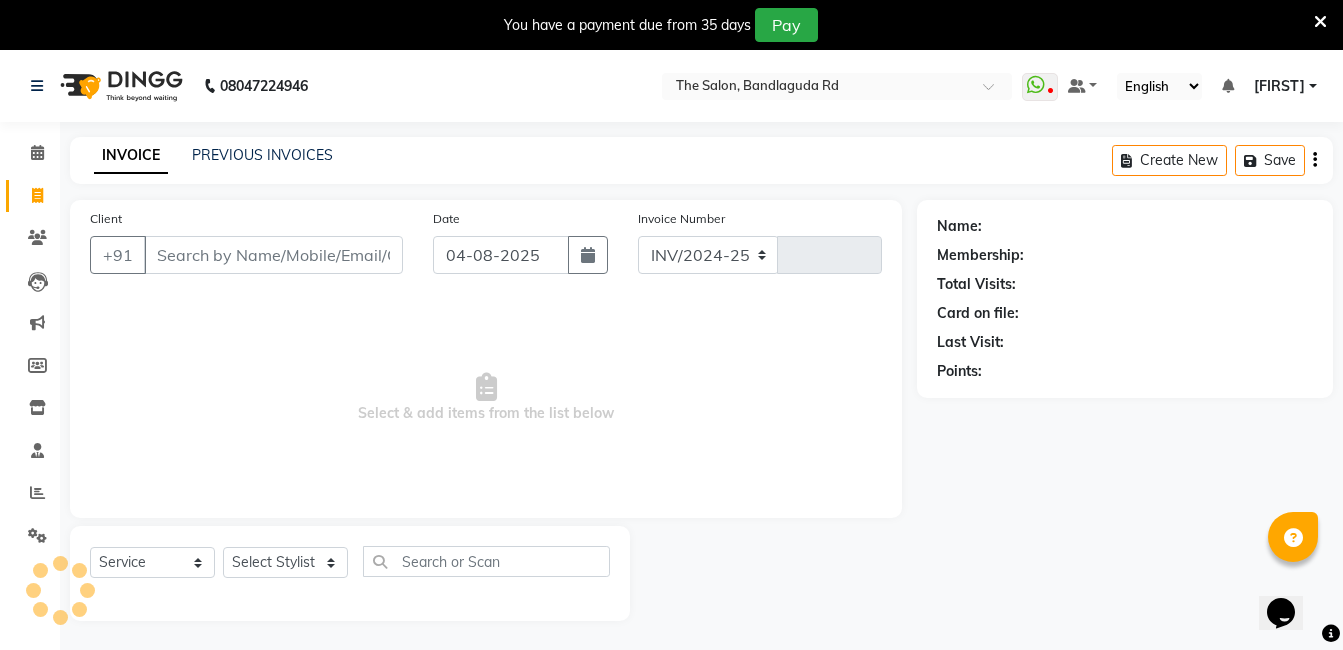 select on "5198" 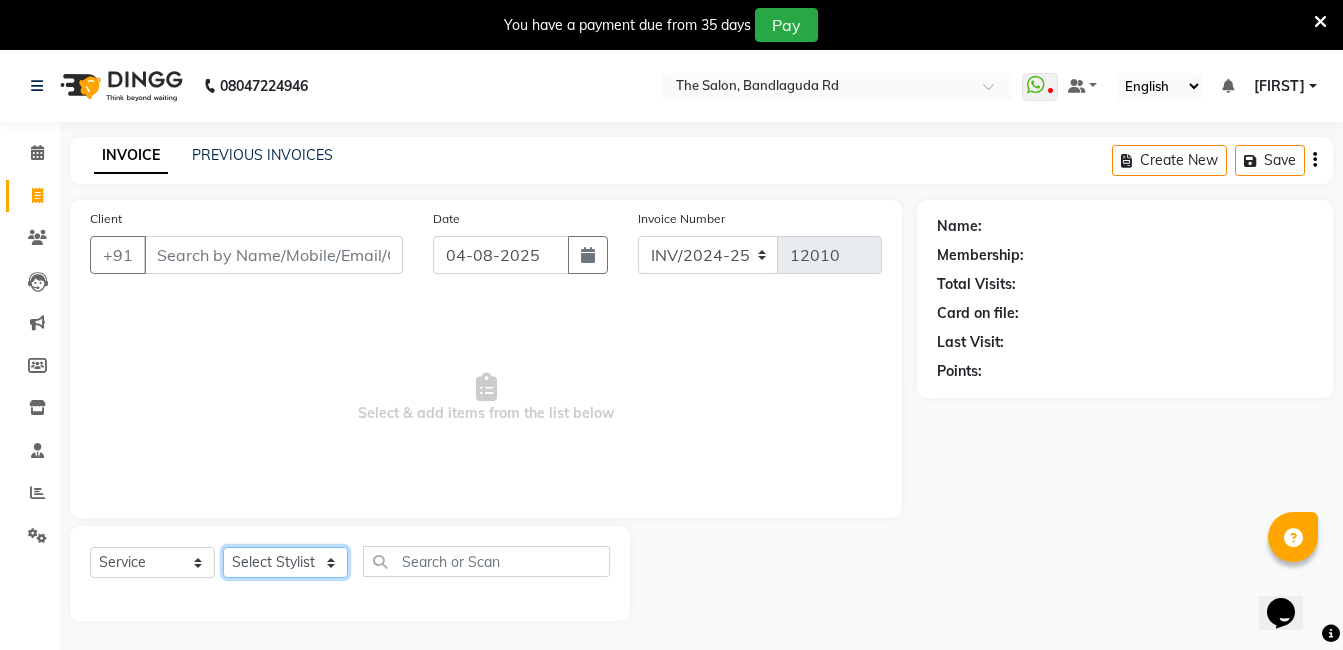 click on "Select Stylist AIJAZ fazil imran iqbal kasim mohd mohsin rasheed sameer TALIB Wajid" 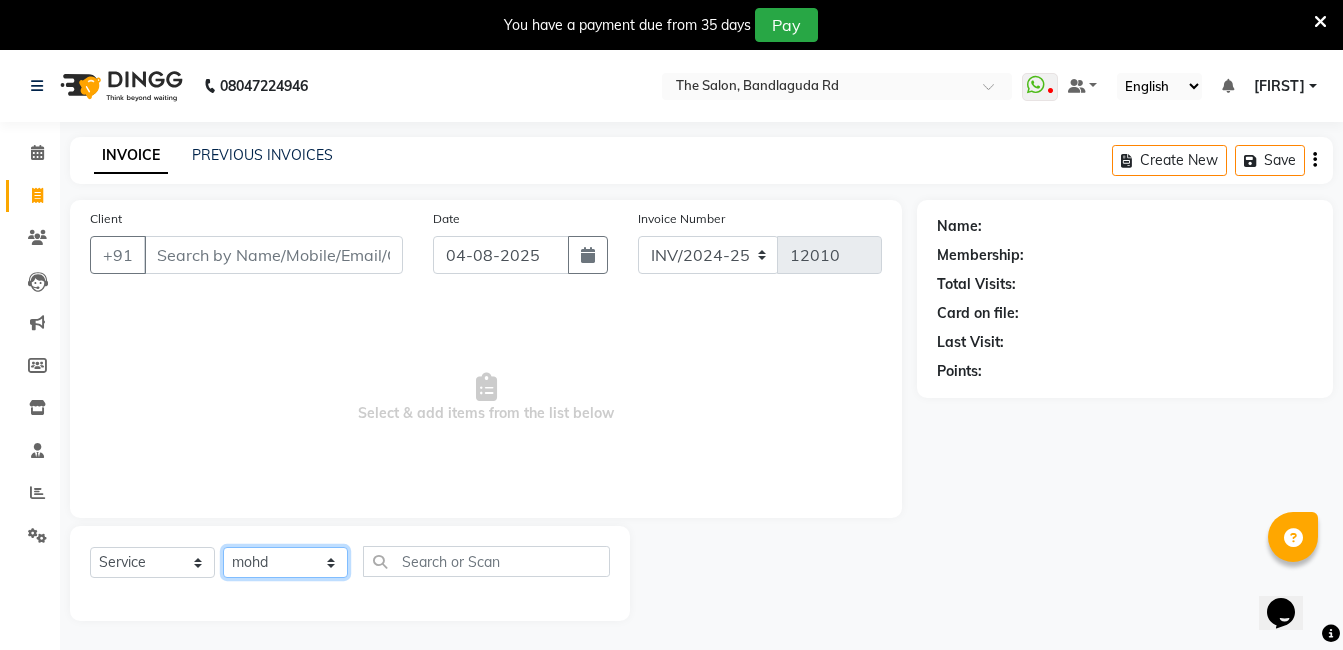 click on "Select Stylist AIJAZ fazil imran iqbal kasim mohd mohsin rasheed sameer TALIB Wajid" 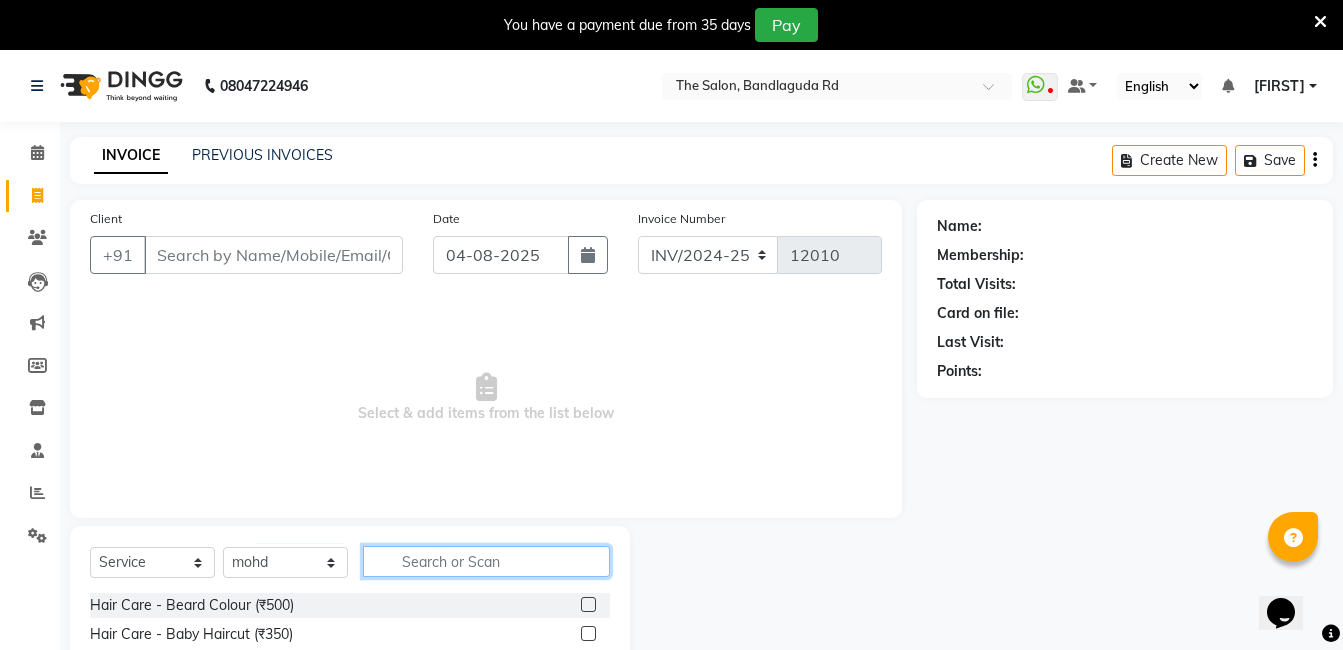 click 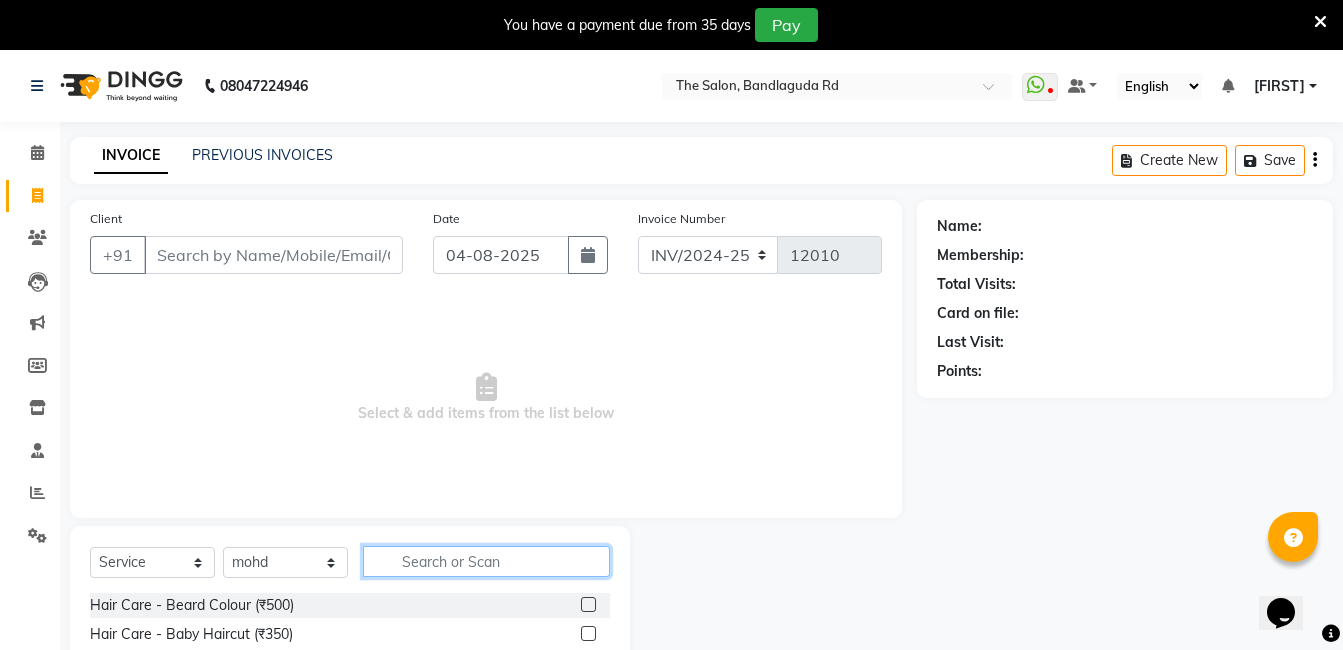 type on "3" 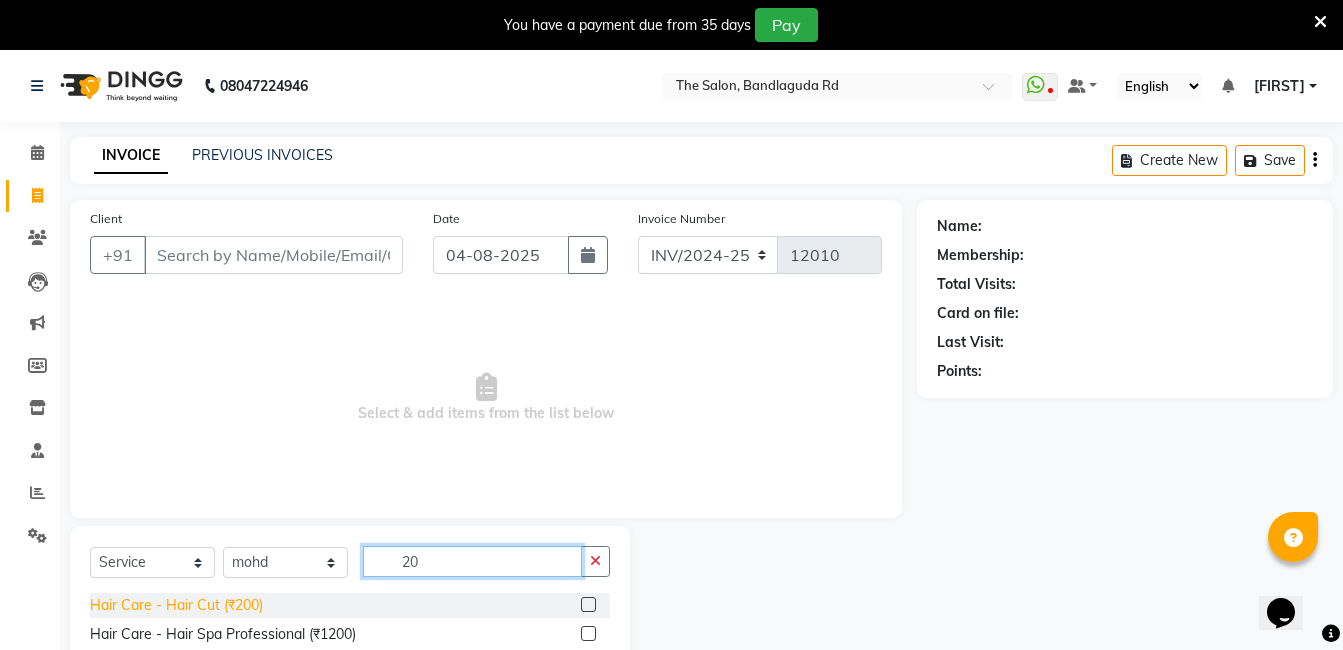 type on "20" 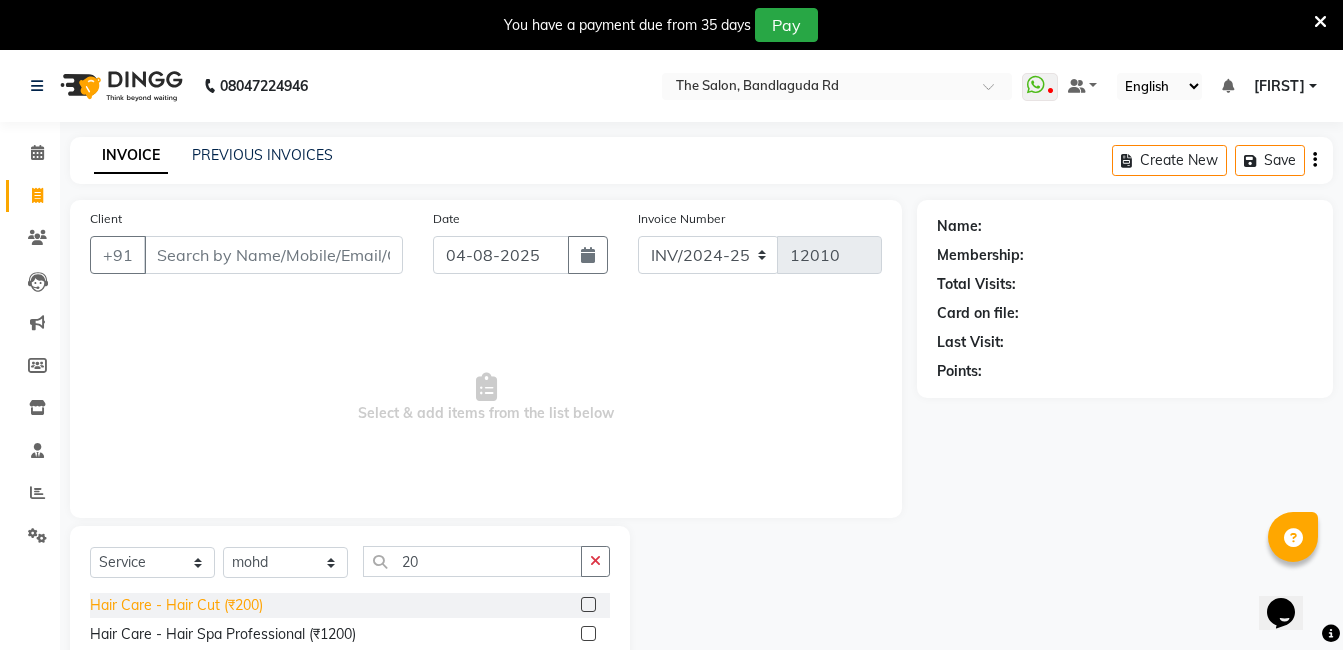 click on "Hair Care - Hair Cut (₹200)" 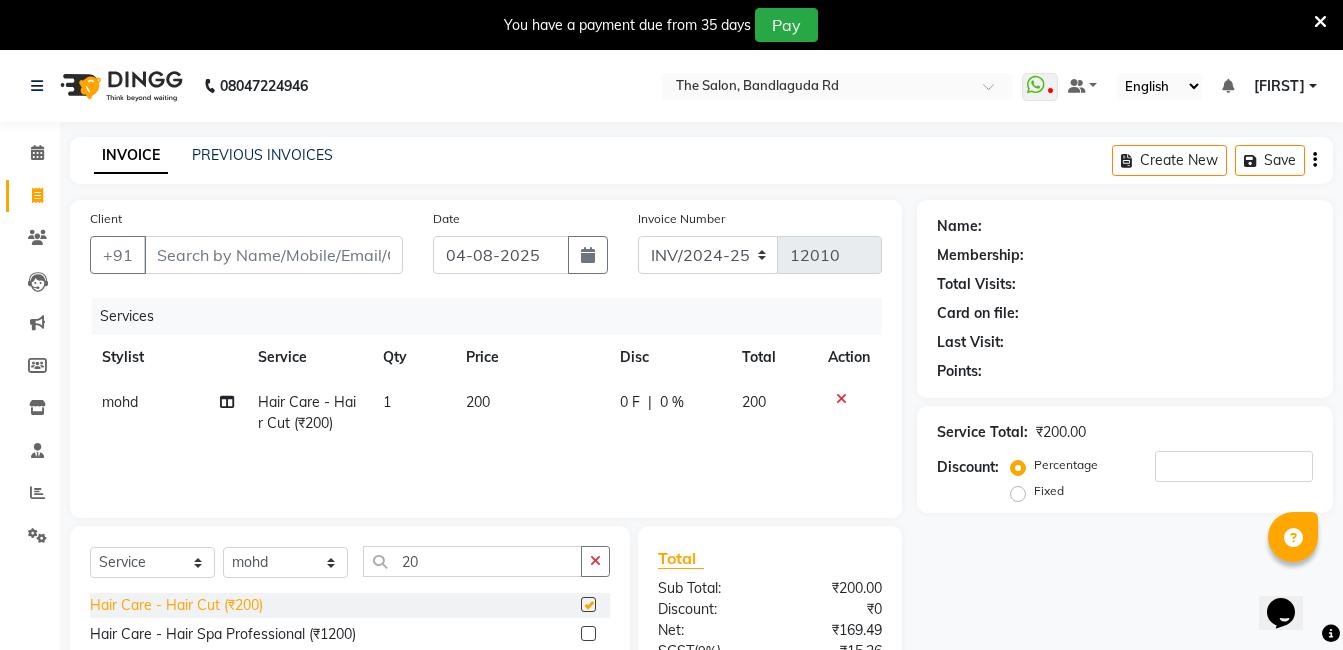 checkbox on "false" 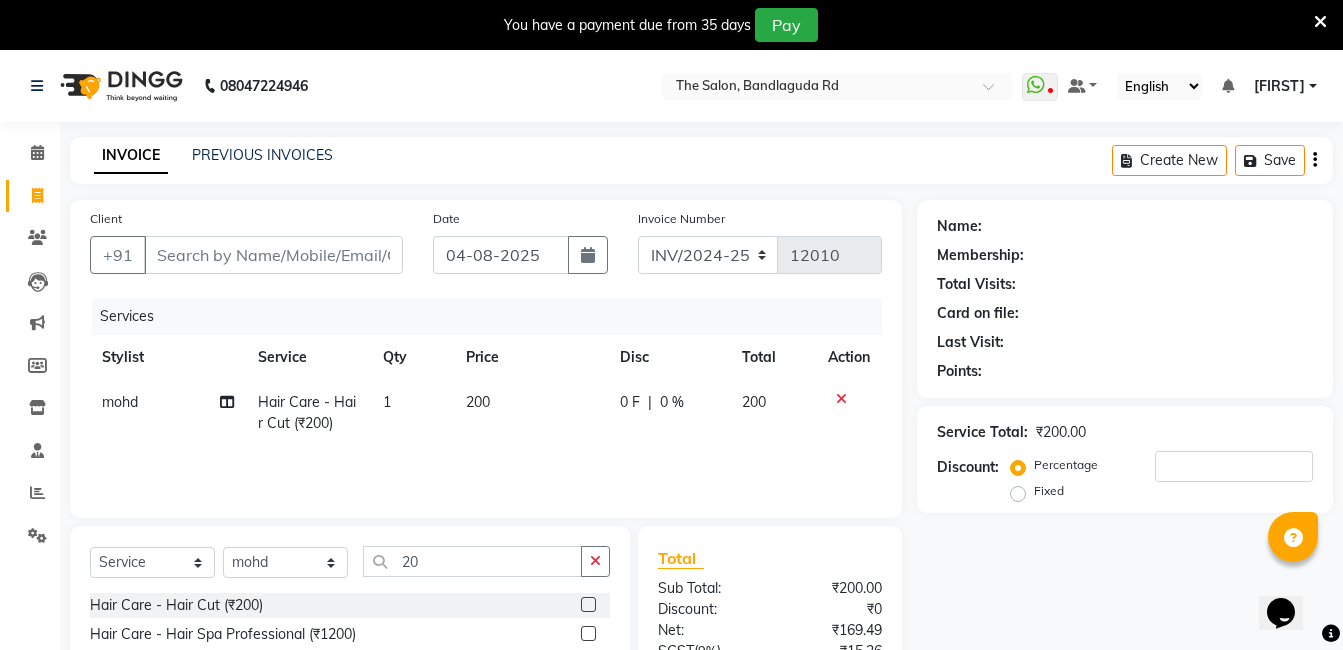 drag, startPoint x: 228, startPoint y: 234, endPoint x: 228, endPoint y: 248, distance: 14 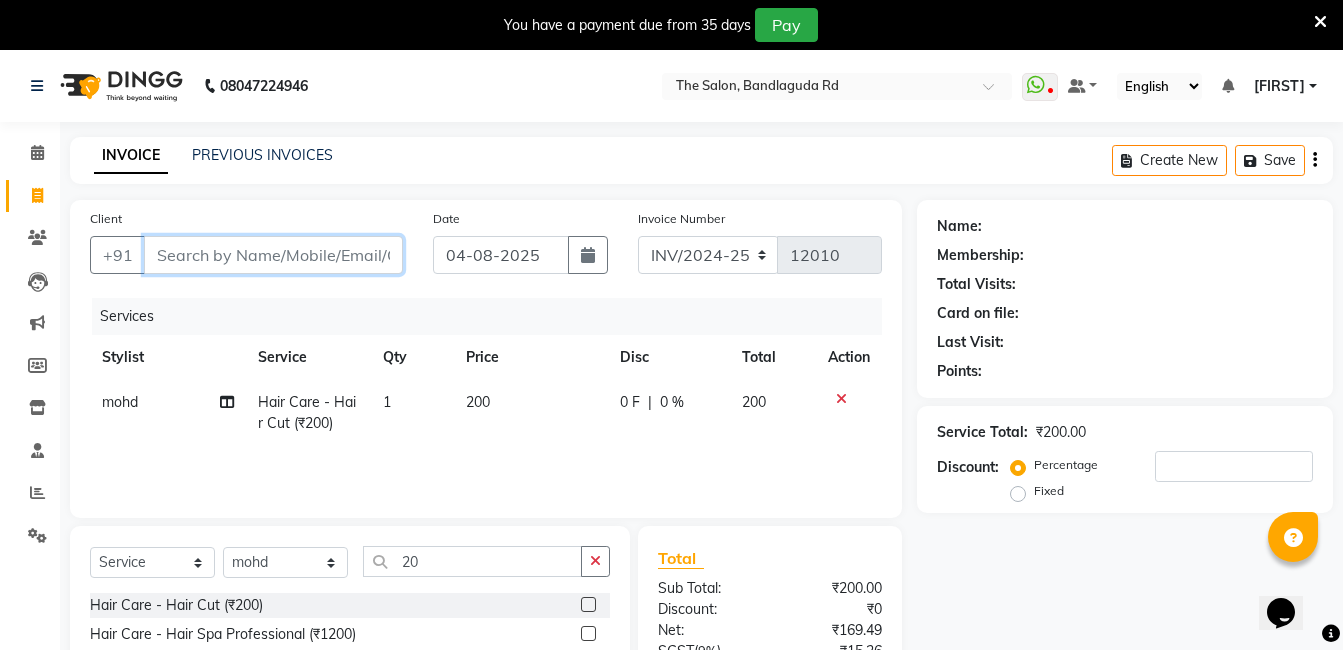 click on "Client" at bounding box center [273, 255] 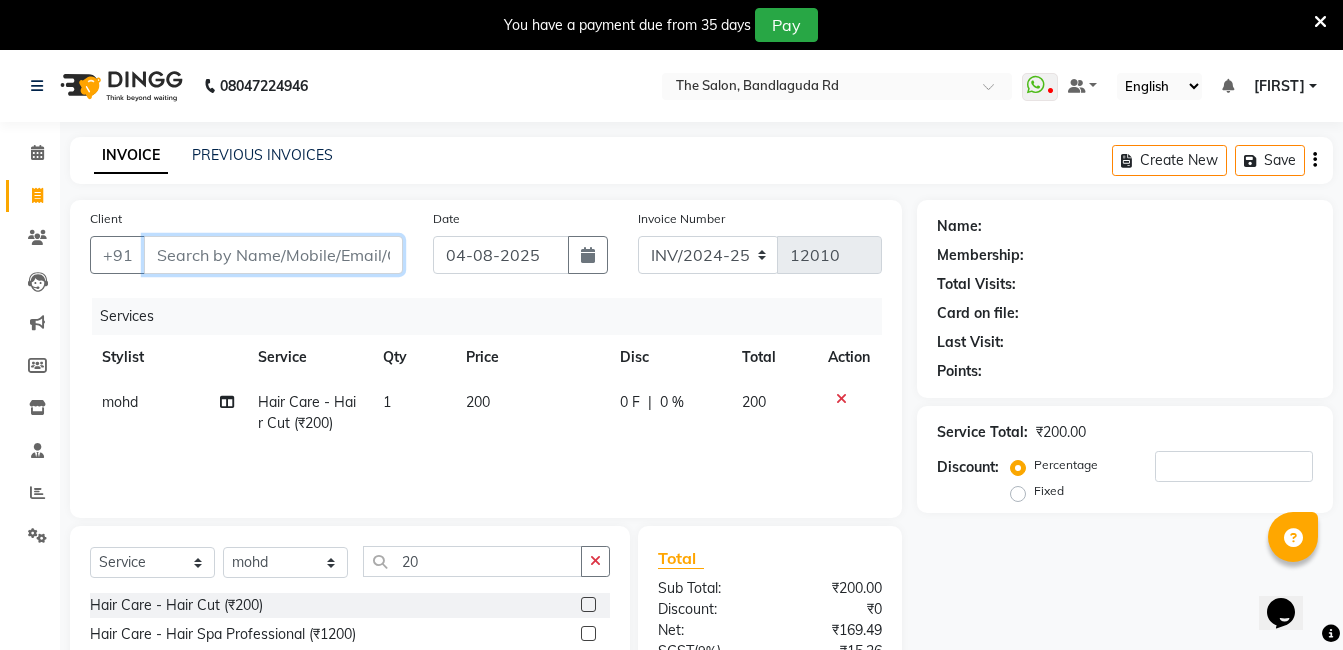 type on "7" 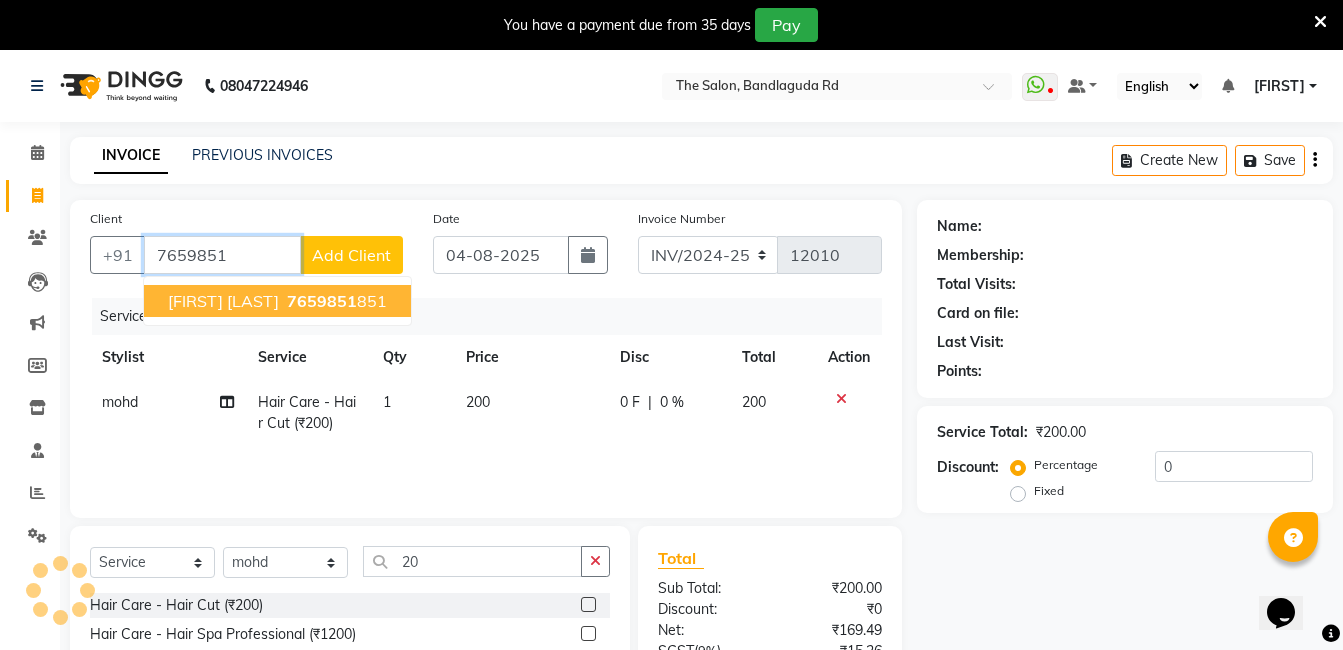 click on "7659851" at bounding box center [322, 301] 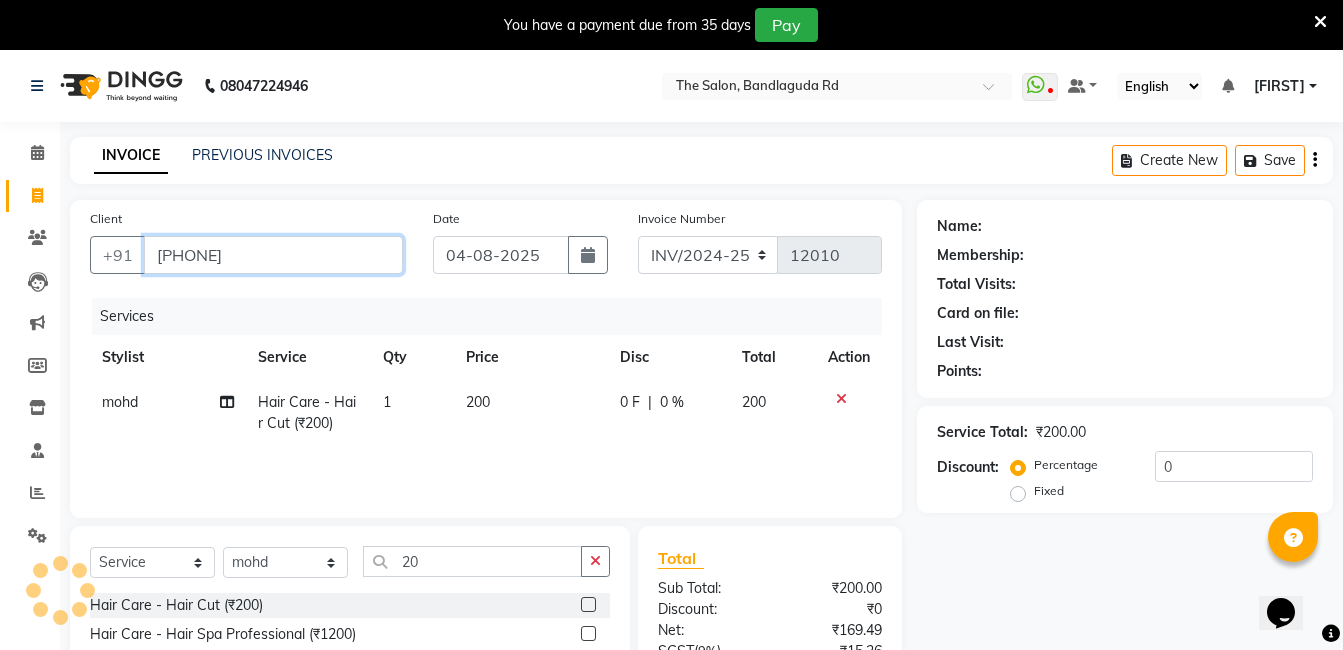 type on "[PHONE]" 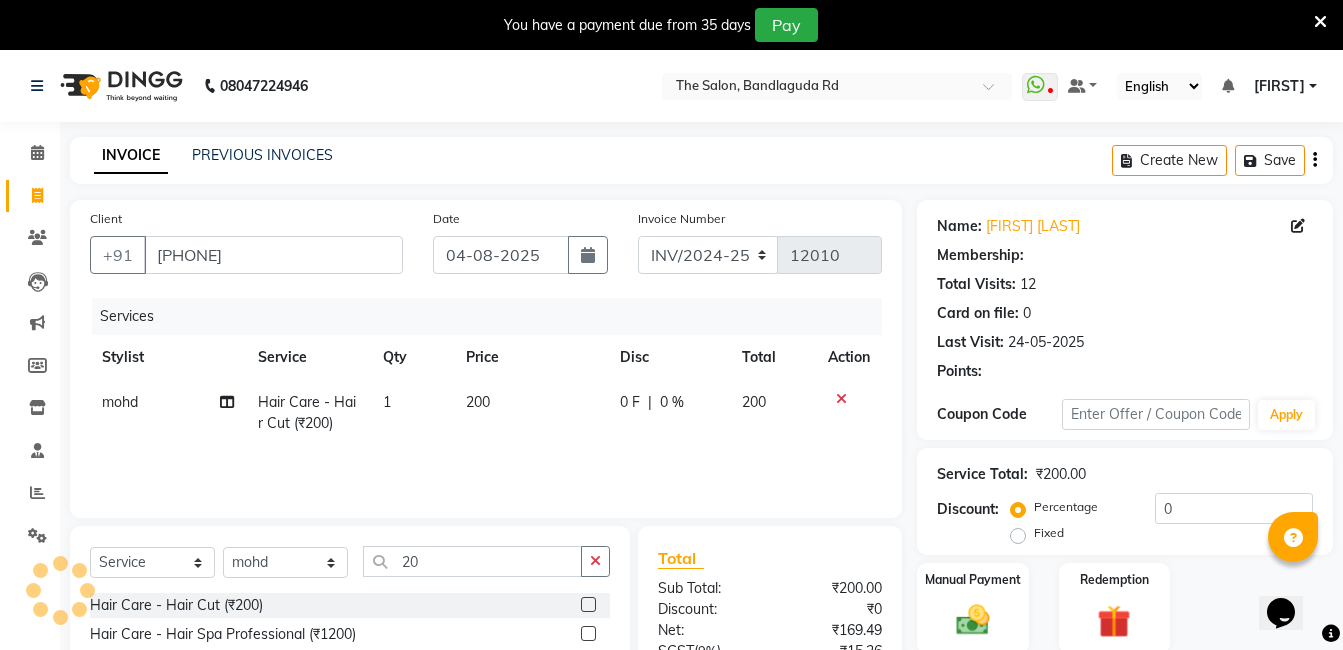 select on "1: Object" 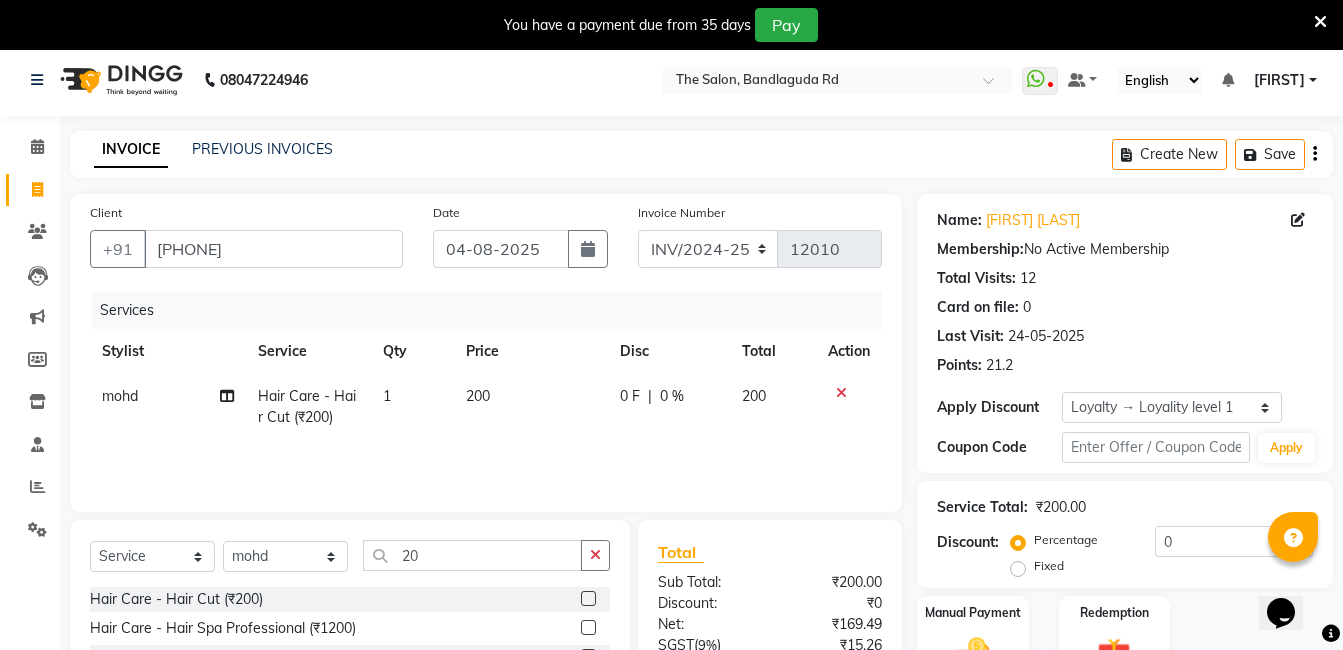 scroll, scrollTop: 201, scrollLeft: 0, axis: vertical 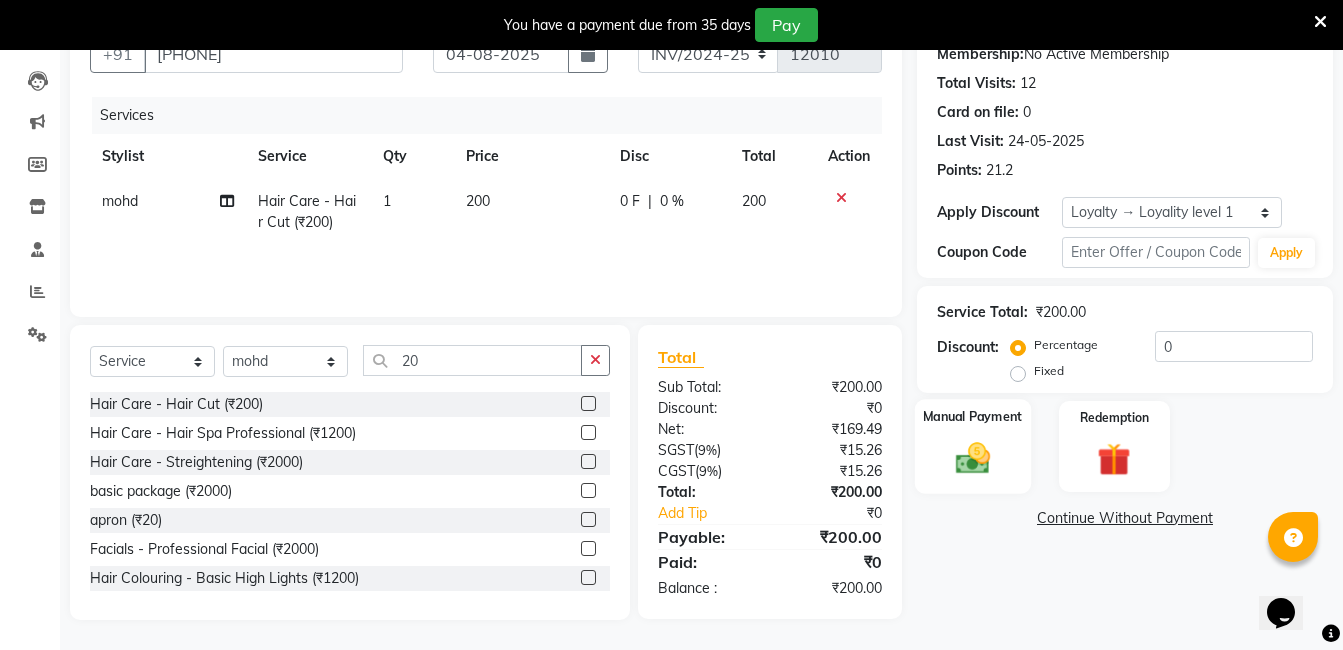 click 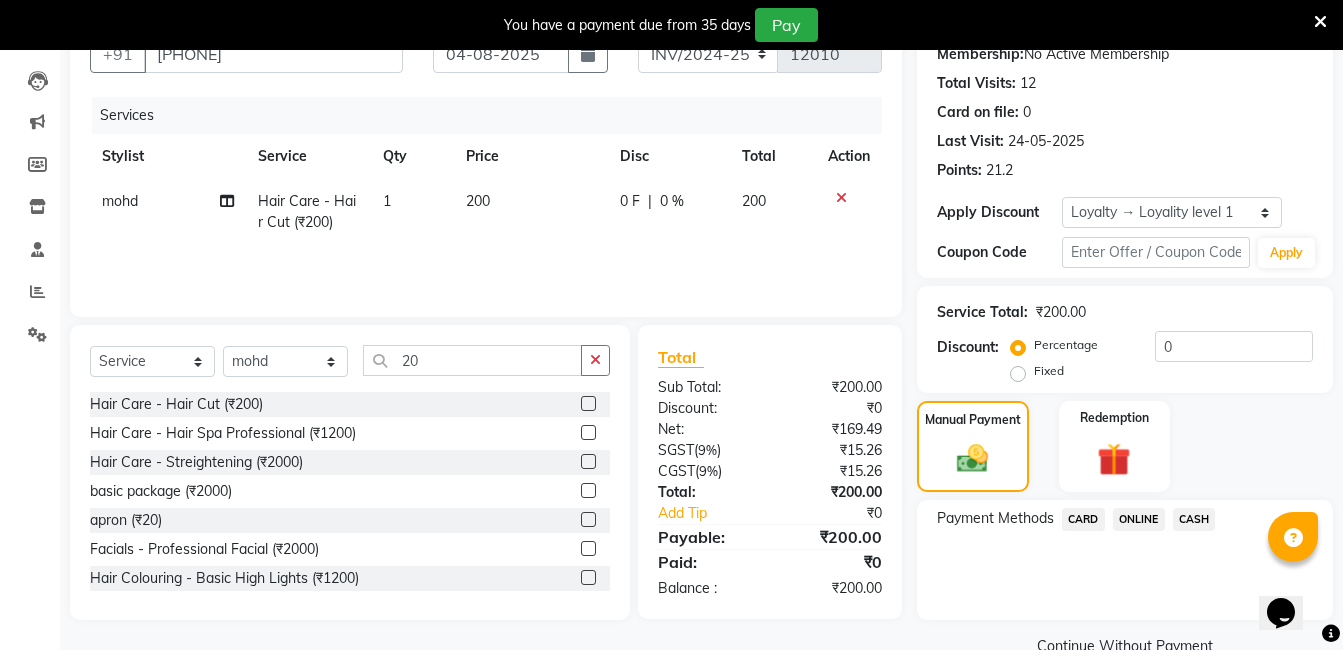 click on "CASH" 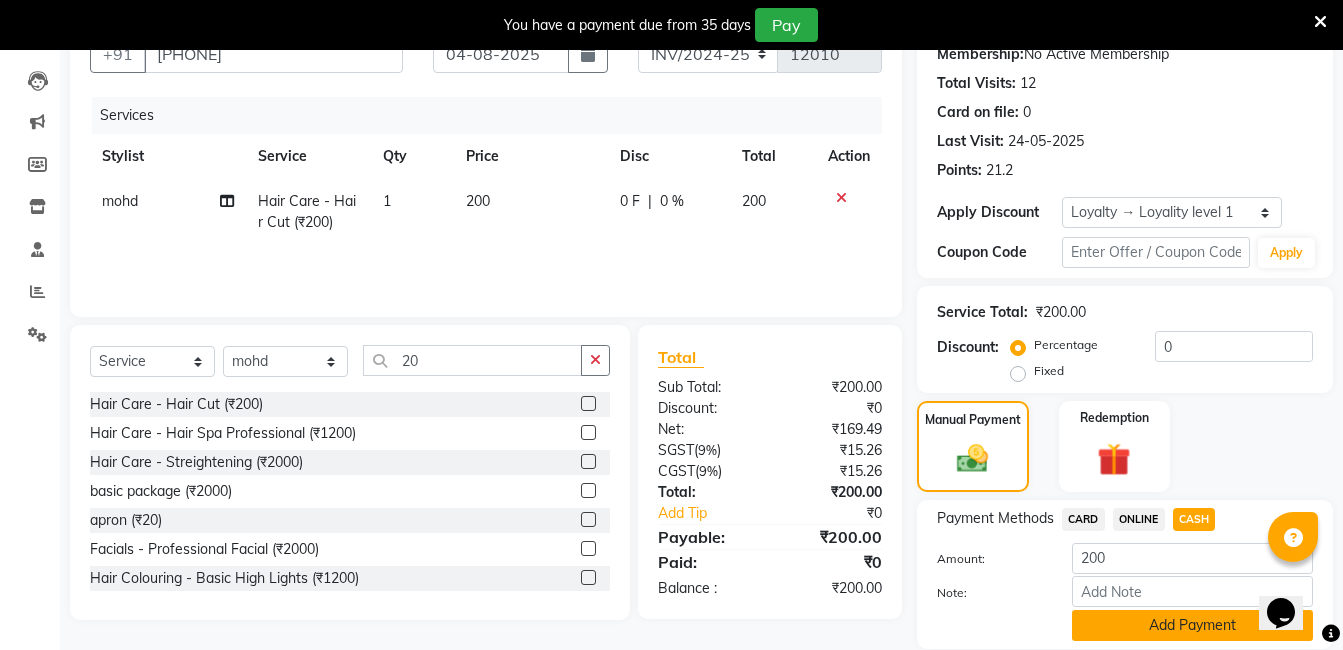 click on "Add Payment" 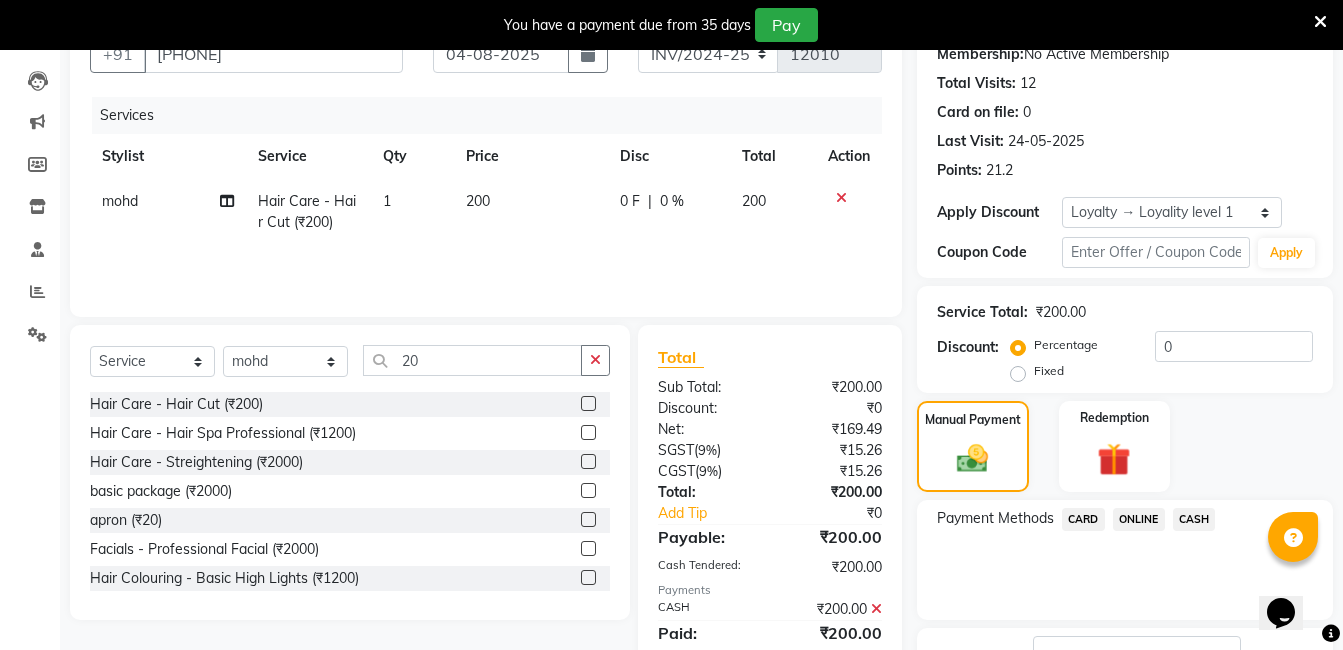 scroll, scrollTop: 390, scrollLeft: 0, axis: vertical 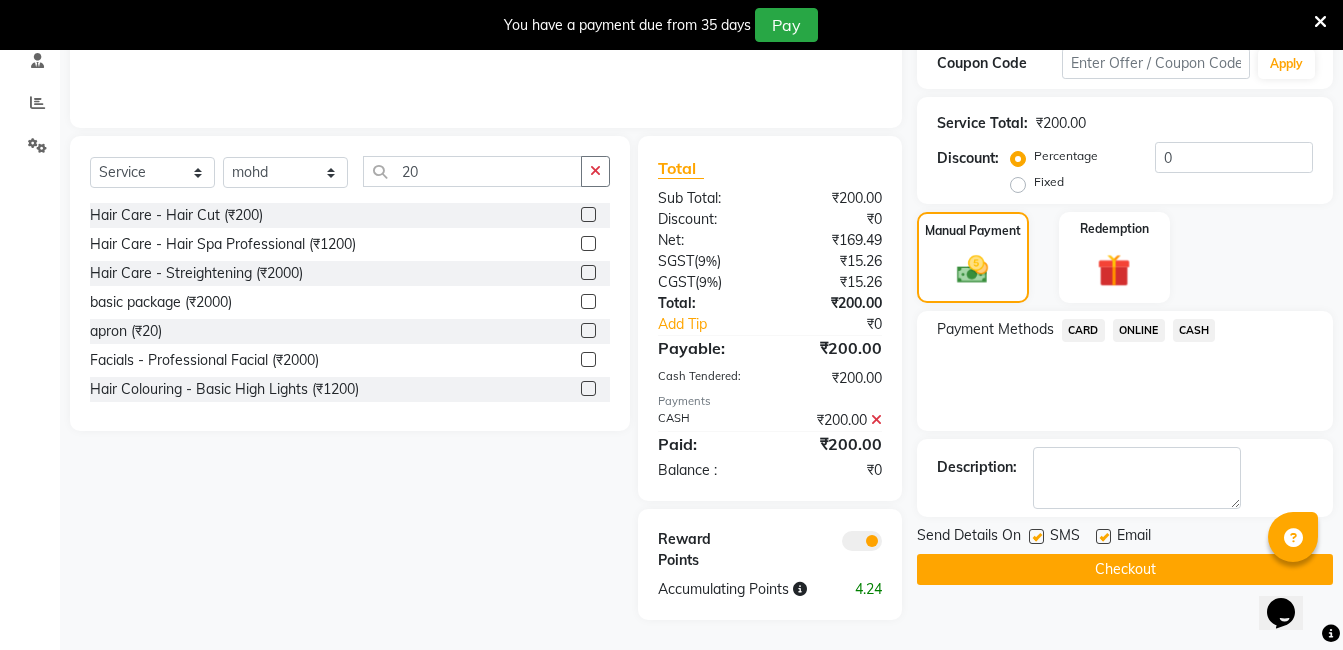 click on "Checkout" 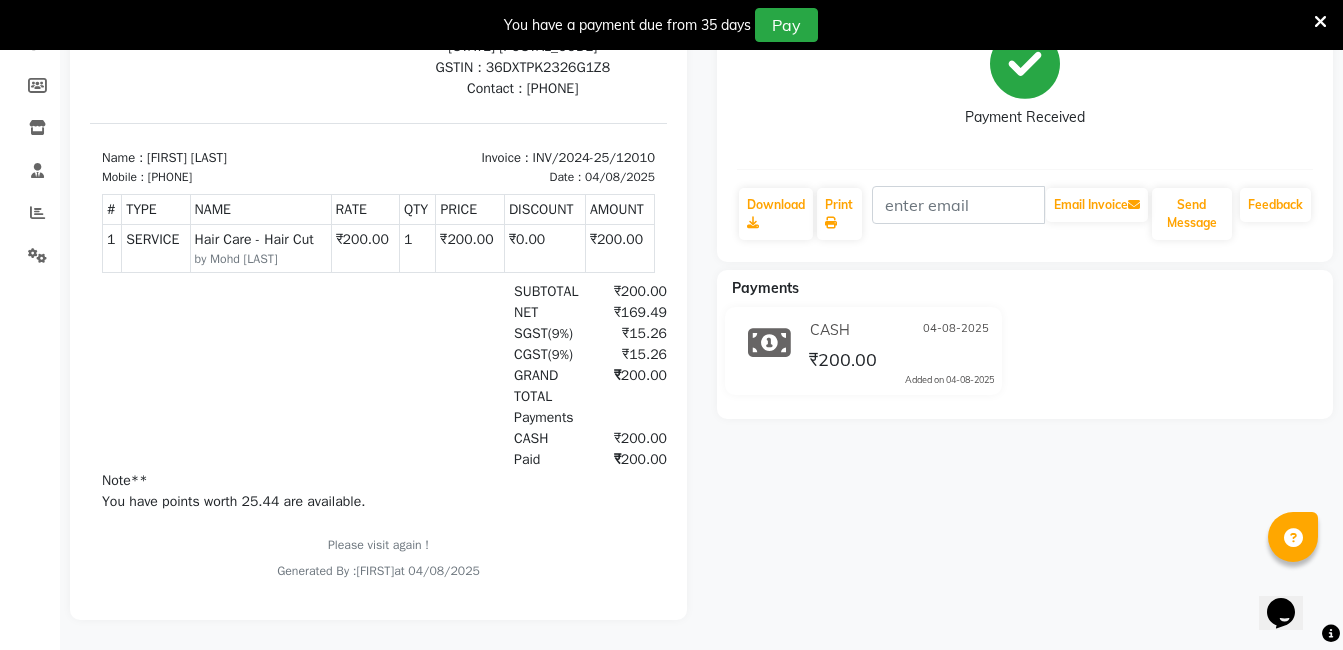 scroll, scrollTop: 0, scrollLeft: 0, axis: both 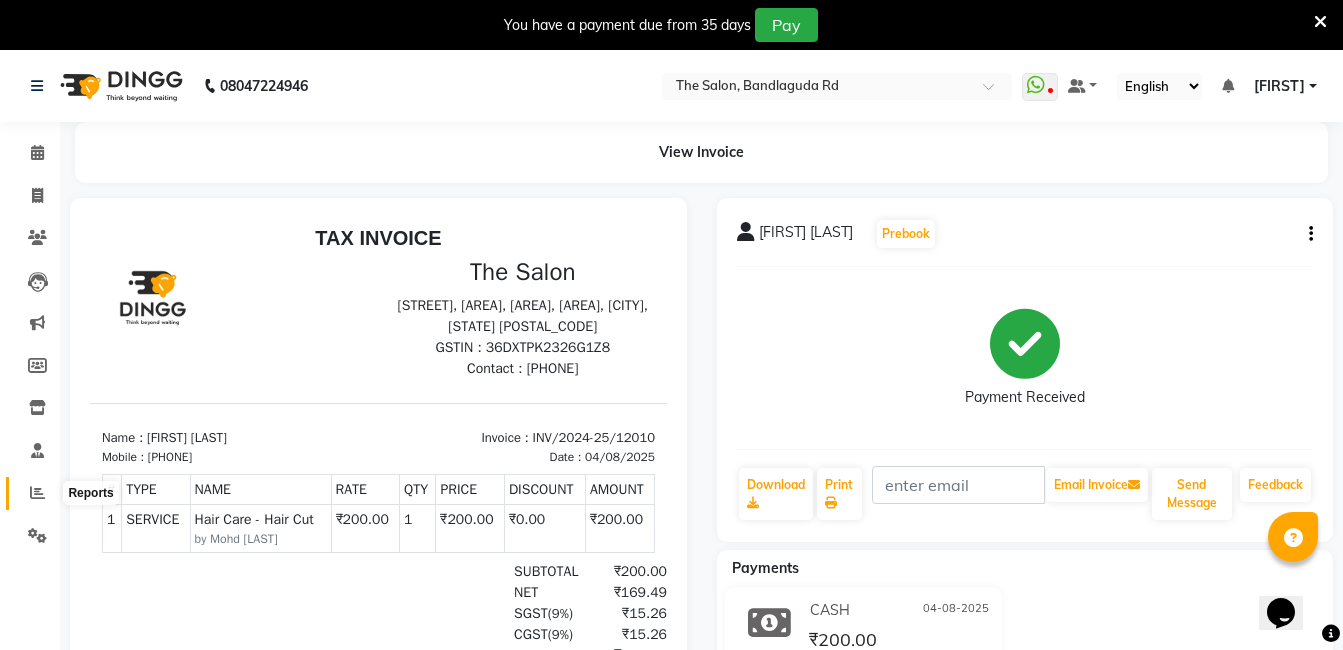 click 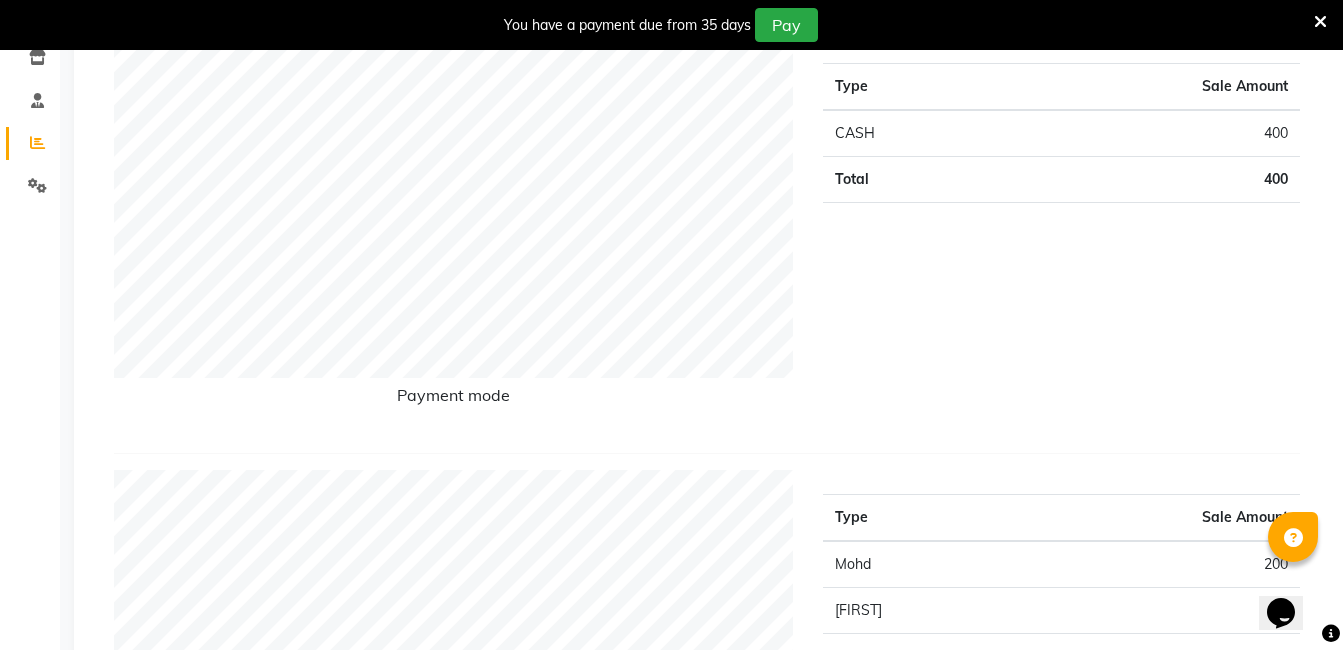scroll, scrollTop: 0, scrollLeft: 0, axis: both 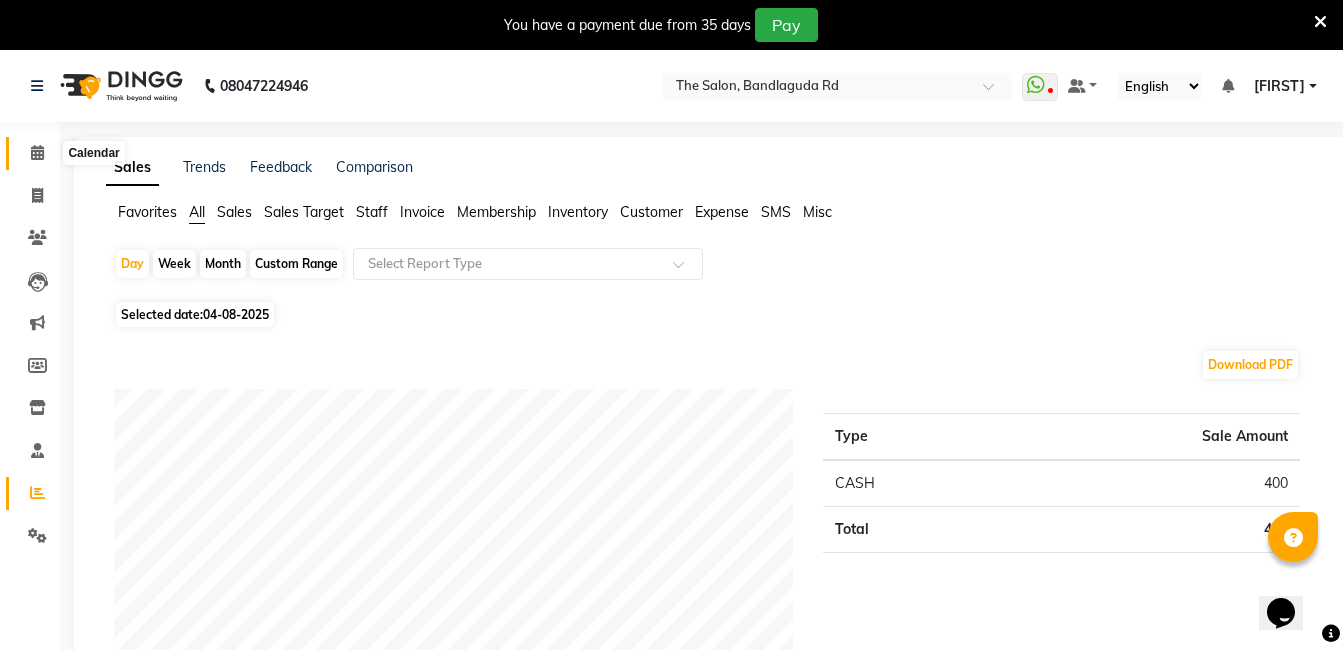 click 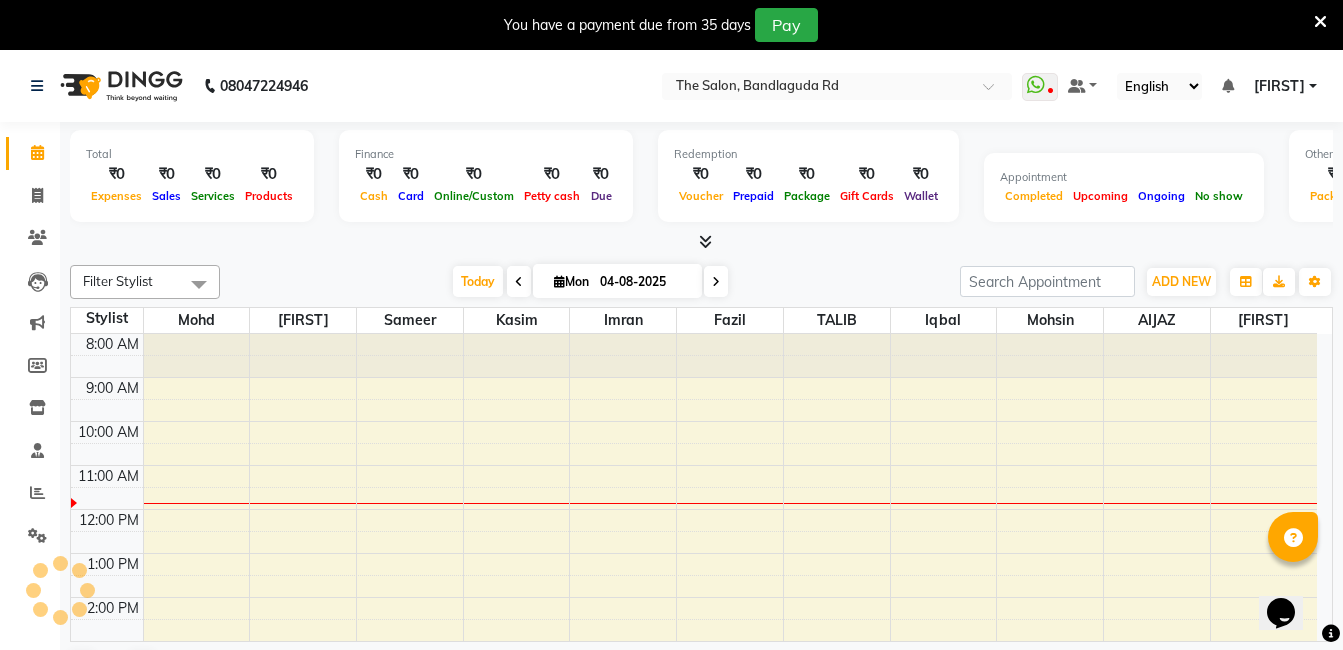 scroll, scrollTop: 0, scrollLeft: 0, axis: both 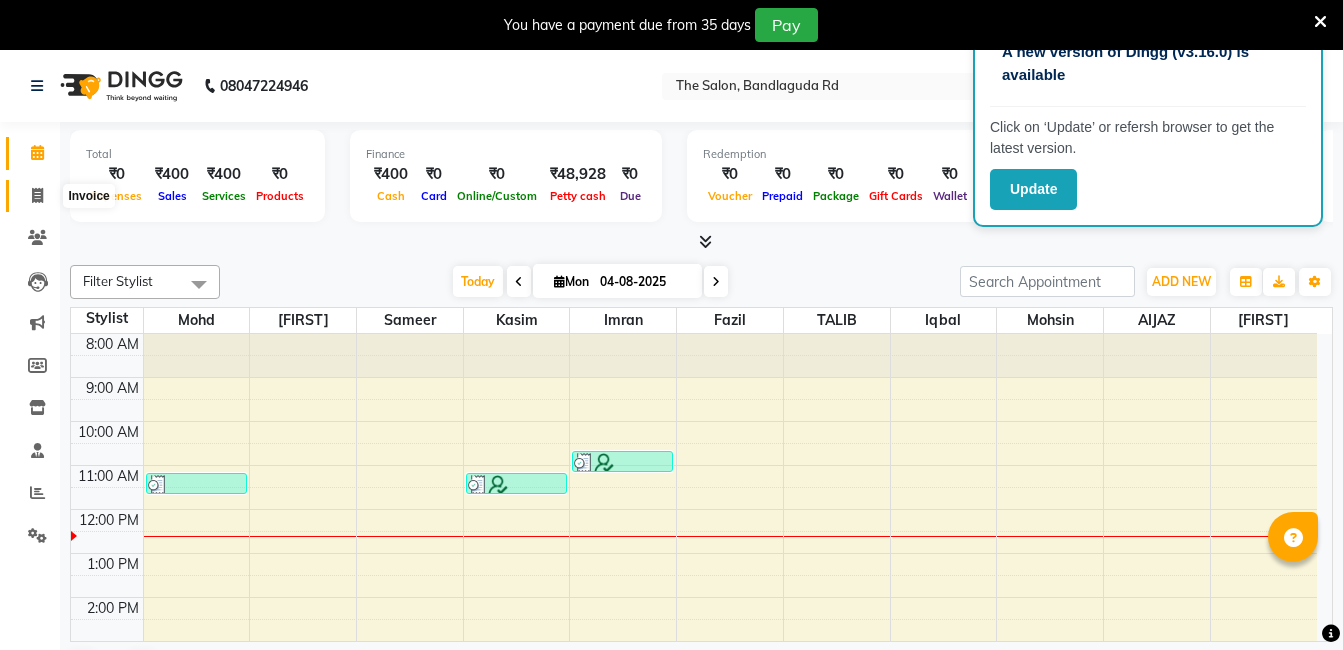 click 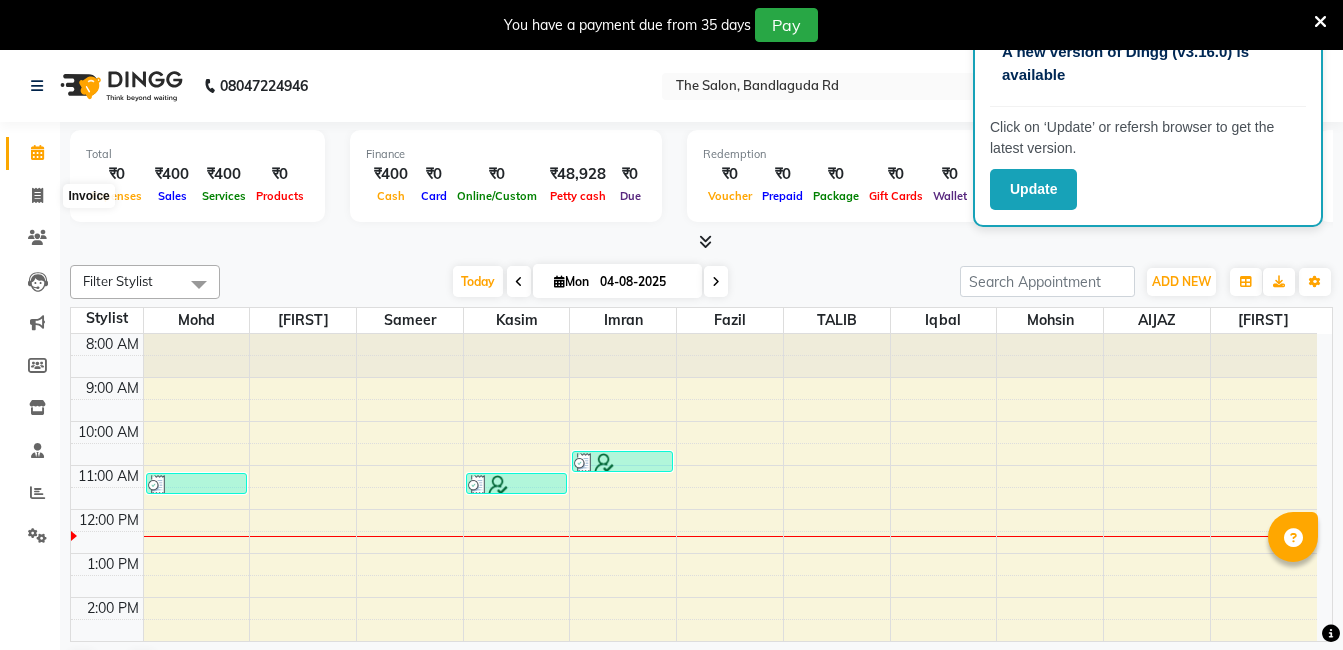 select on "service" 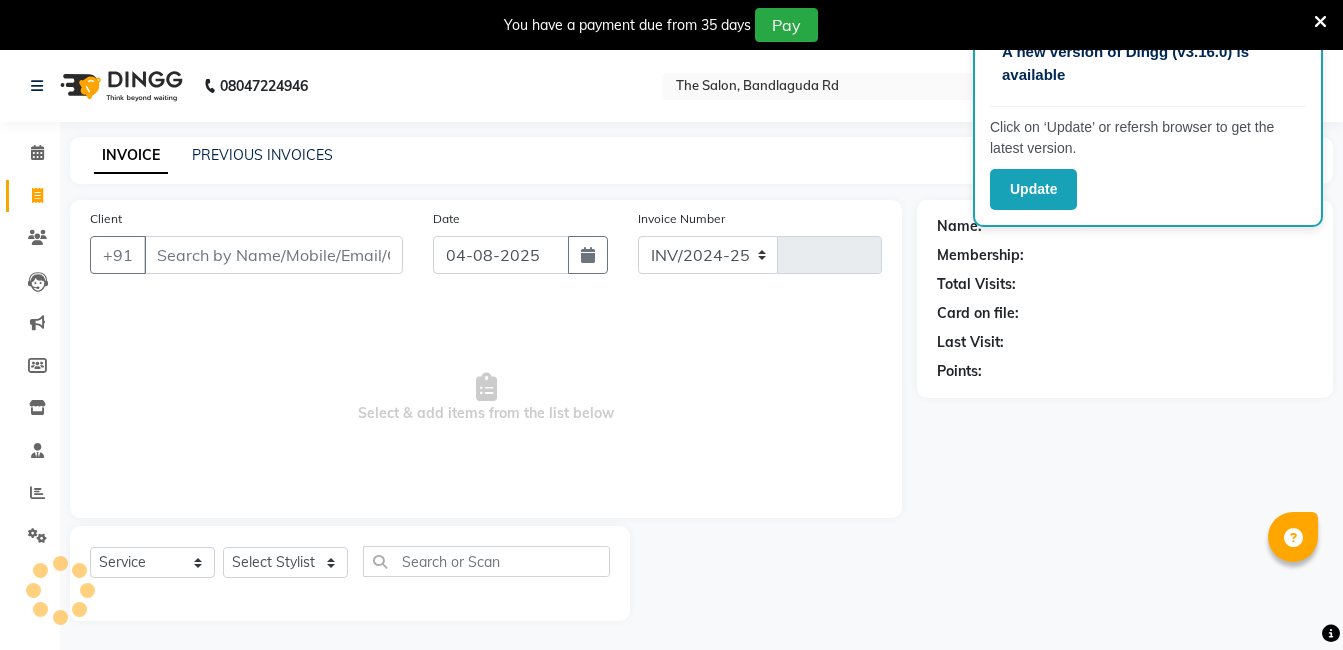 select on "5198" 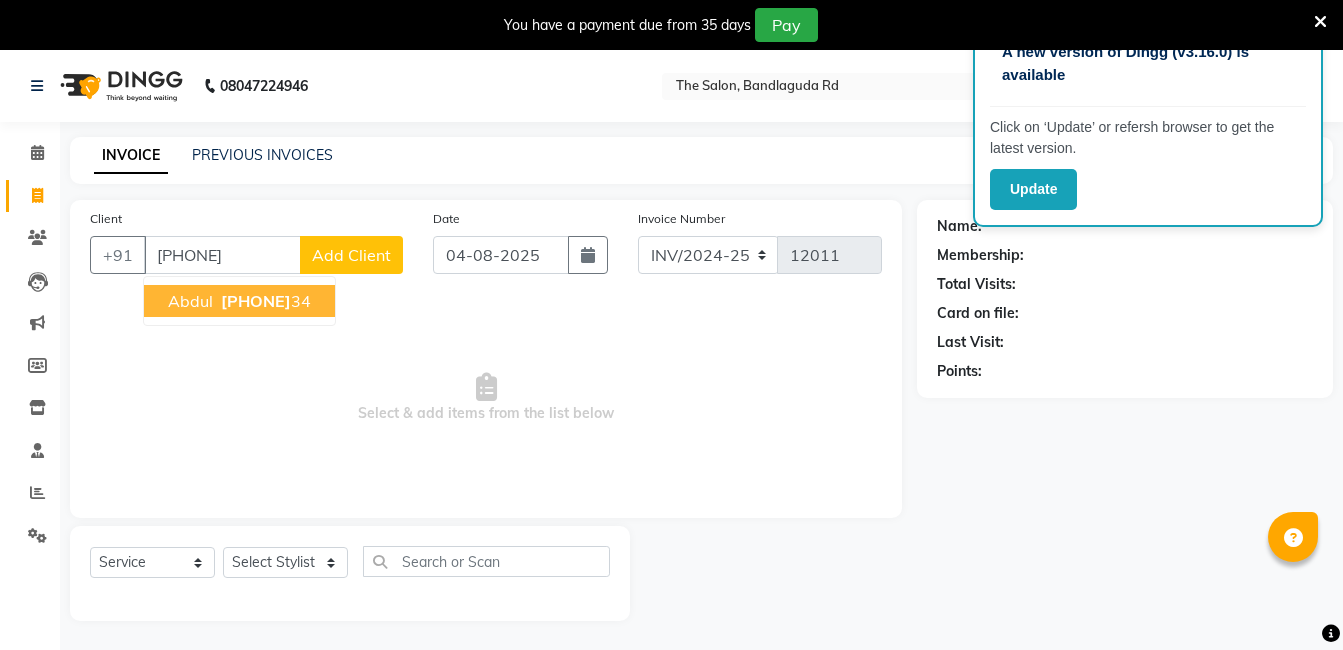 click on "[PHONE]" at bounding box center (256, 301) 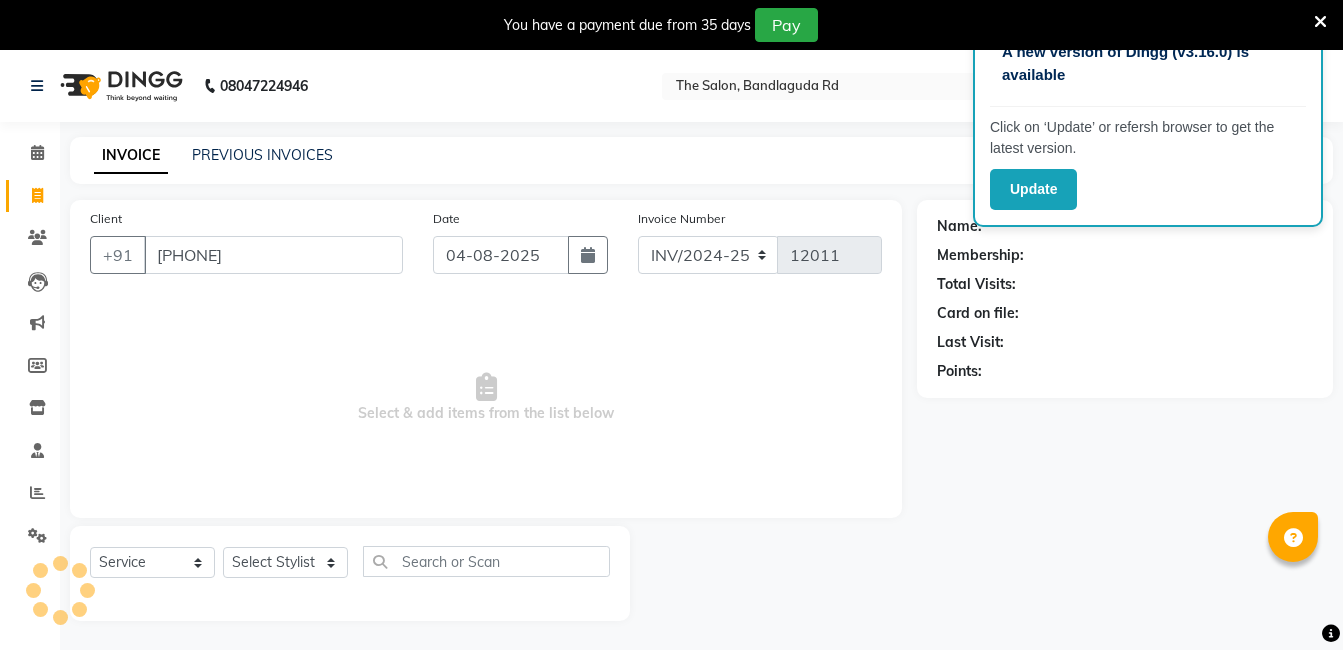 type on "[PHONE]" 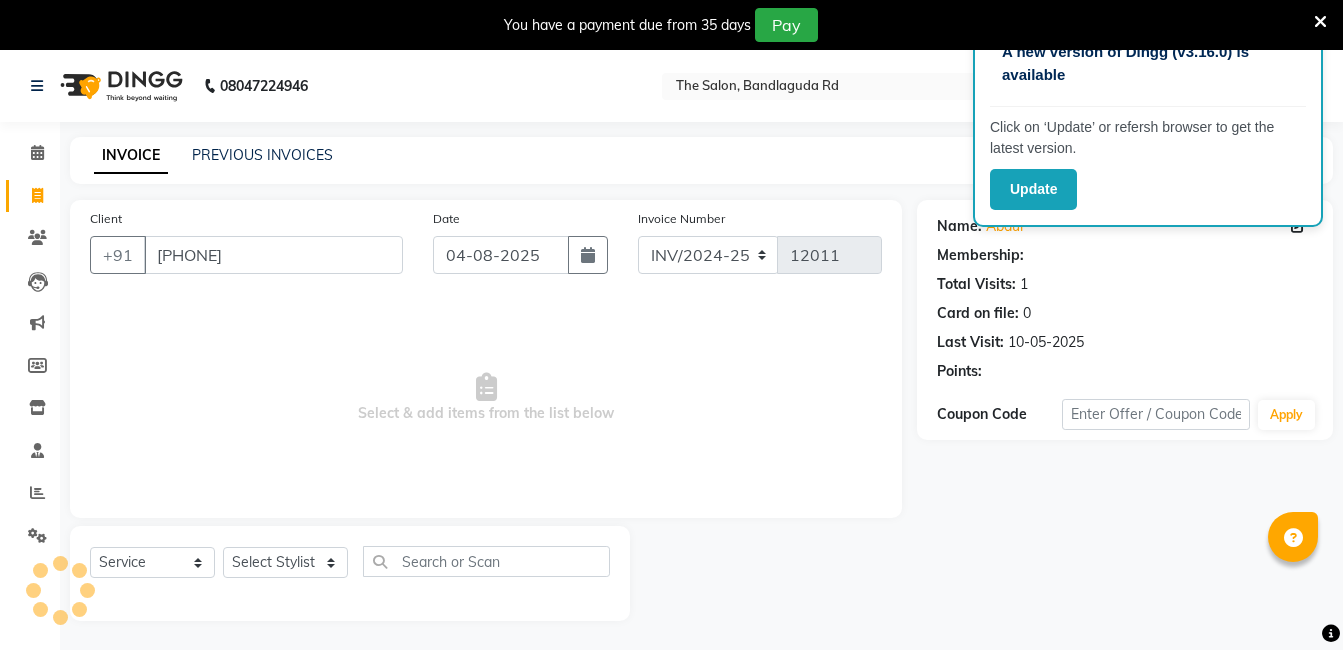 select on "1: Object" 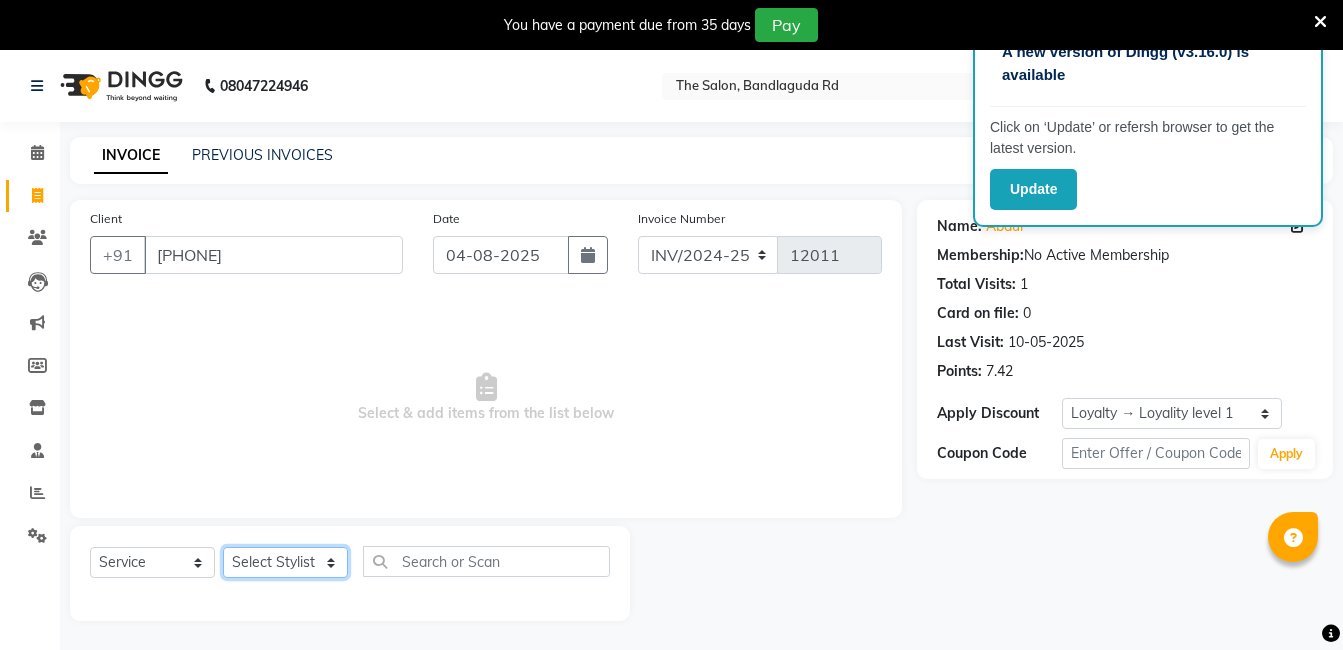 click on "Select Stylist AIJAZ fazil imran iqbal kasim mohd mohsin rasheed sameer TALIB Wajid" 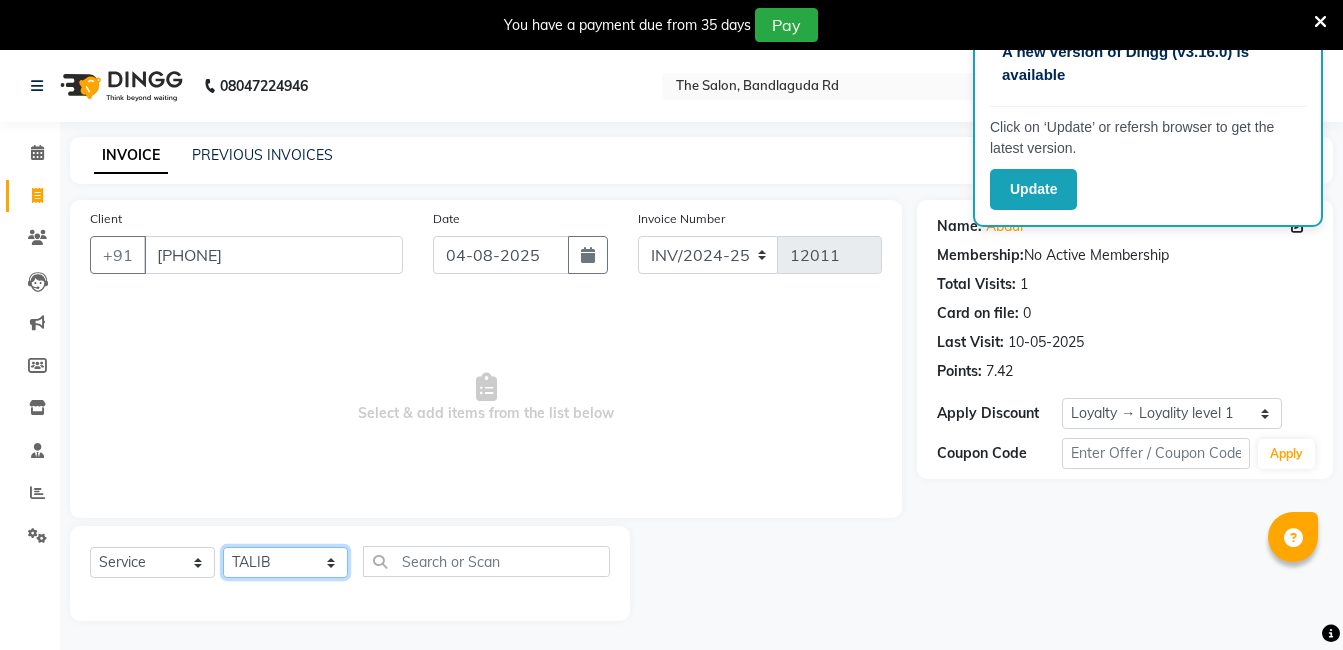 click on "Select Stylist AIJAZ fazil imran iqbal kasim mohd mohsin rasheed sameer TALIB Wajid" 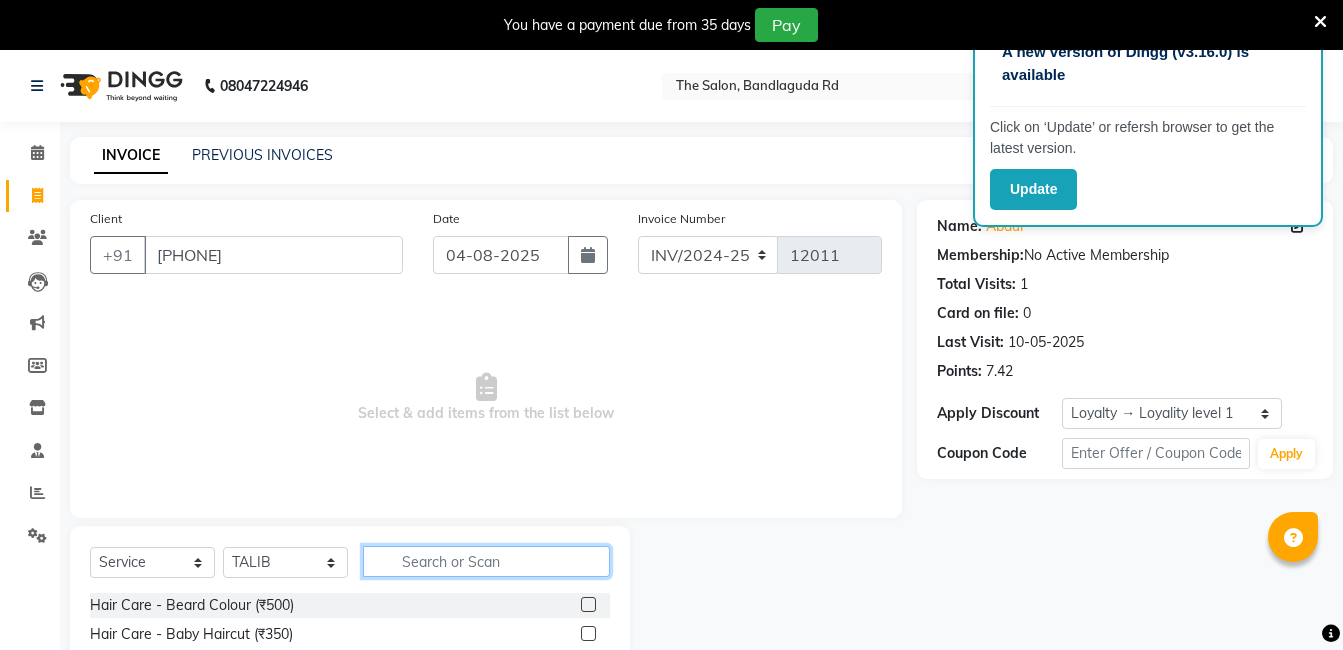 click 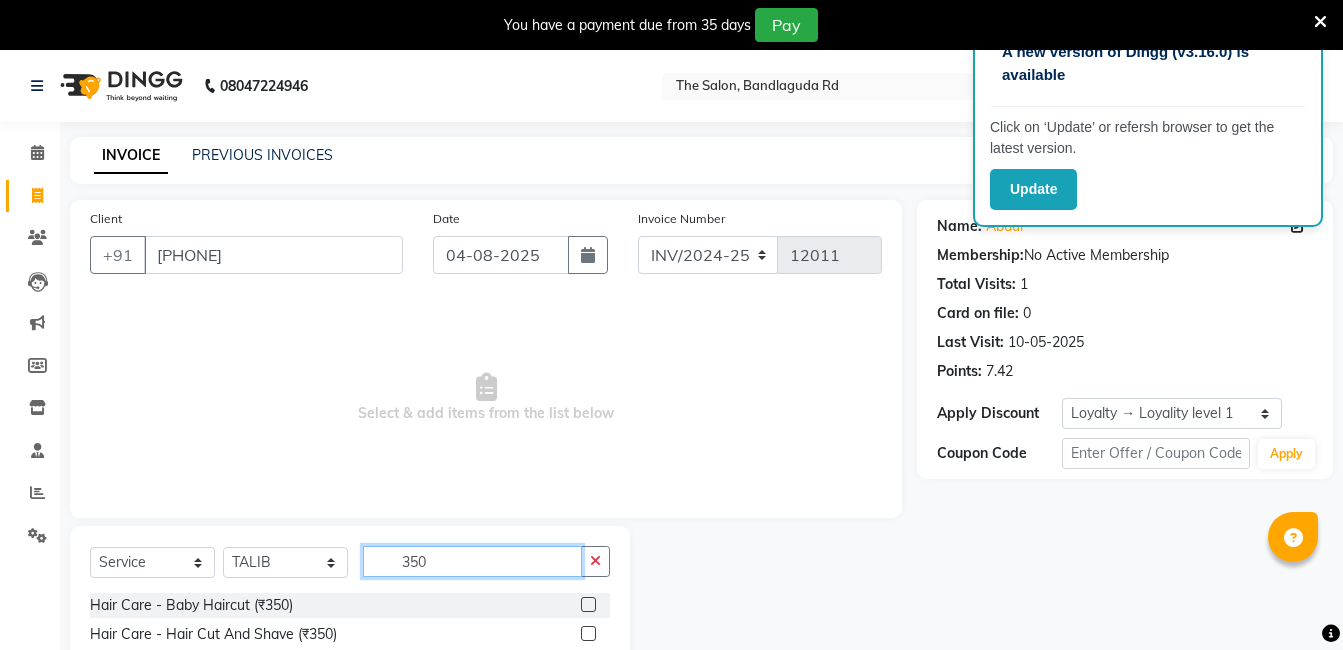 scroll, scrollTop: 200, scrollLeft: 0, axis: vertical 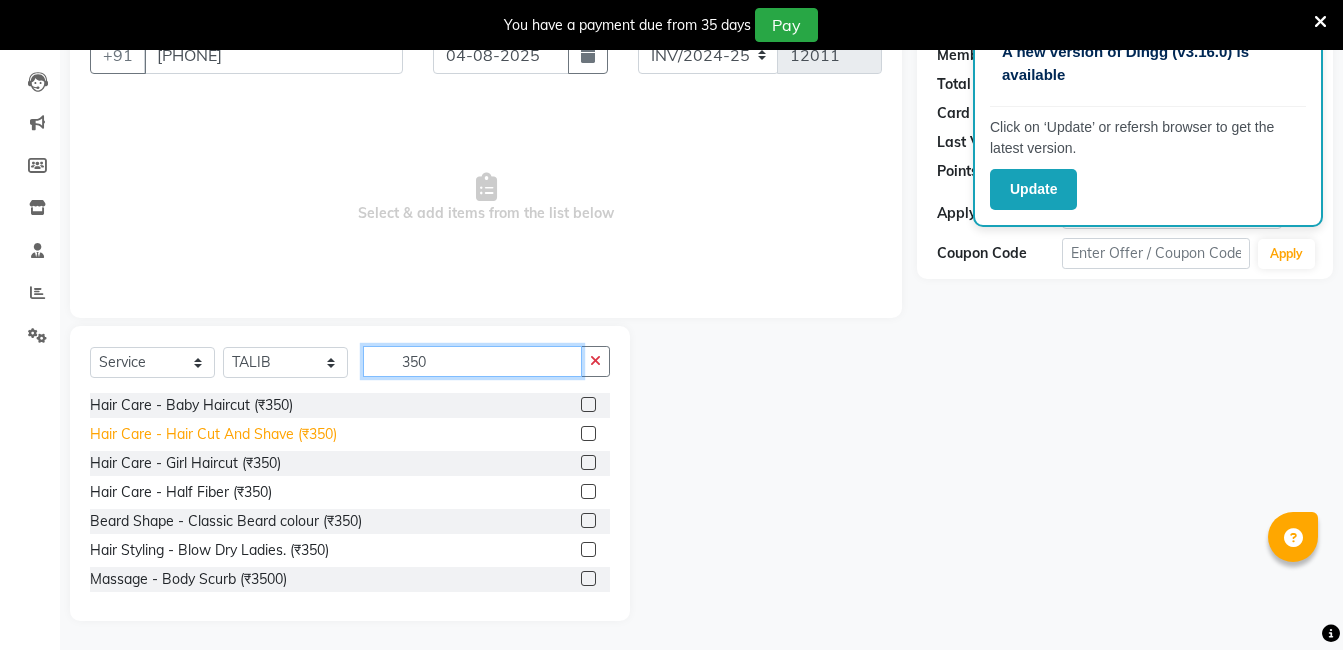type on "350" 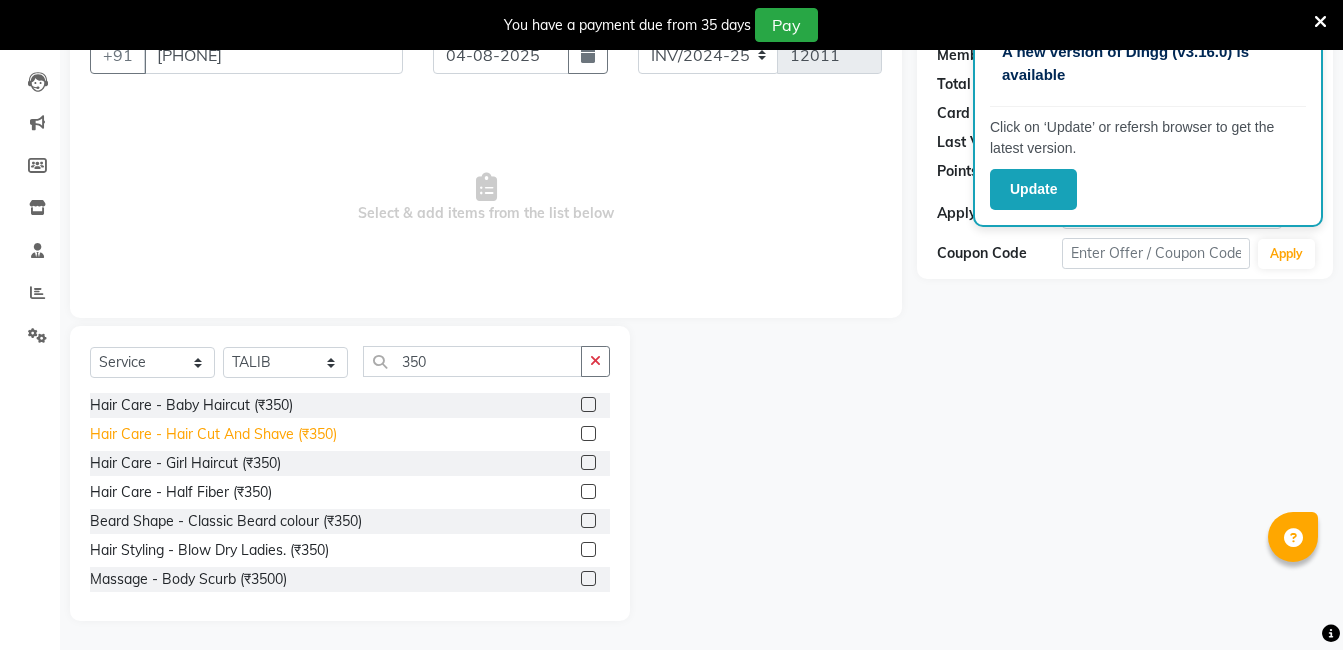 click on "Hair Care - Hair Cut And Shave (₹350)" 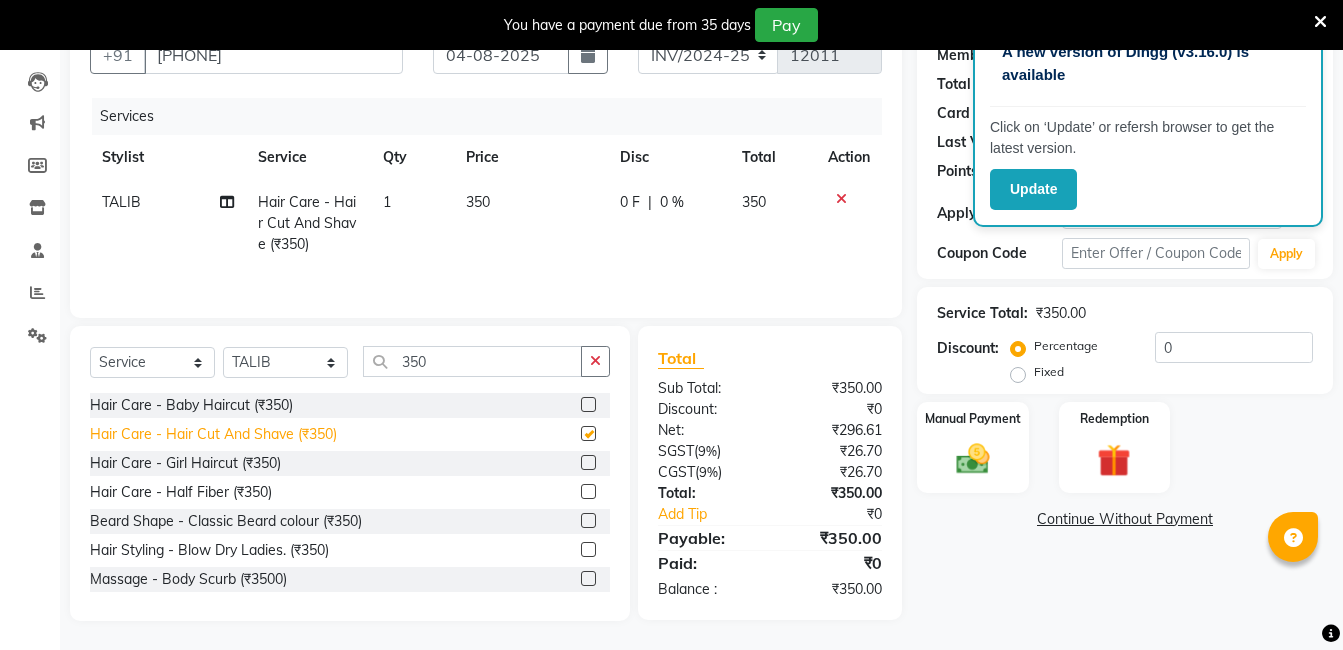 checkbox on "false" 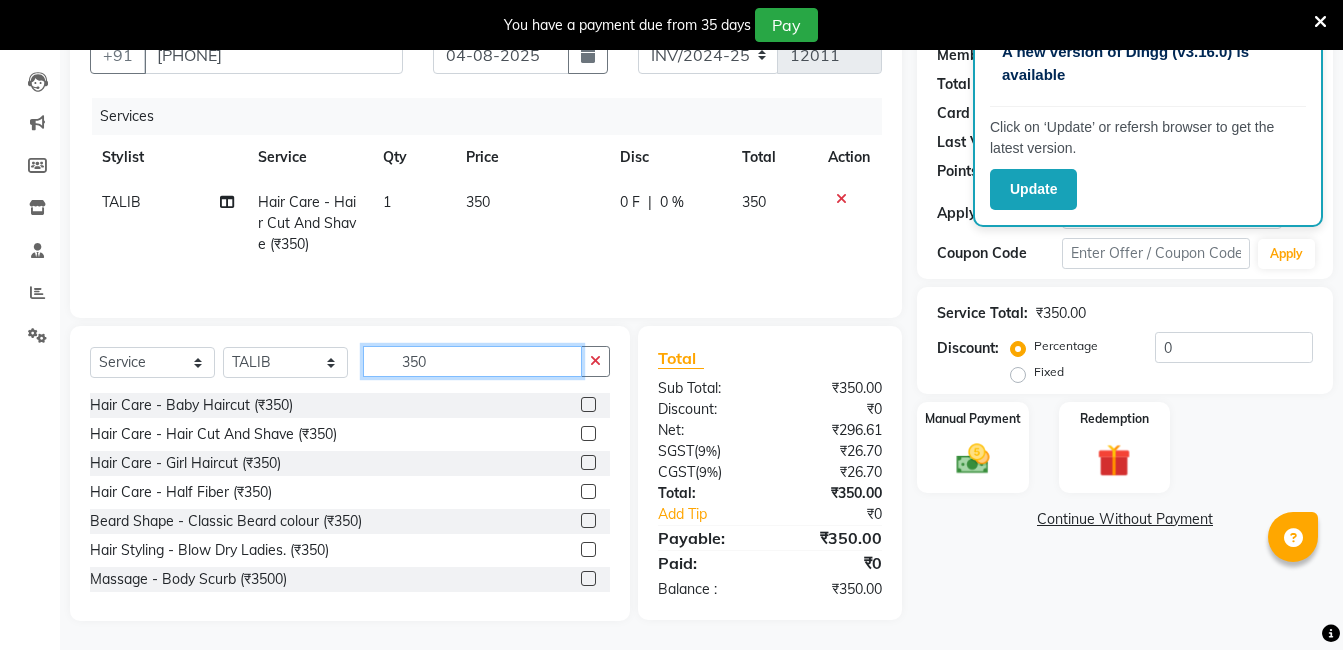 click on "350" 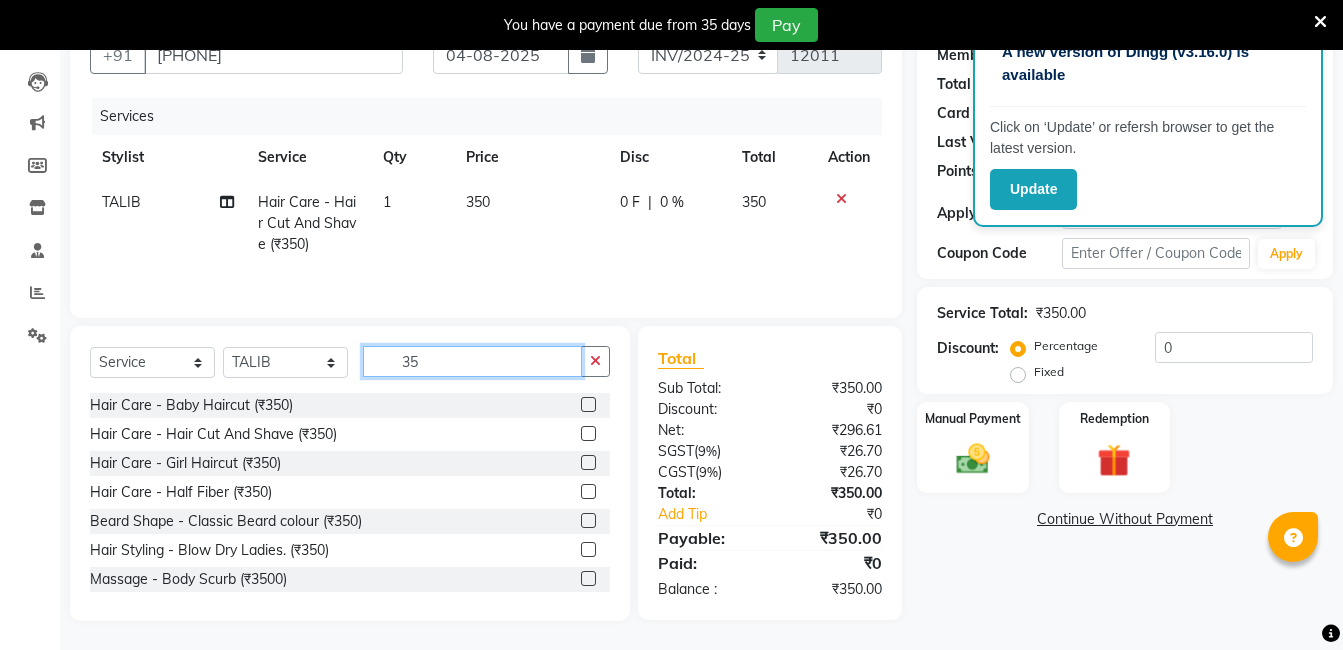 type on "3" 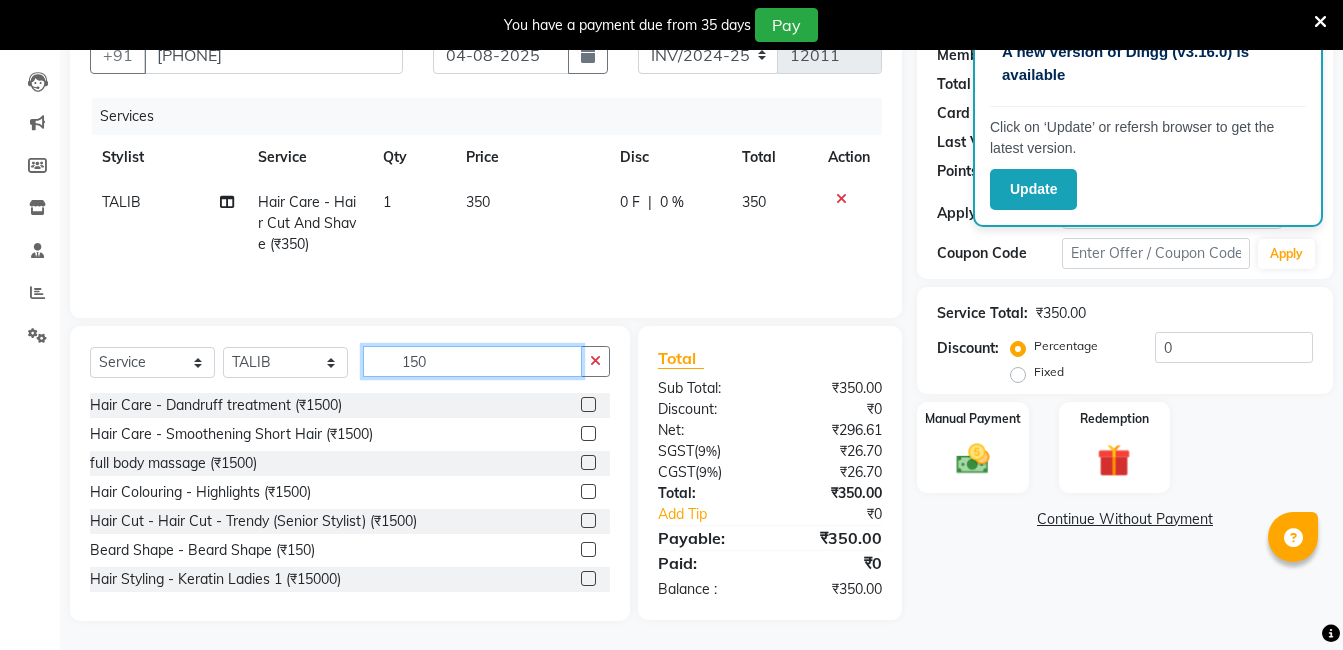 scroll, scrollTop: 201, scrollLeft: 0, axis: vertical 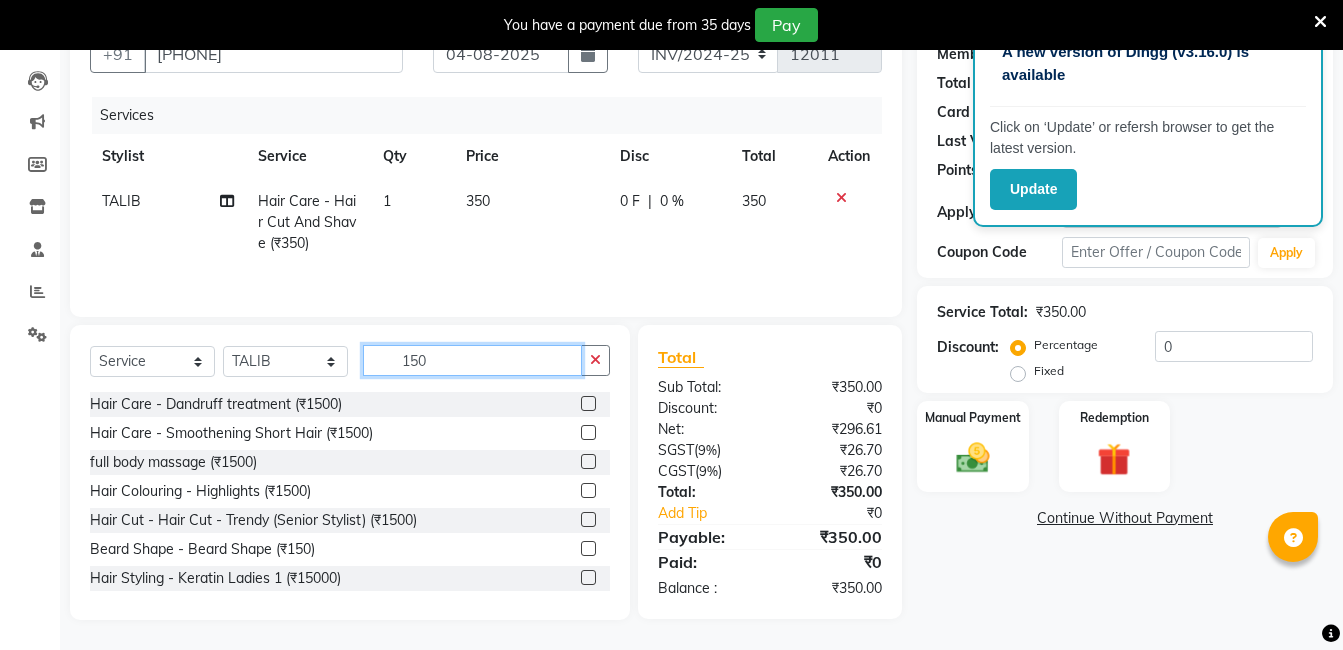 type on "150" 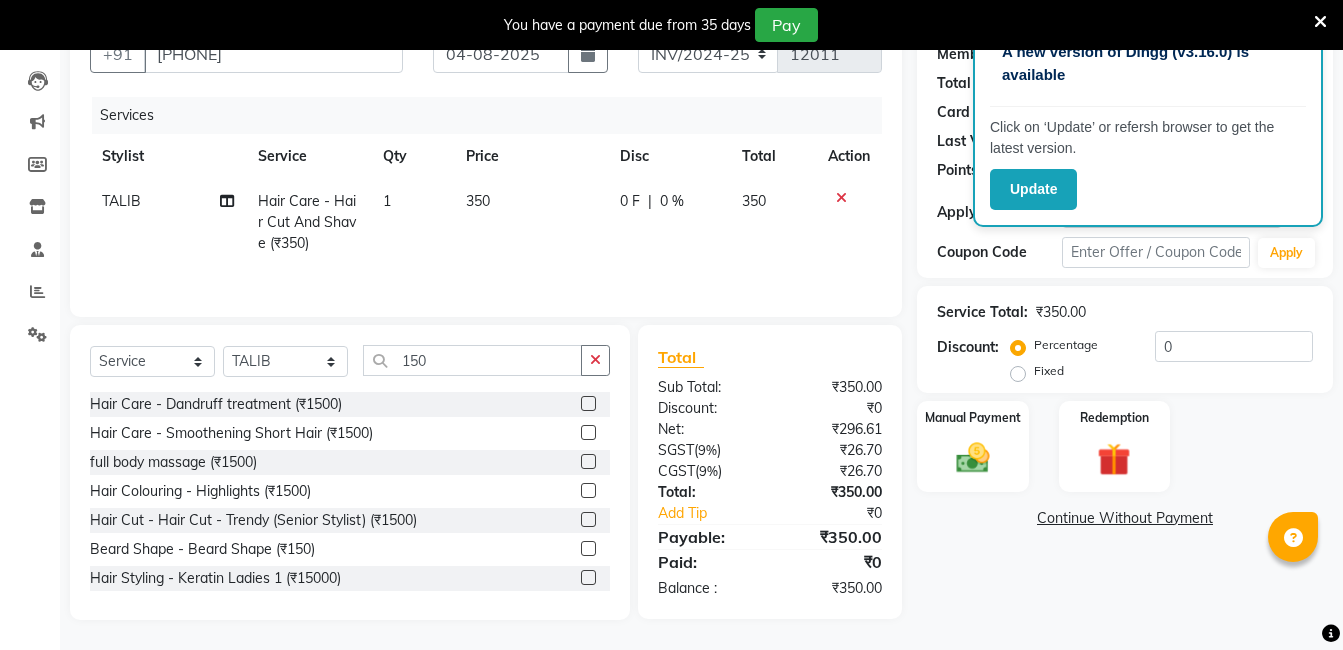 click at bounding box center [1320, 22] 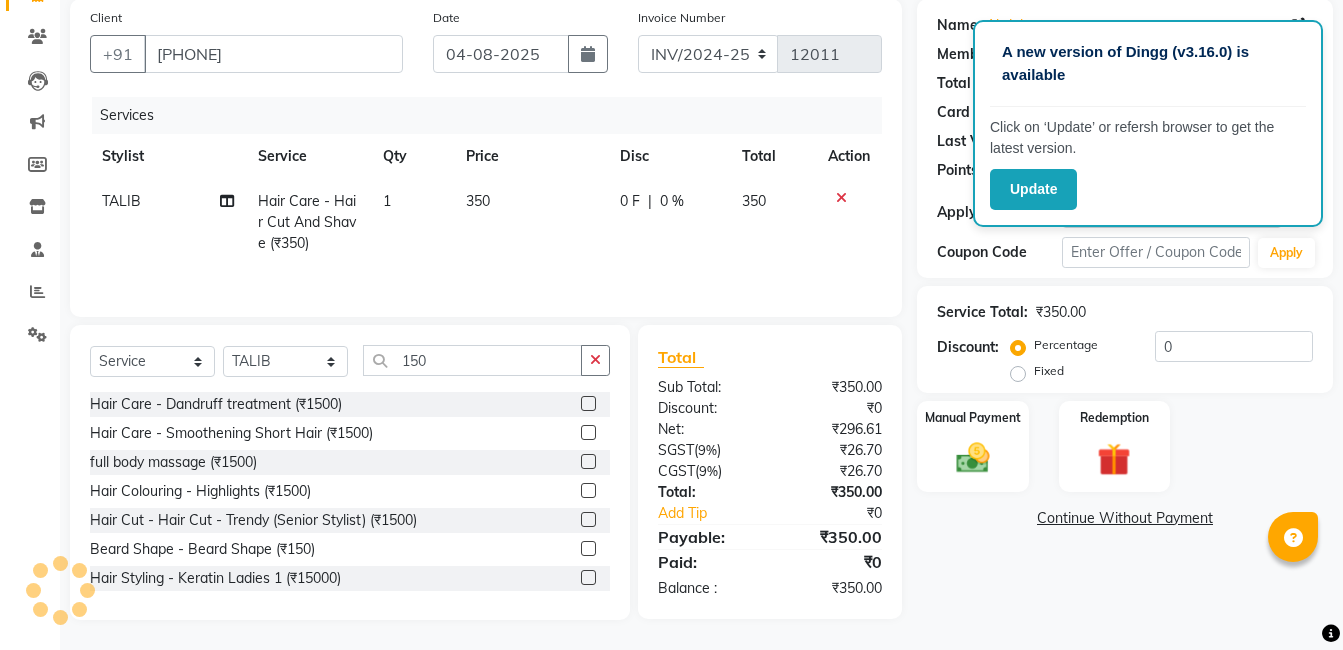 scroll, scrollTop: 151, scrollLeft: 0, axis: vertical 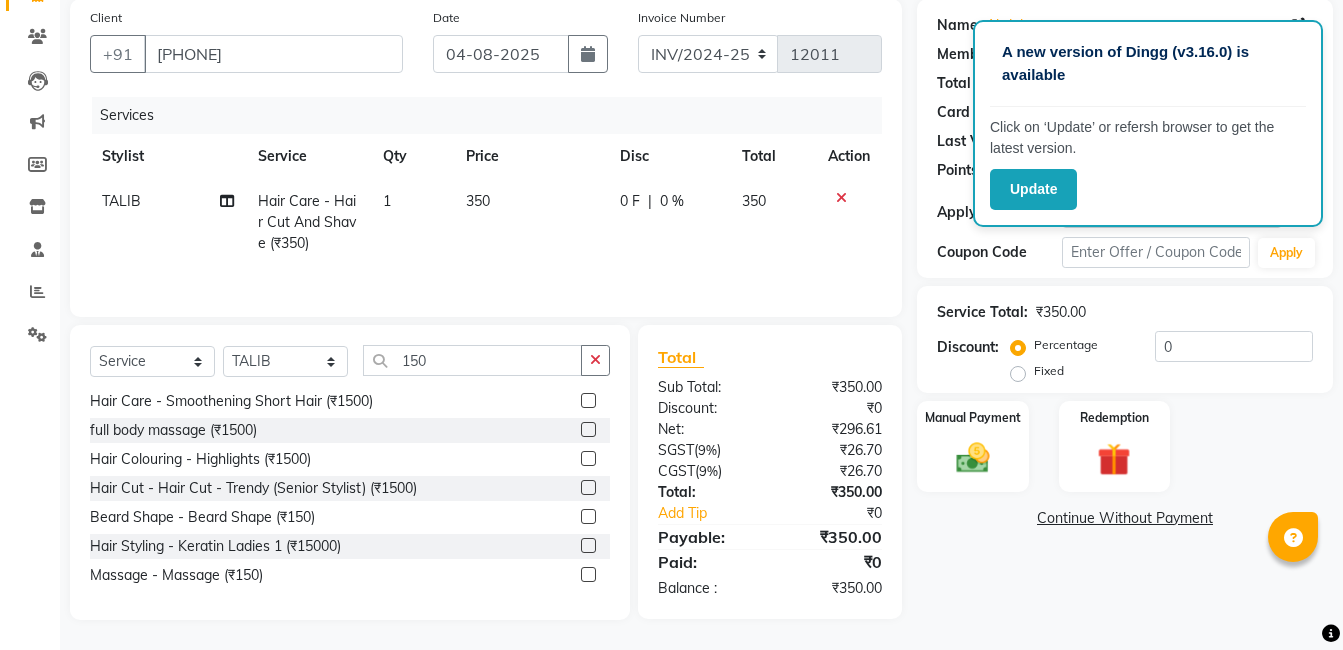click on "Massage - Massage (₹150)" 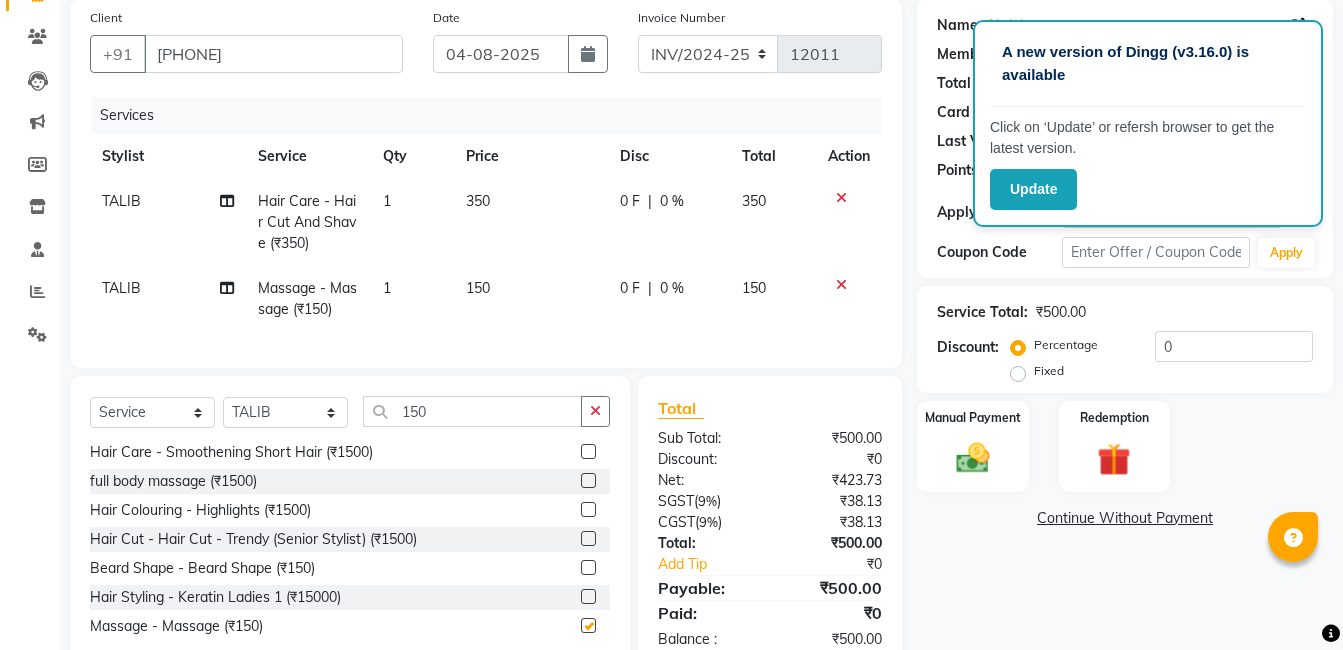 checkbox on "false" 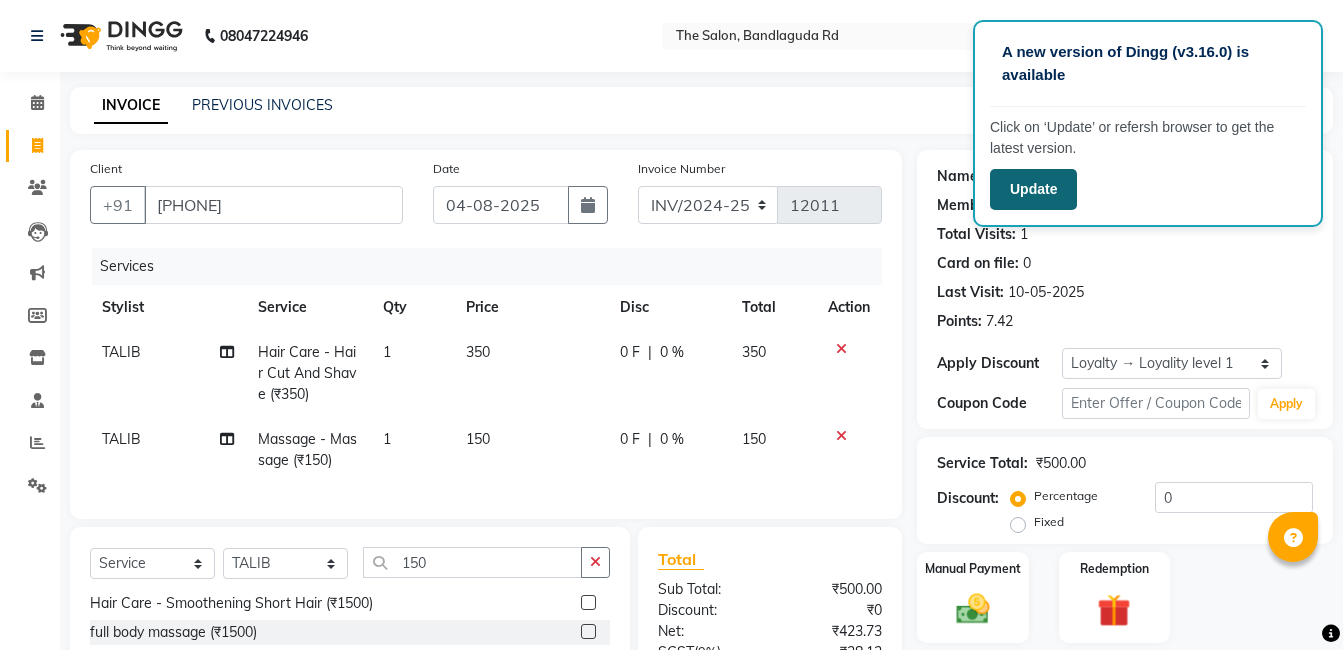 scroll, scrollTop: 217, scrollLeft: 0, axis: vertical 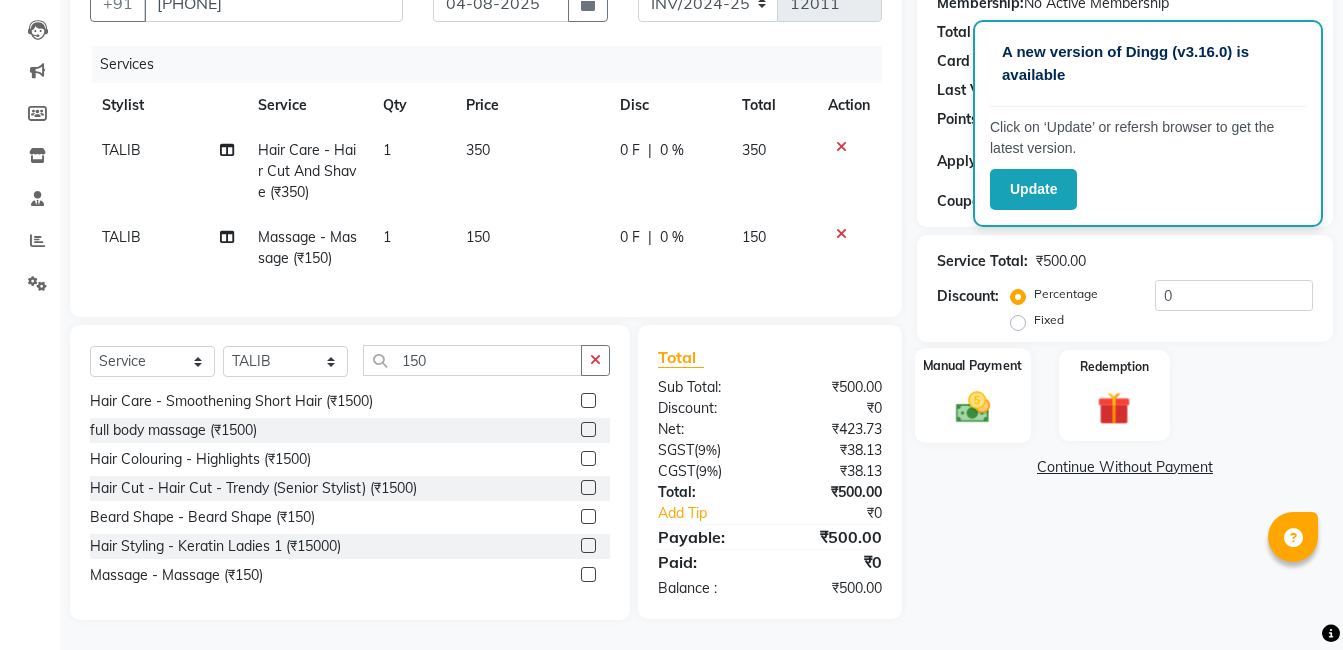 click 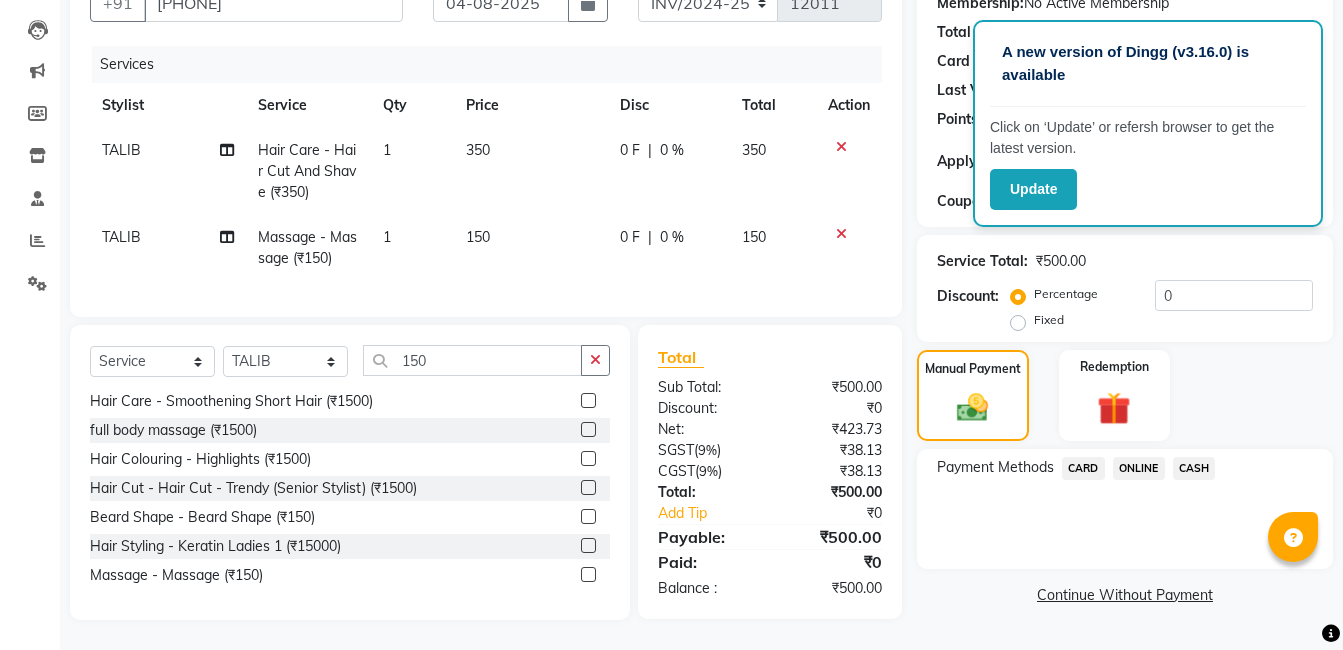 click on "Payment Methods  CARD   ONLINE   CASH" 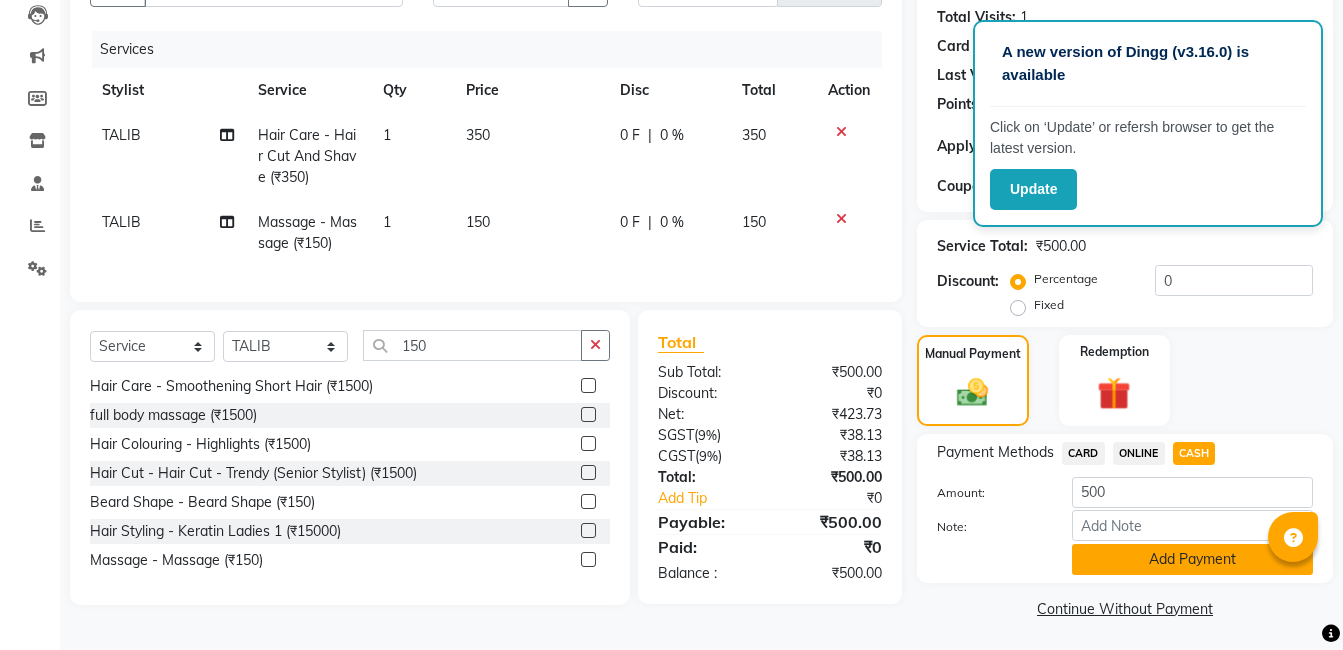 click on "Add Payment" 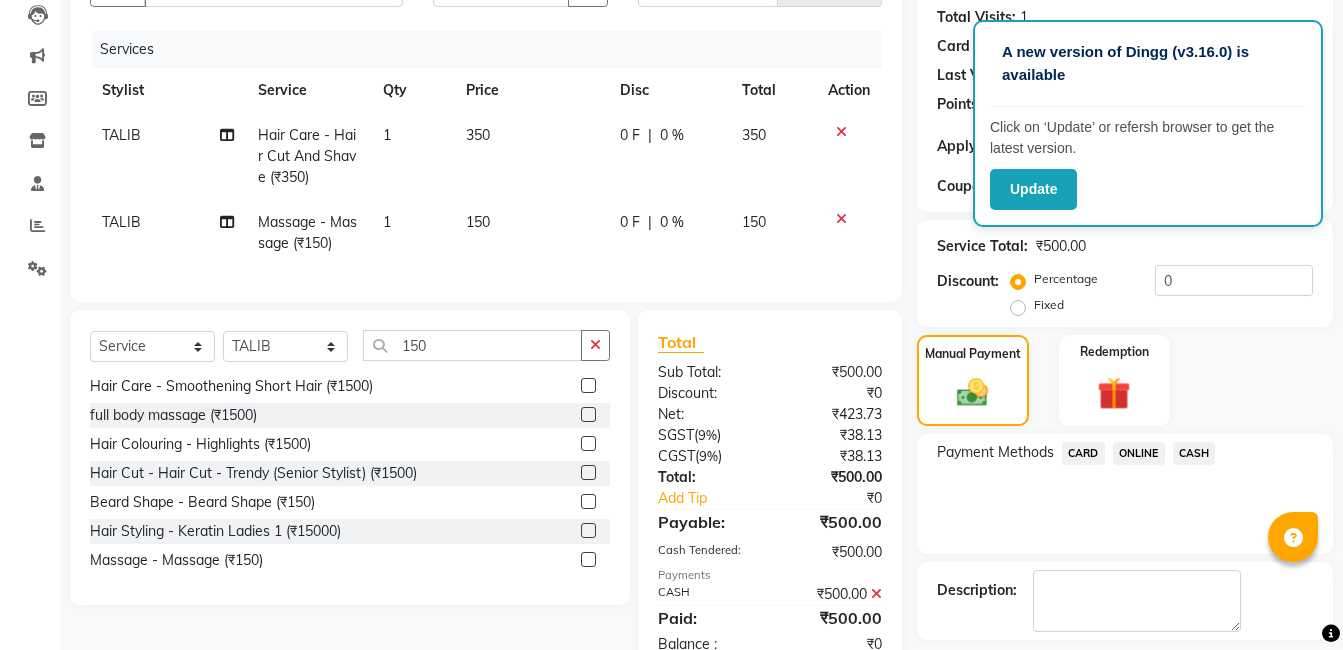 scroll, scrollTop: 427, scrollLeft: 0, axis: vertical 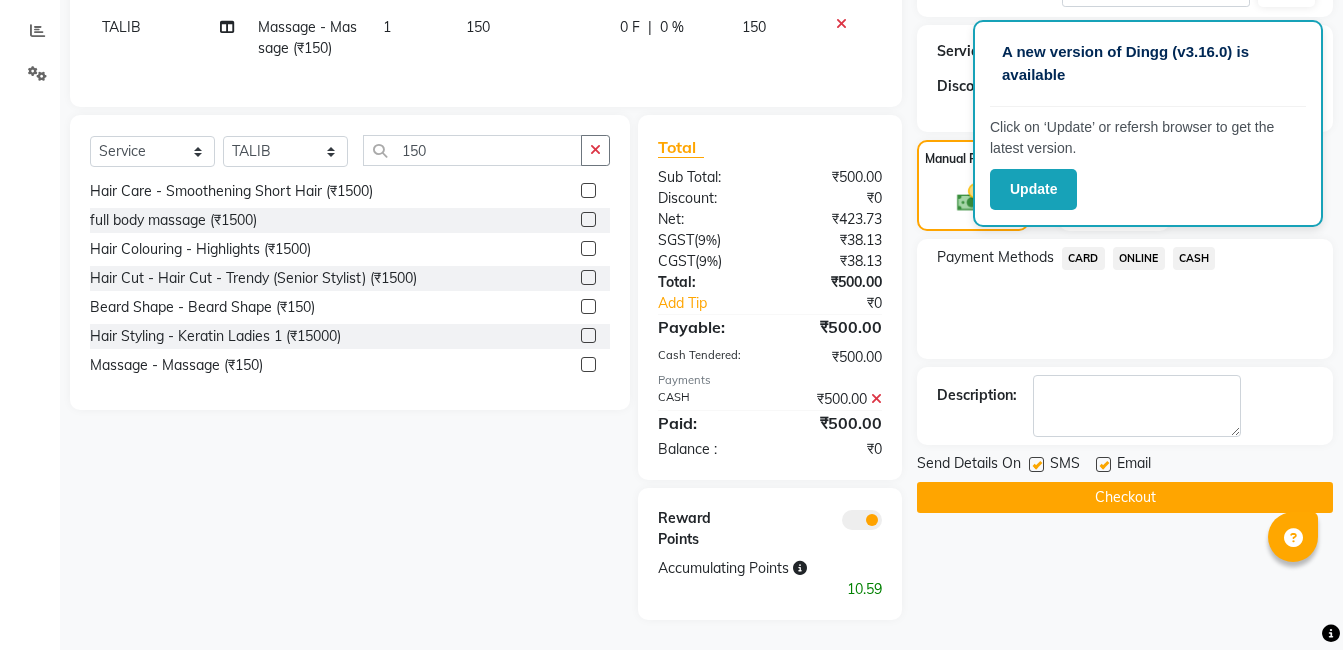 click on "Checkout" 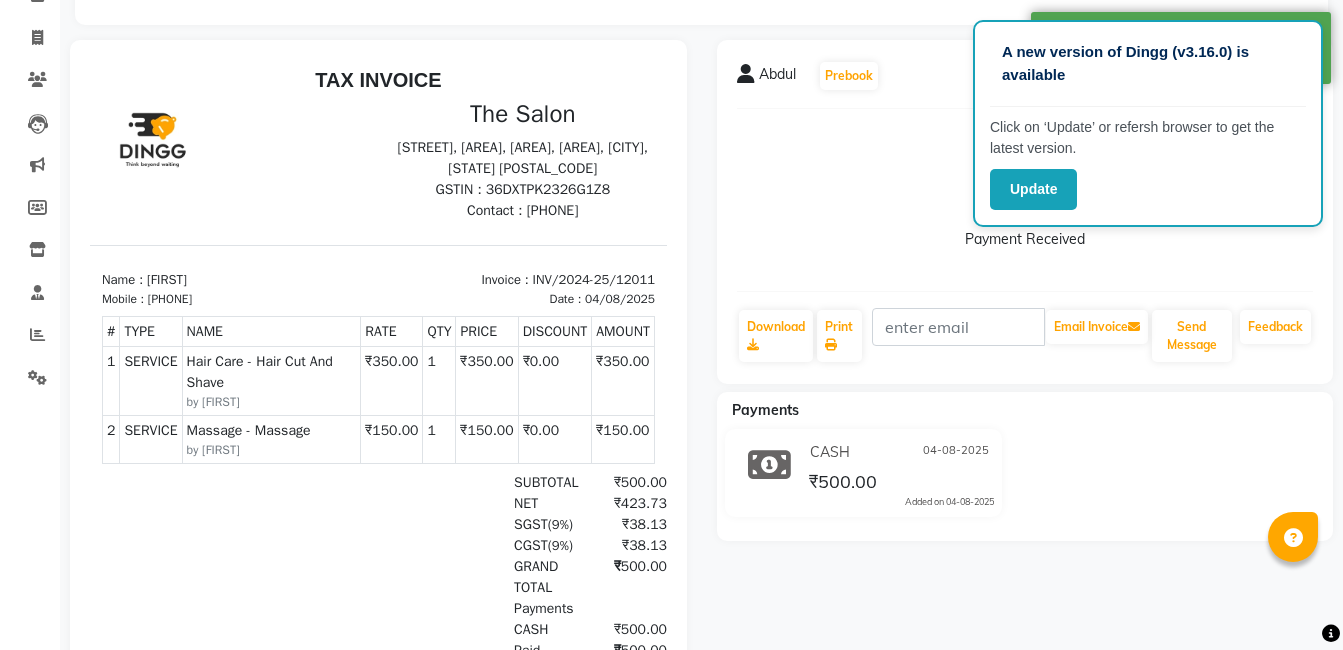 scroll, scrollTop: 0, scrollLeft: 0, axis: both 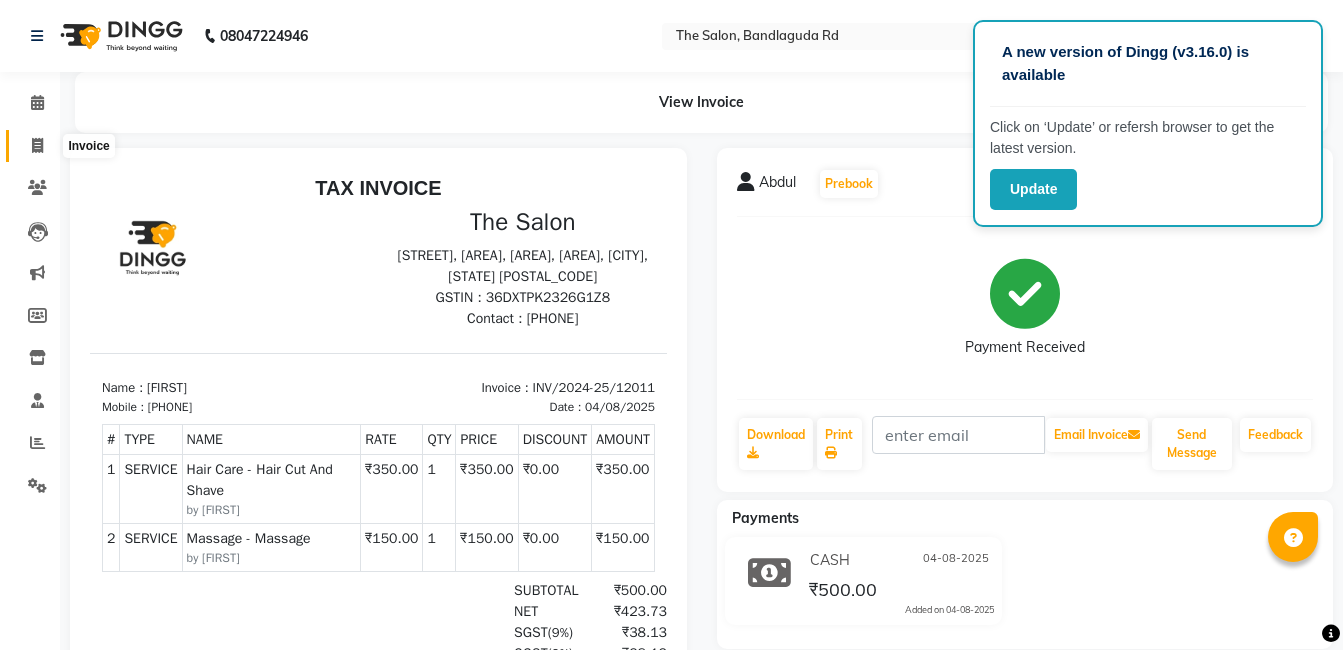 click 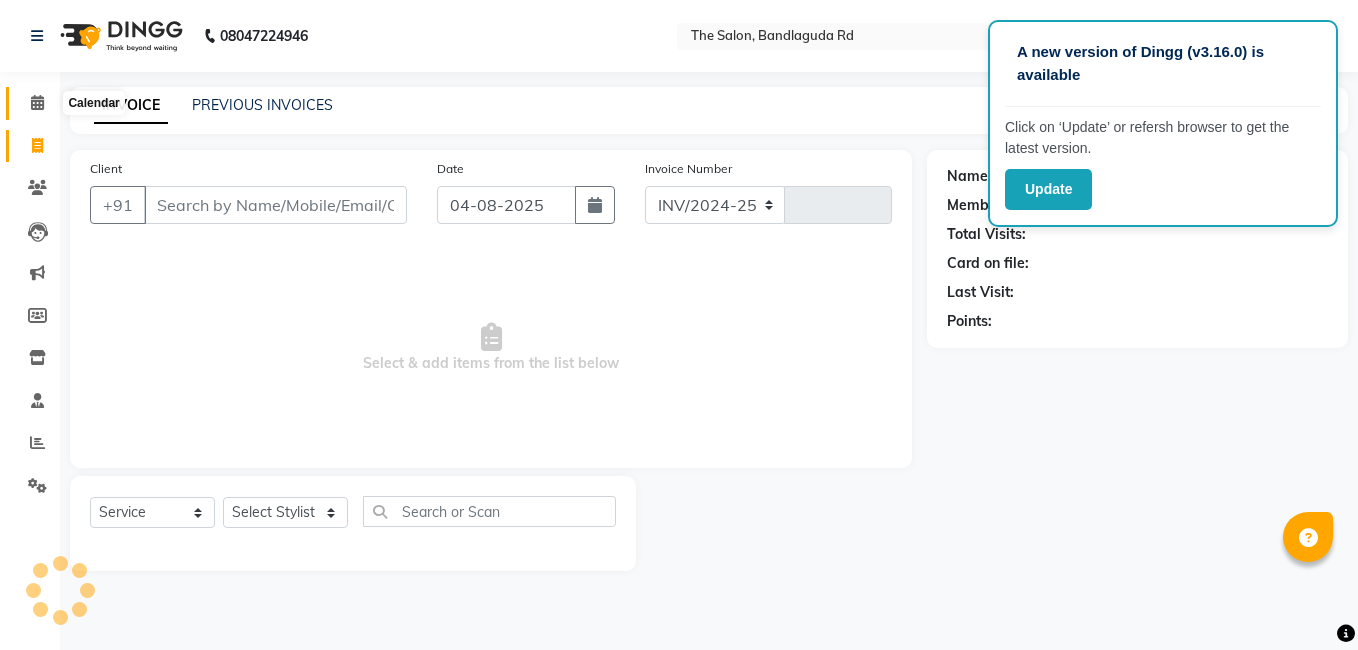 select on "5198" 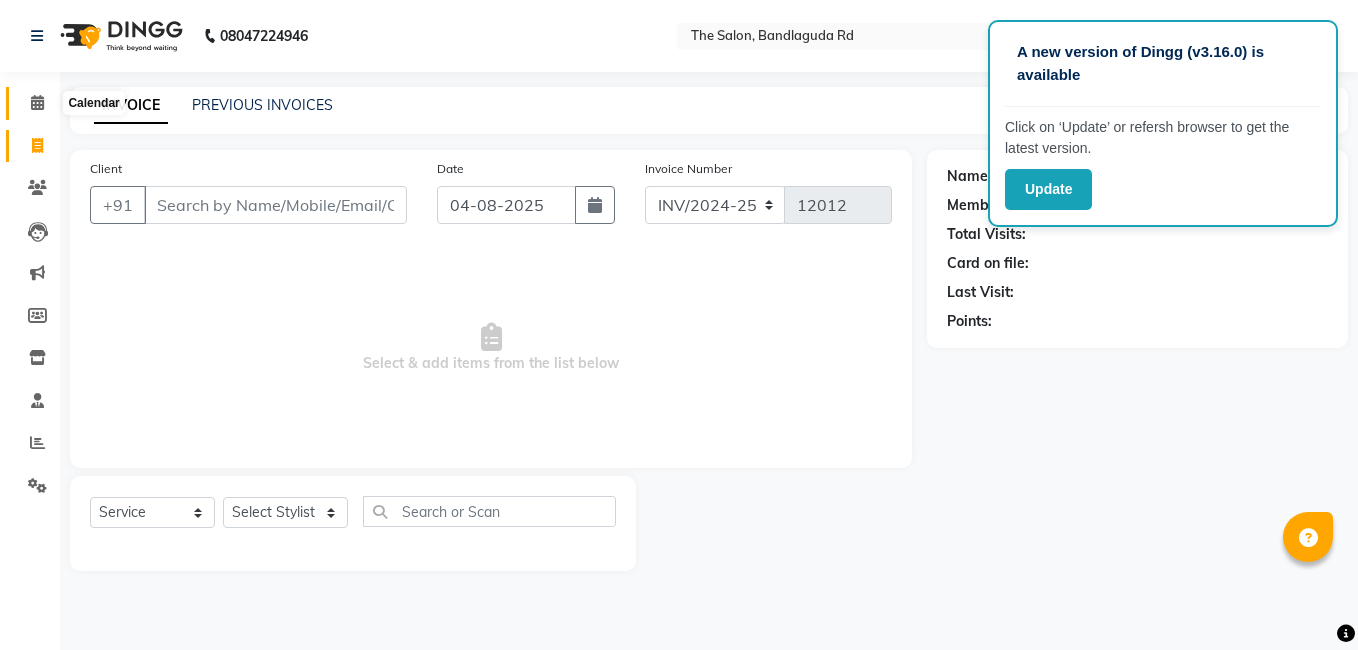 click 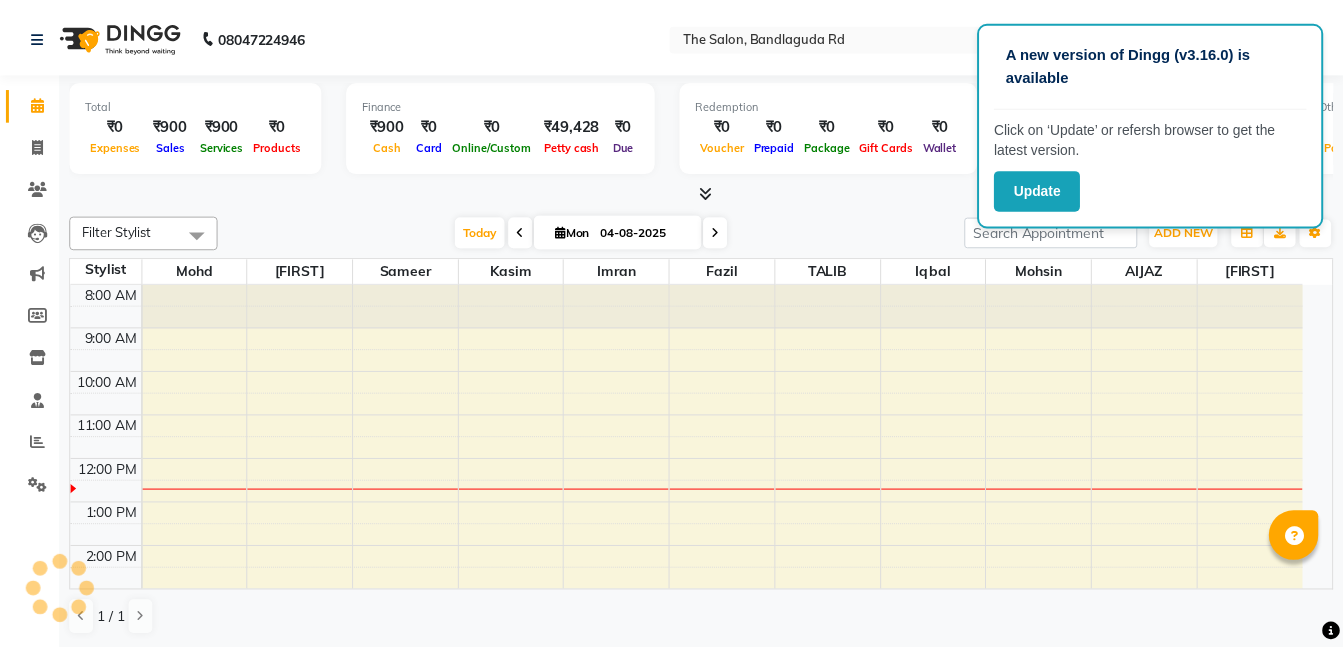 scroll, scrollTop: 0, scrollLeft: 0, axis: both 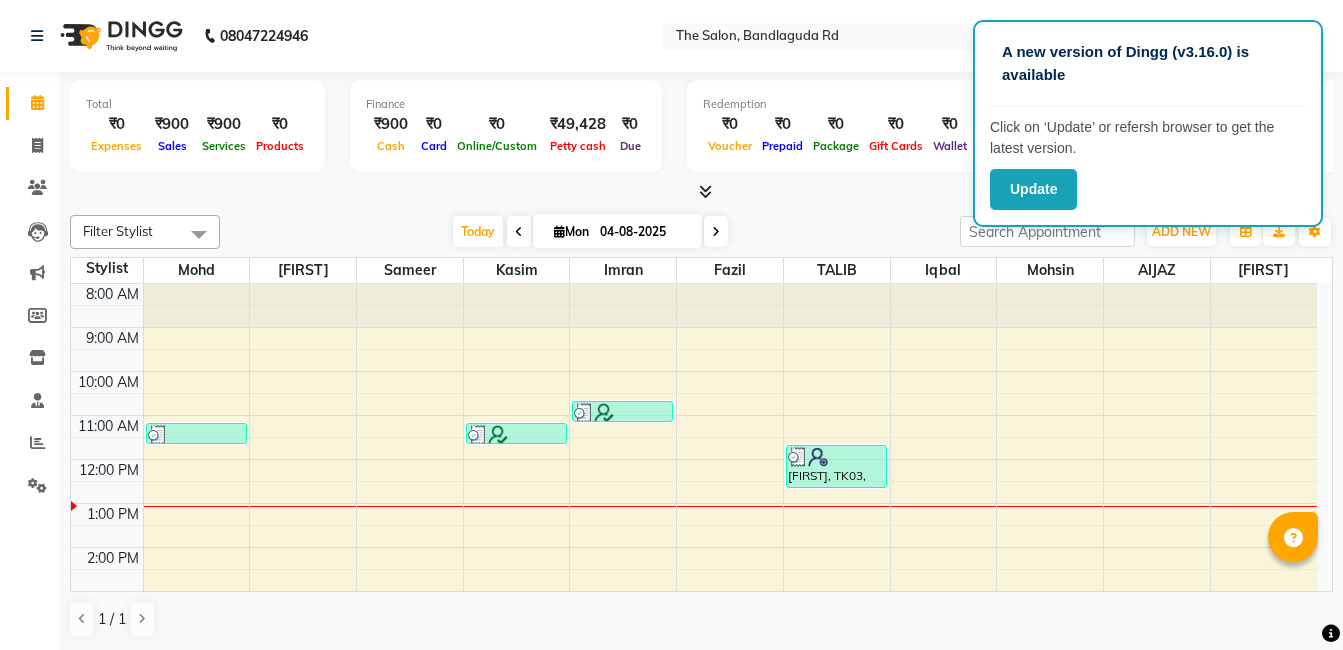 click on "Finance  ₹900  Cash ₹0  Card ₹0  Online/Custom ₹49,428 Petty cash ₹0 Due" at bounding box center (506, 126) 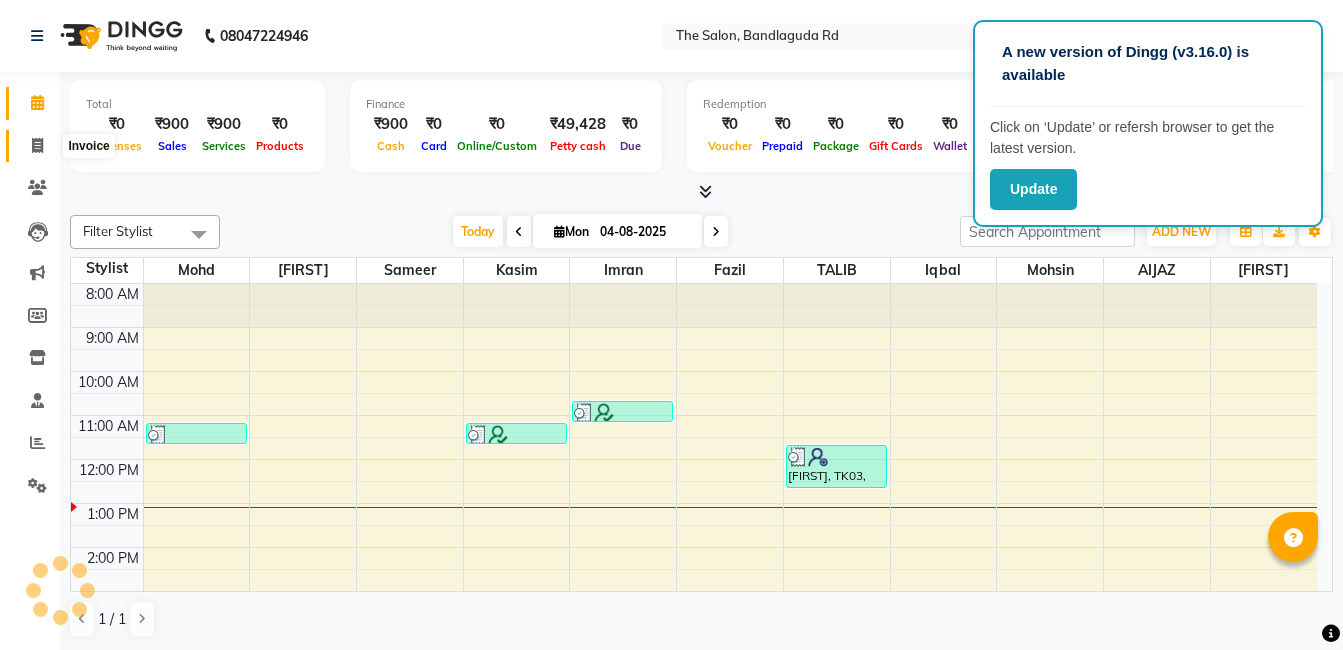 click 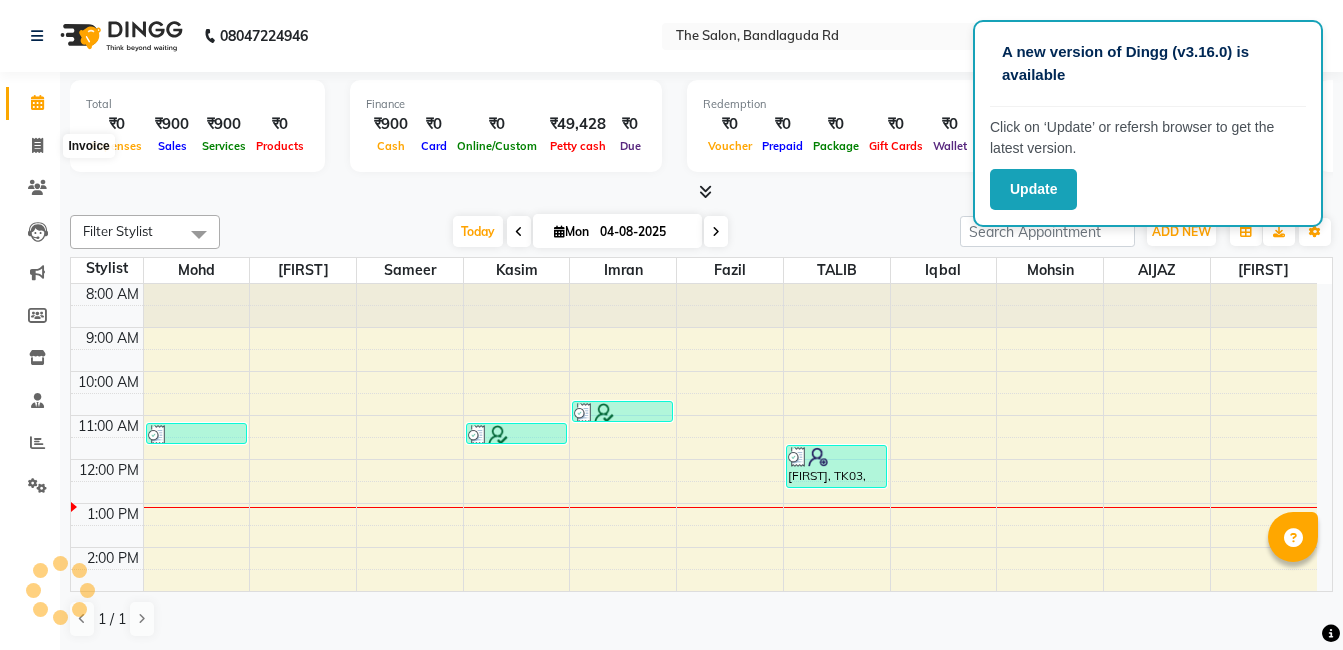 select on "service" 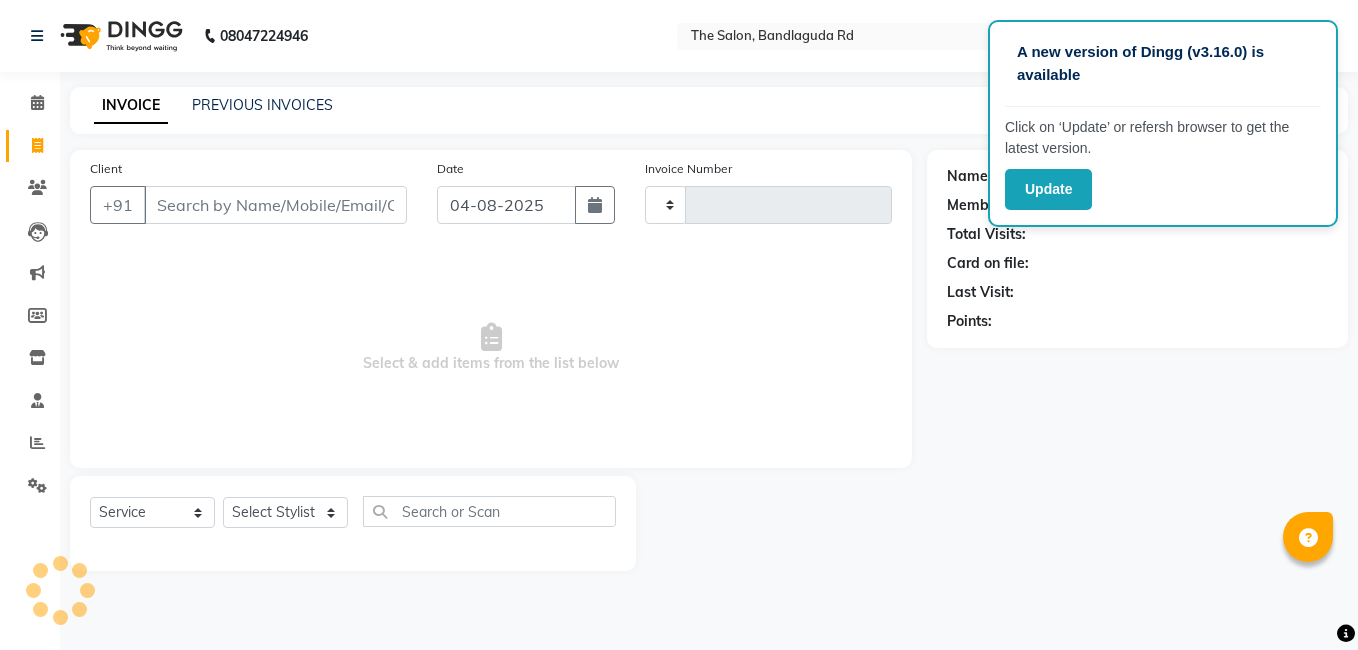click on "Name: Membership: Total Visits: Card on file: Last Visit:  Points:" 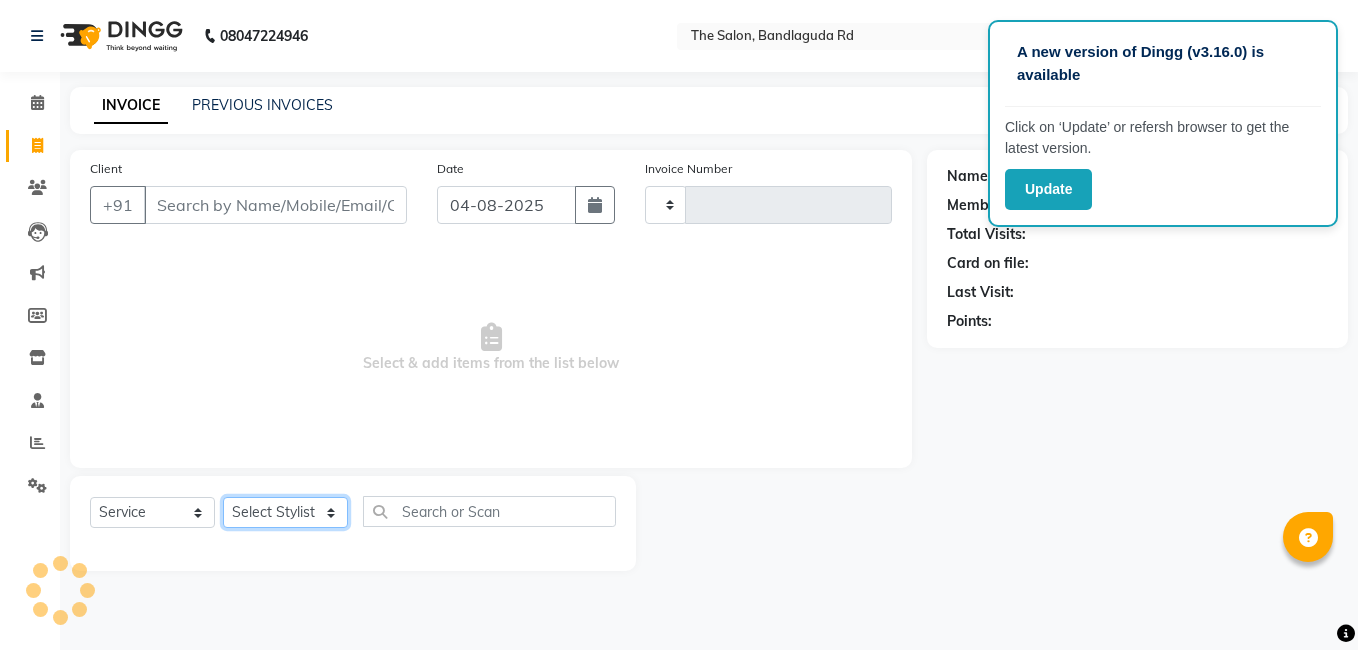click on "Select Stylist" 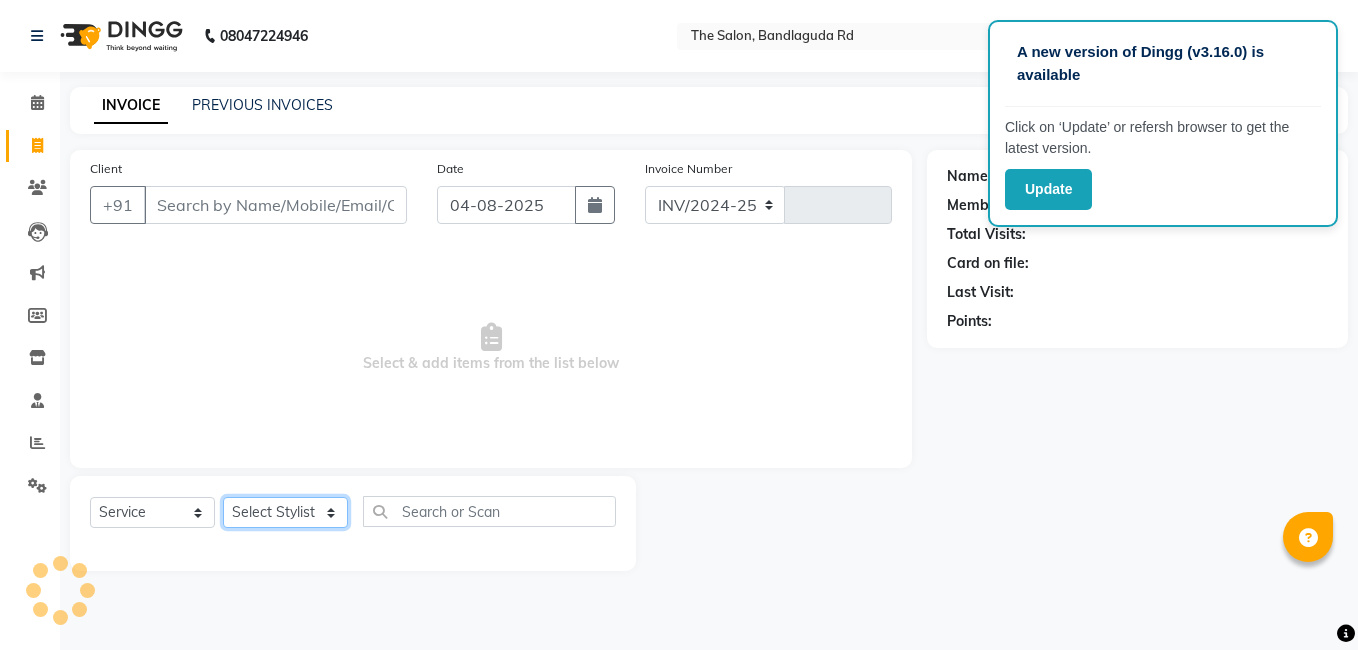 select on "5198" 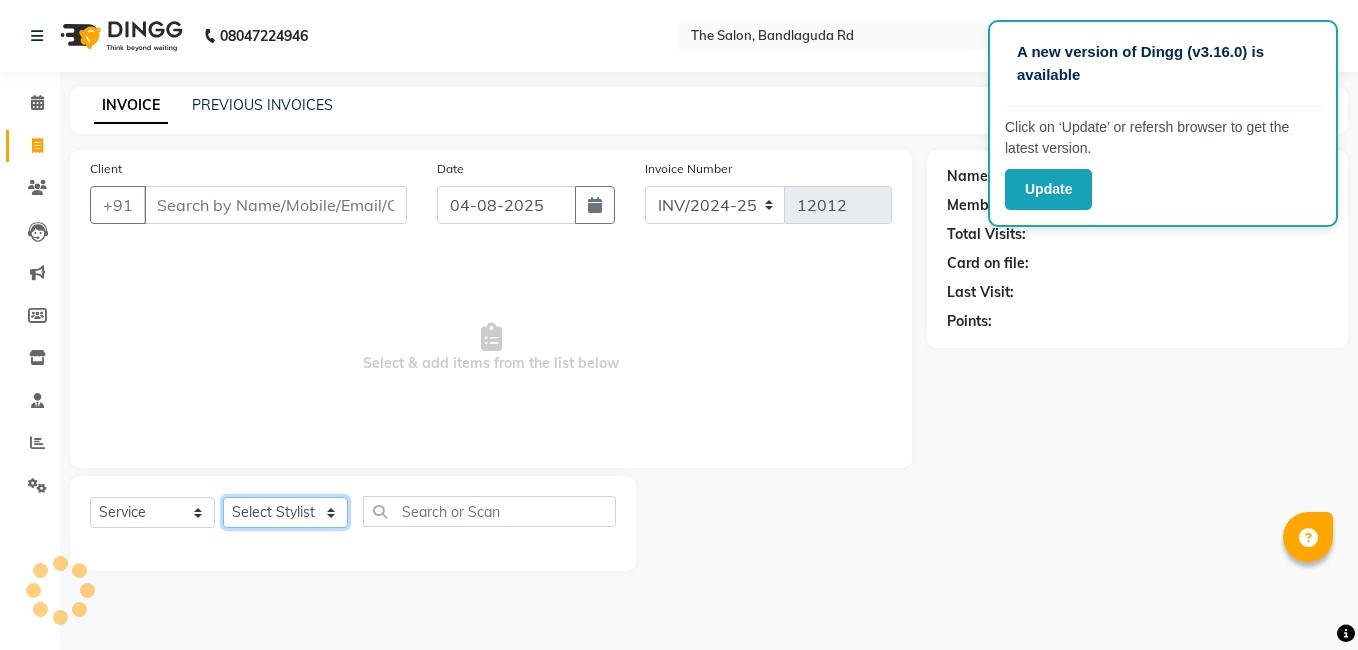 click on "Select Stylist" 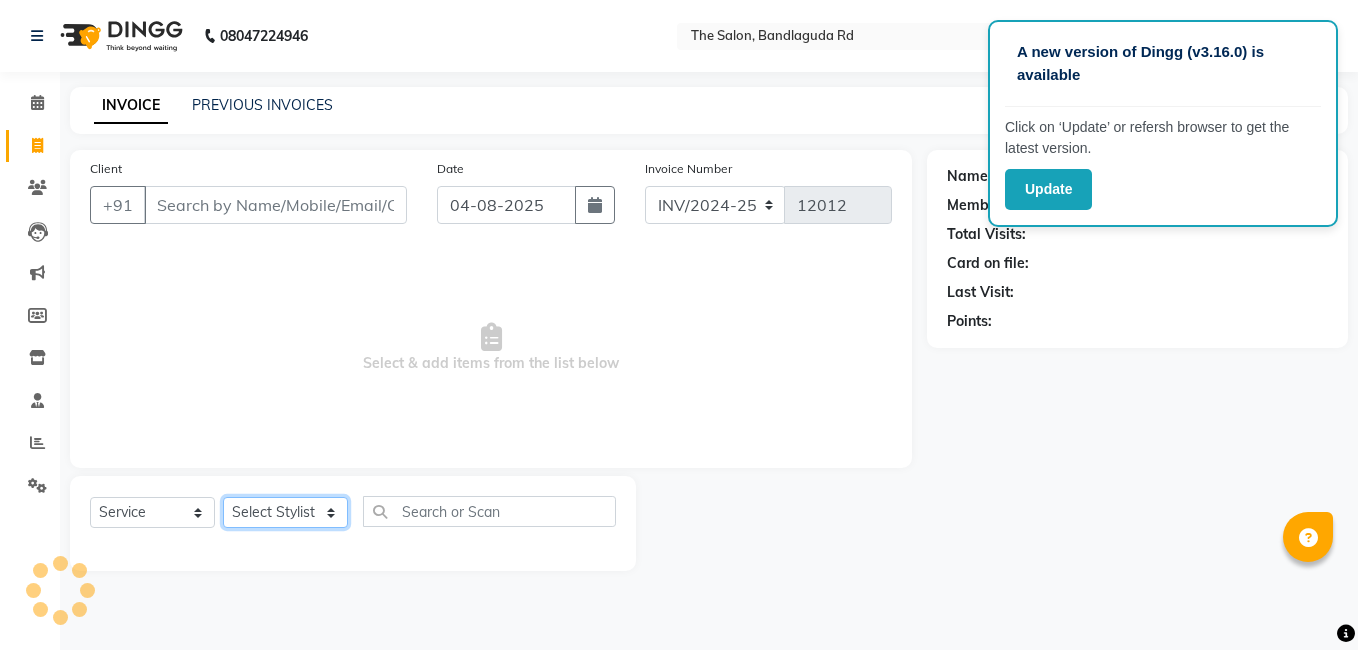 click on "Select Stylist AIJAZ fazil imran iqbal kasim mohd mohsin rasheed sameer TALIB Wajid" 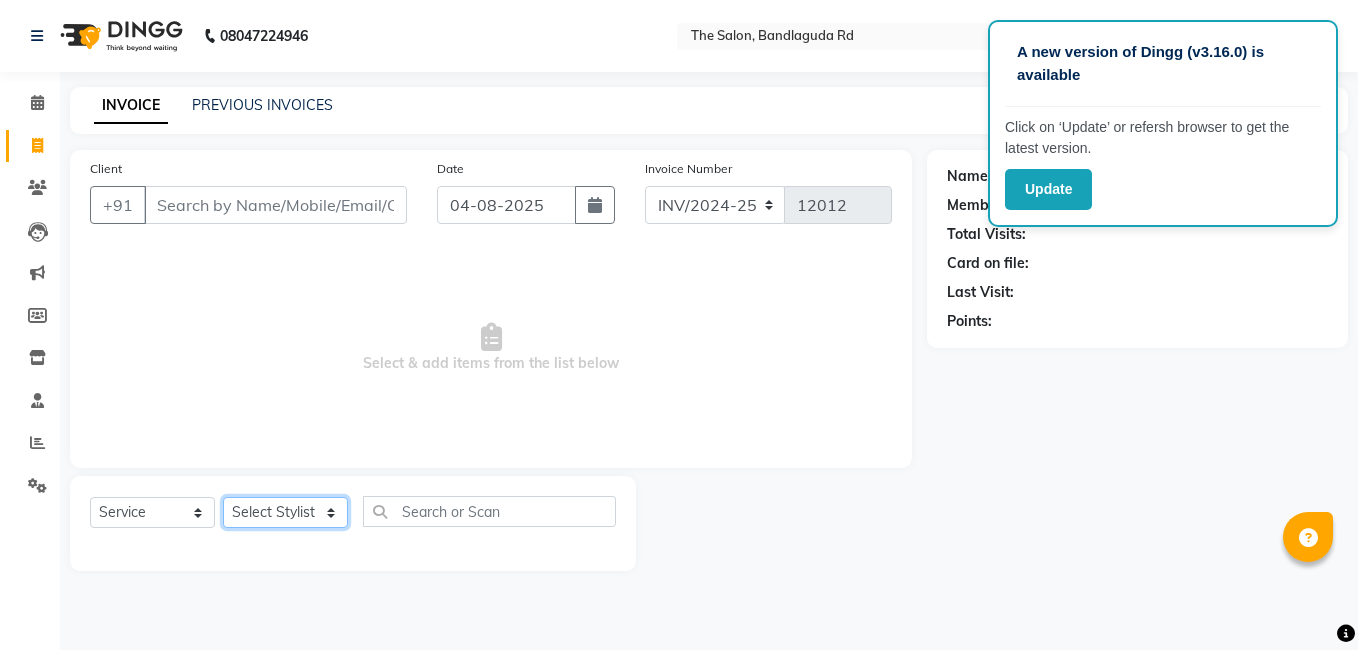 click on "Select Stylist AIJAZ fazil imran iqbal kasim mohd mohsin rasheed sameer TALIB Wajid" 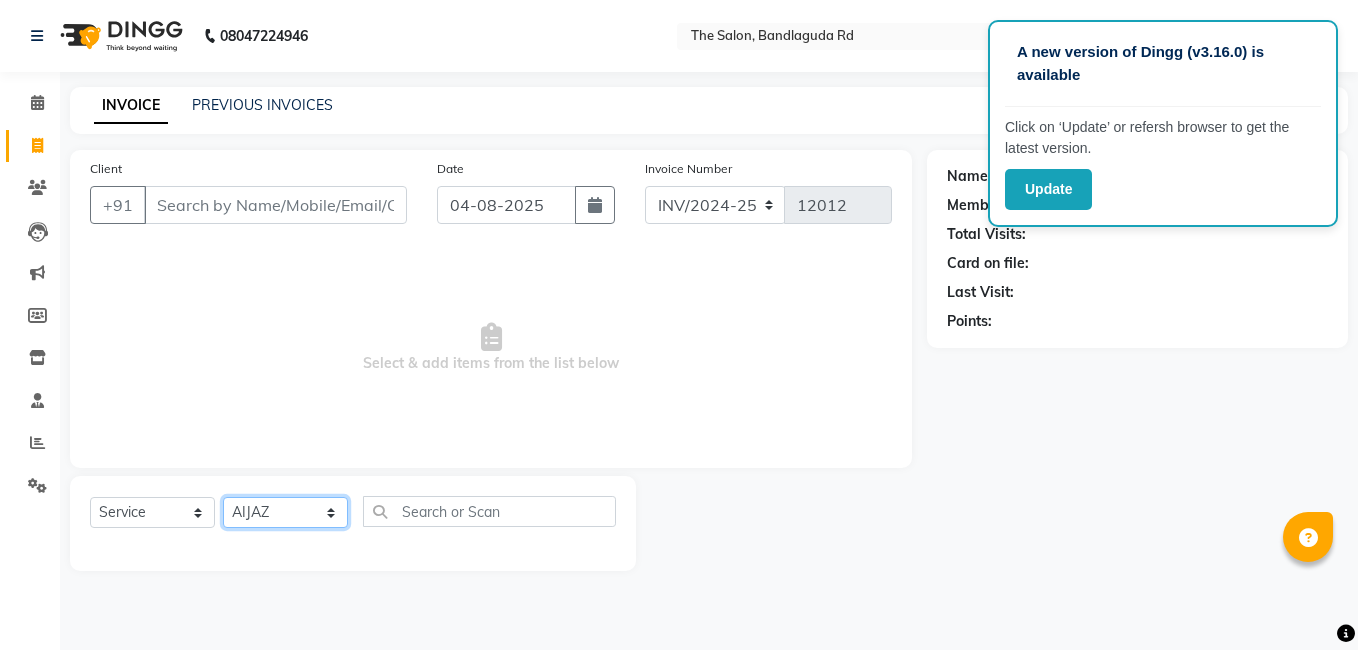 click on "Select Stylist AIJAZ fazil imran iqbal kasim mohd mohsin rasheed sameer TALIB Wajid" 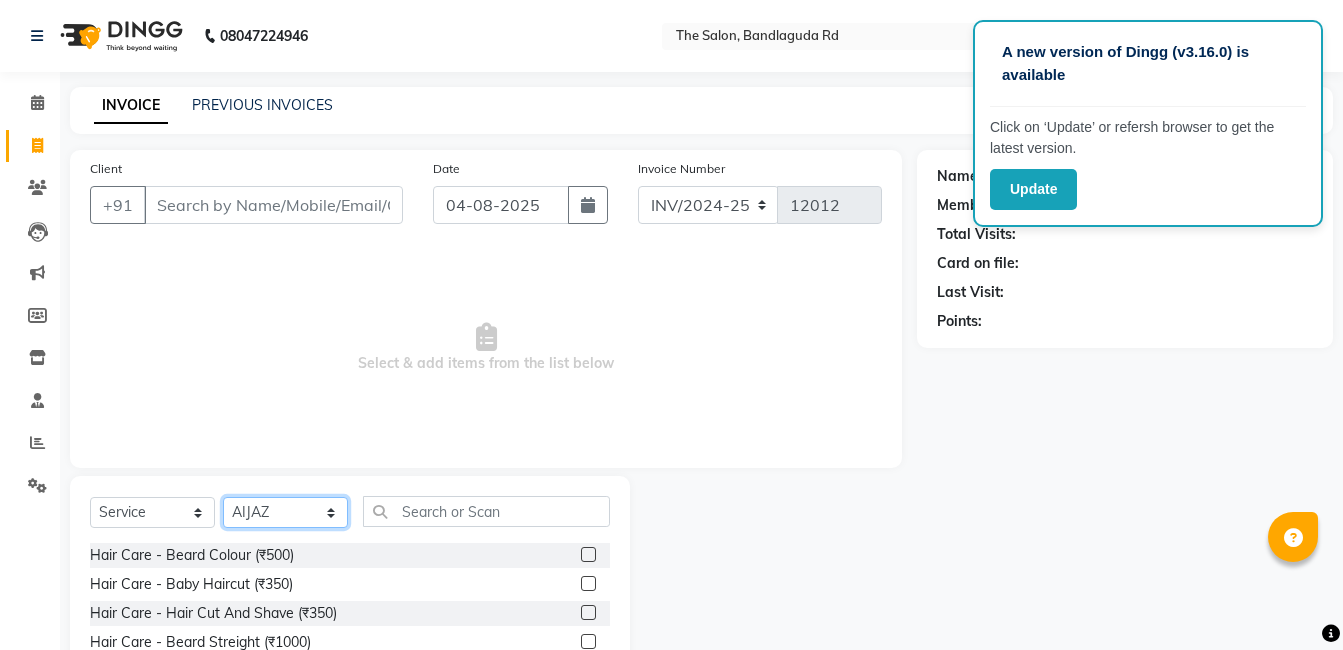 click on "Select Stylist AIJAZ fazil imran iqbal kasim mohd mohsin rasheed sameer TALIB Wajid" 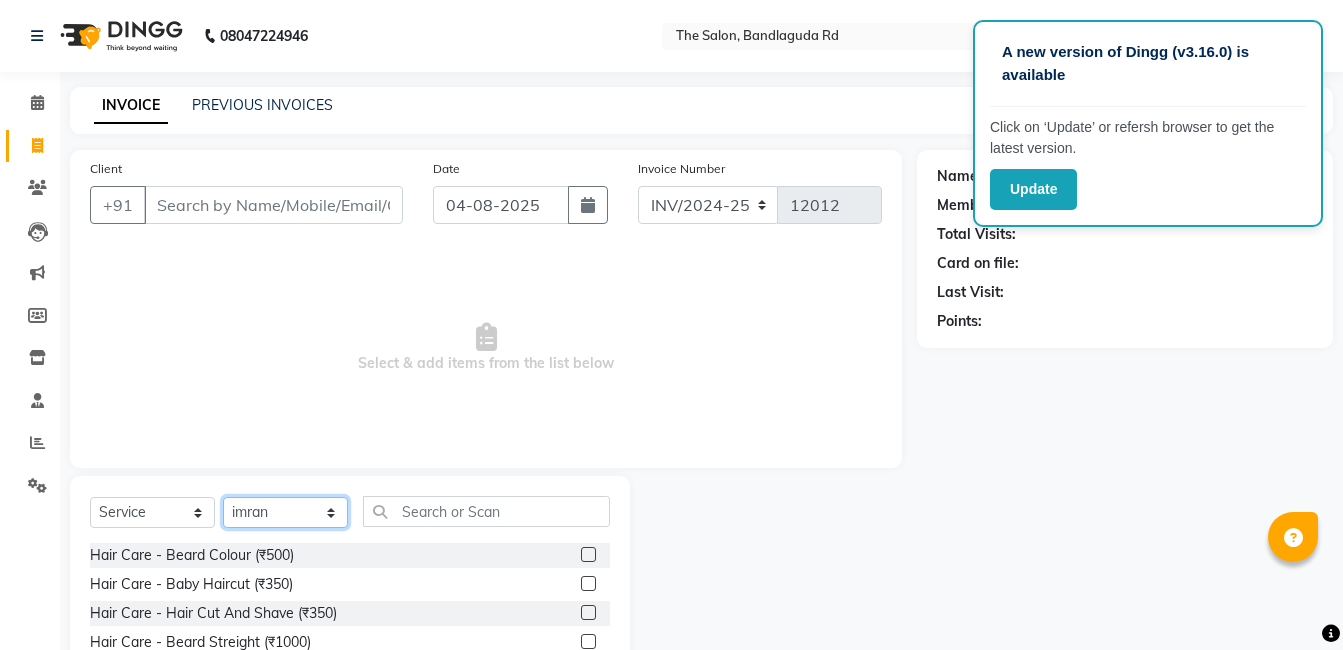 click on "Select Stylist AIJAZ fazil imran iqbal kasim mohd mohsin rasheed sameer TALIB Wajid" 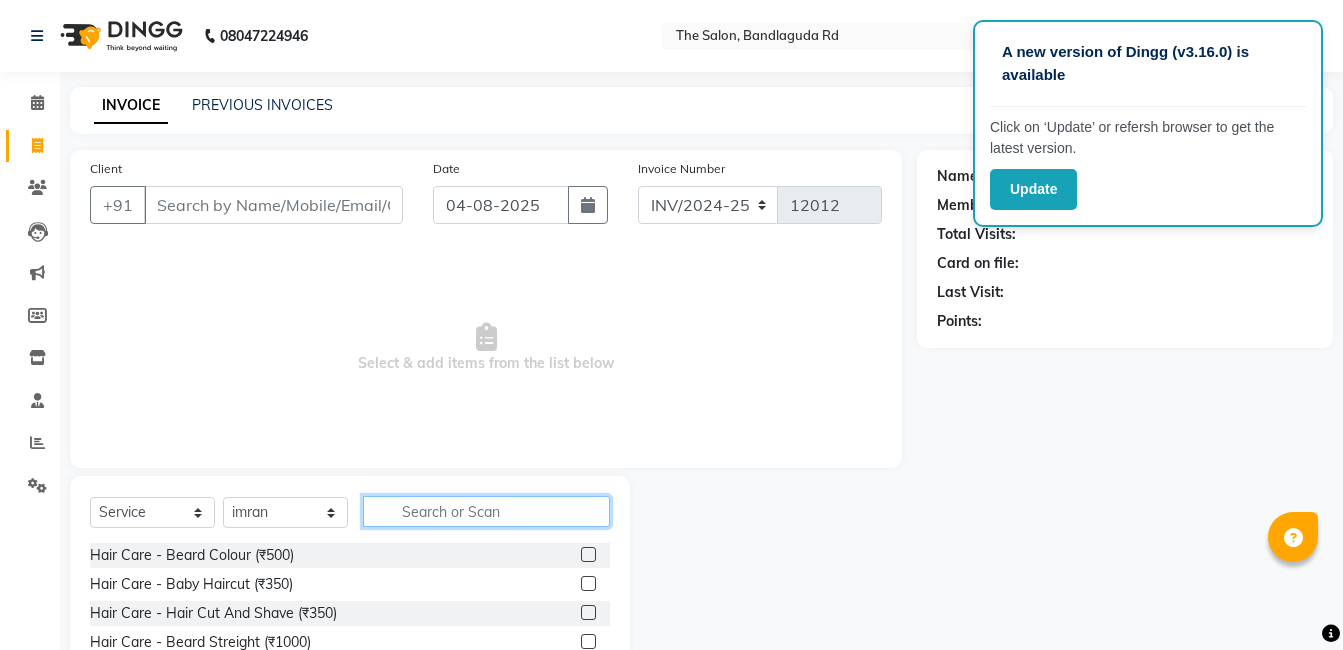click 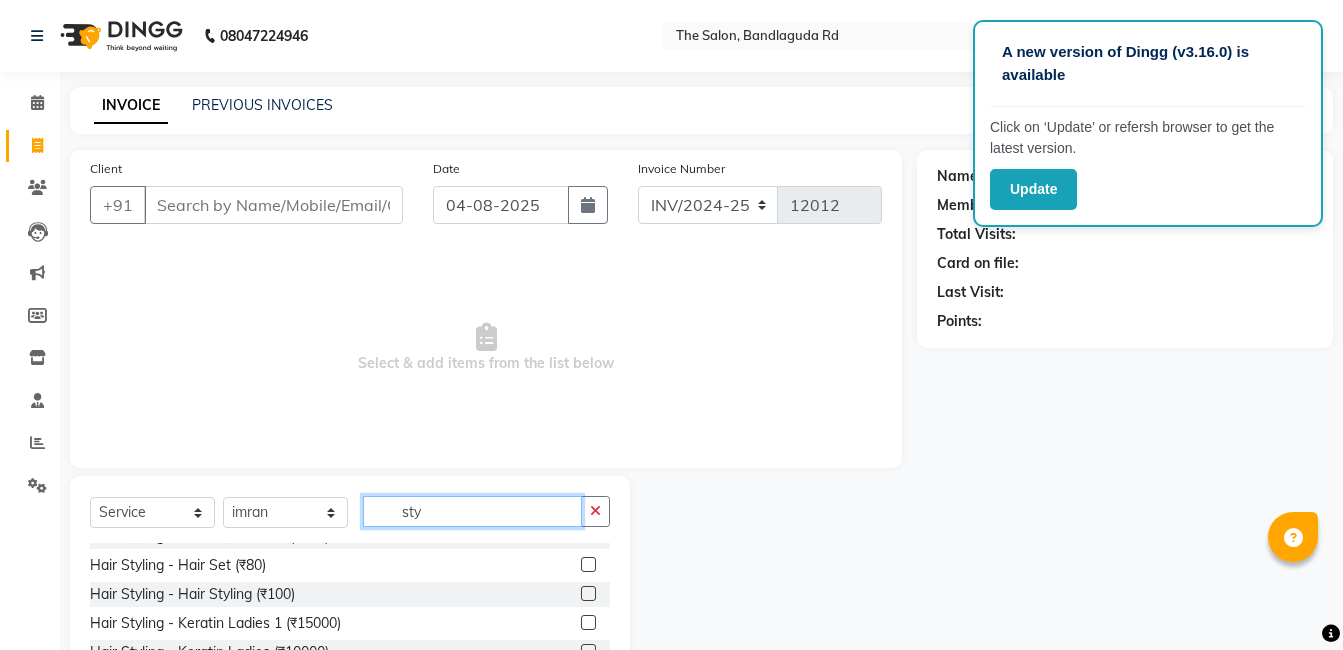 scroll, scrollTop: 90, scrollLeft: 0, axis: vertical 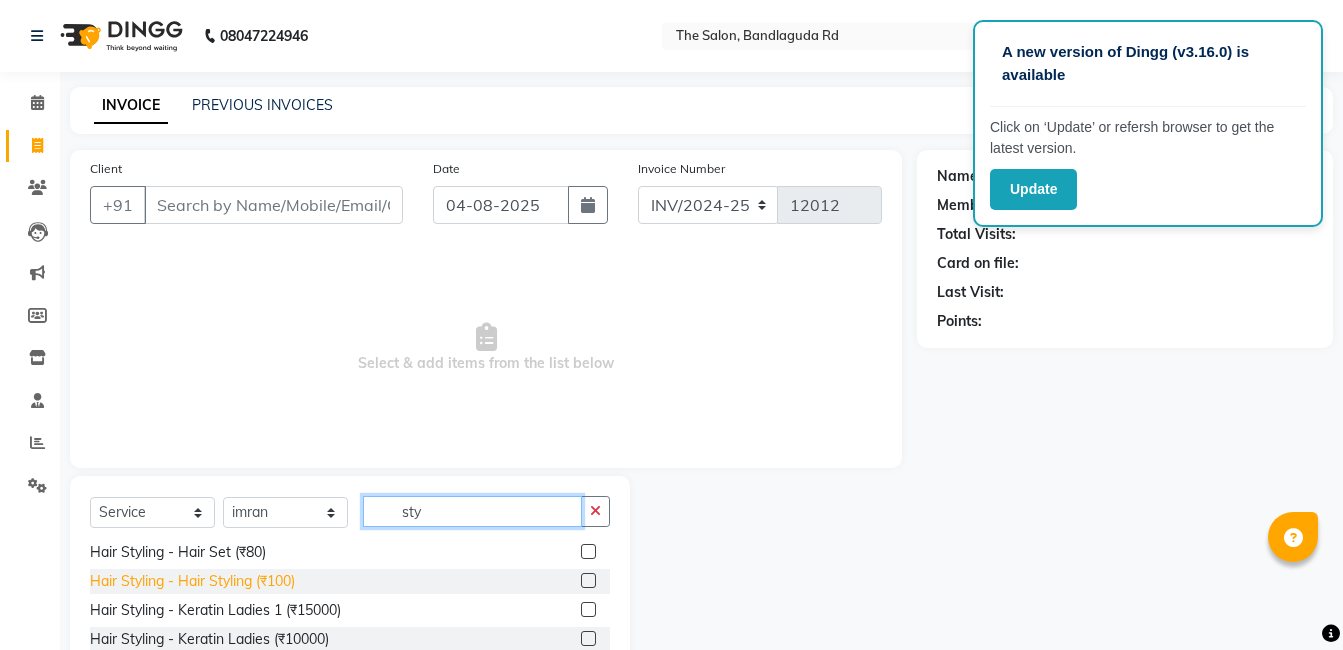 type on "sty" 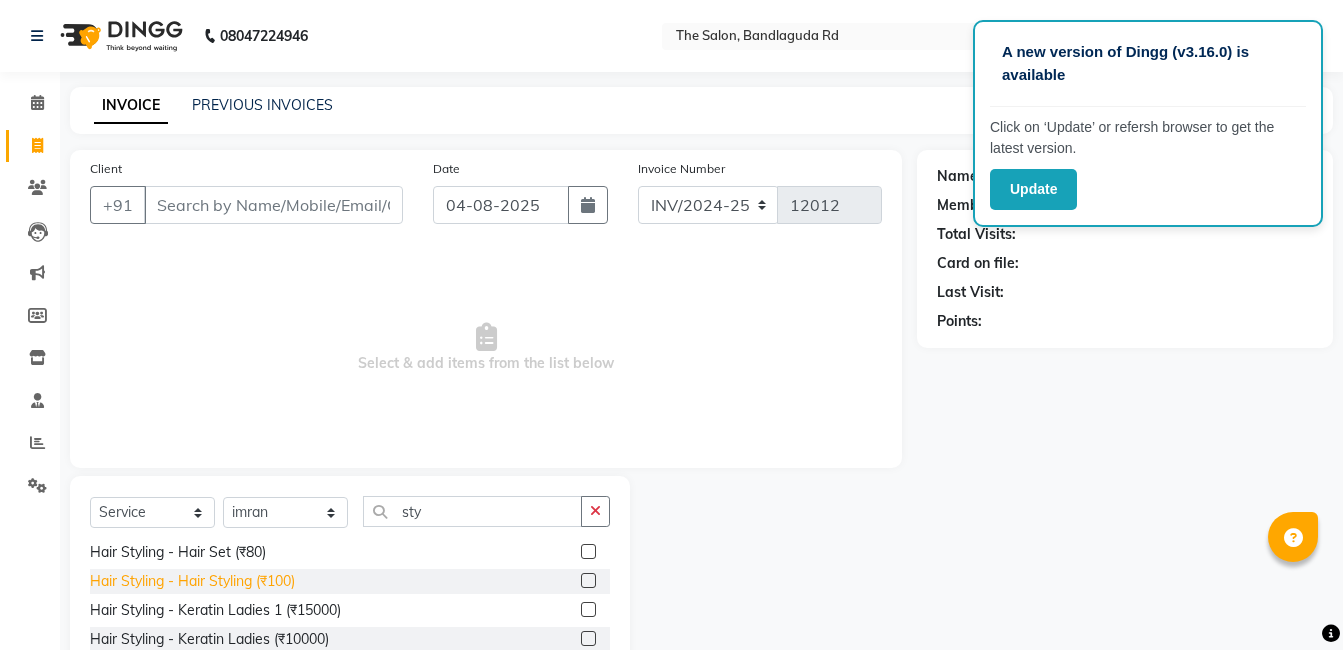 click on "Hair Styling - Hair Styling (₹100)" 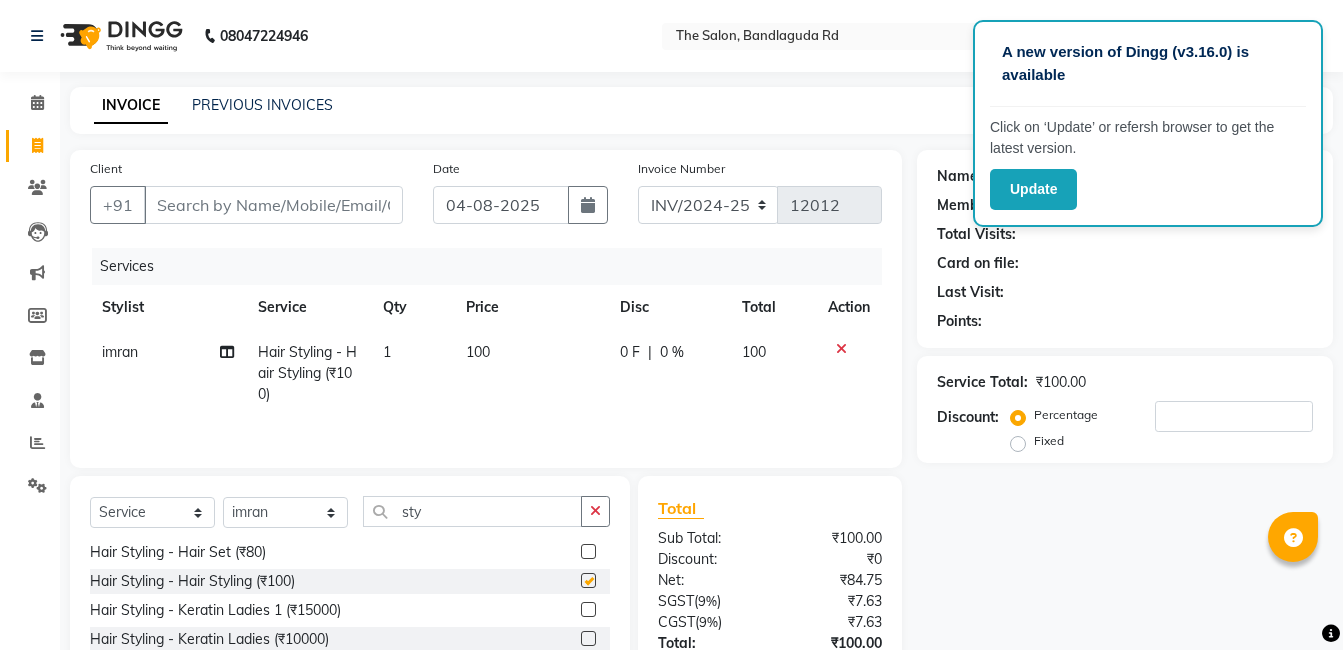 checkbox on "false" 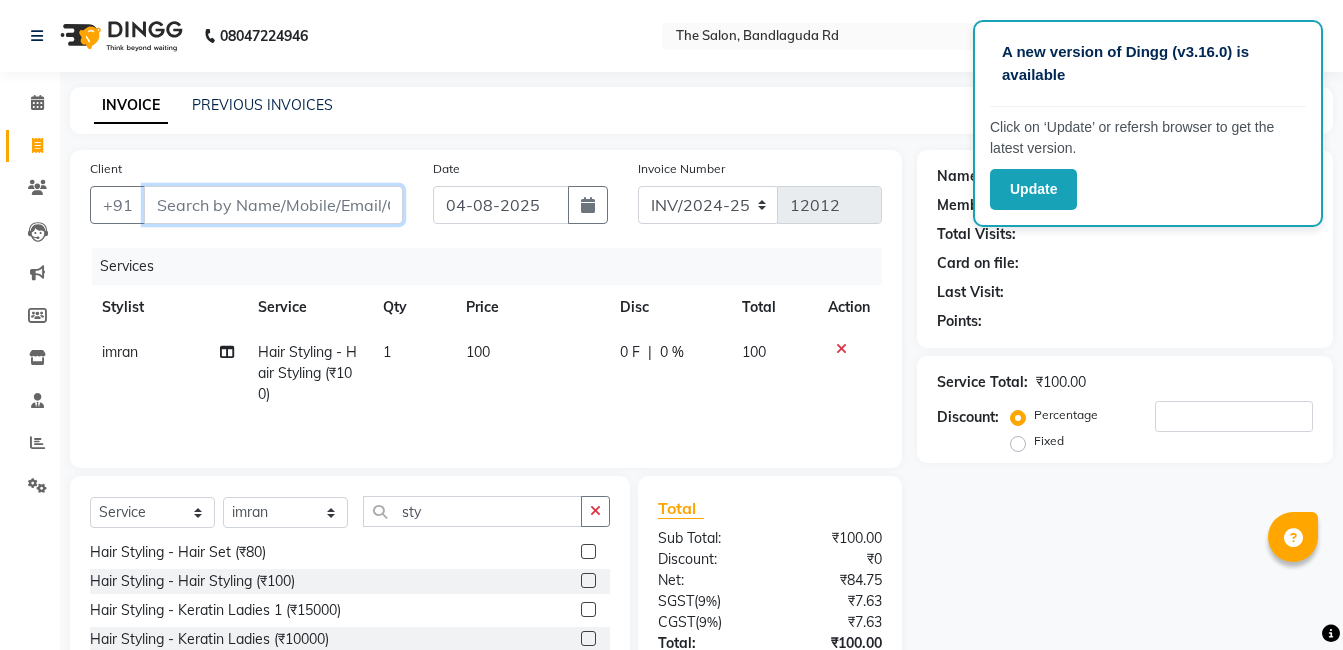 click on "Client" at bounding box center [273, 205] 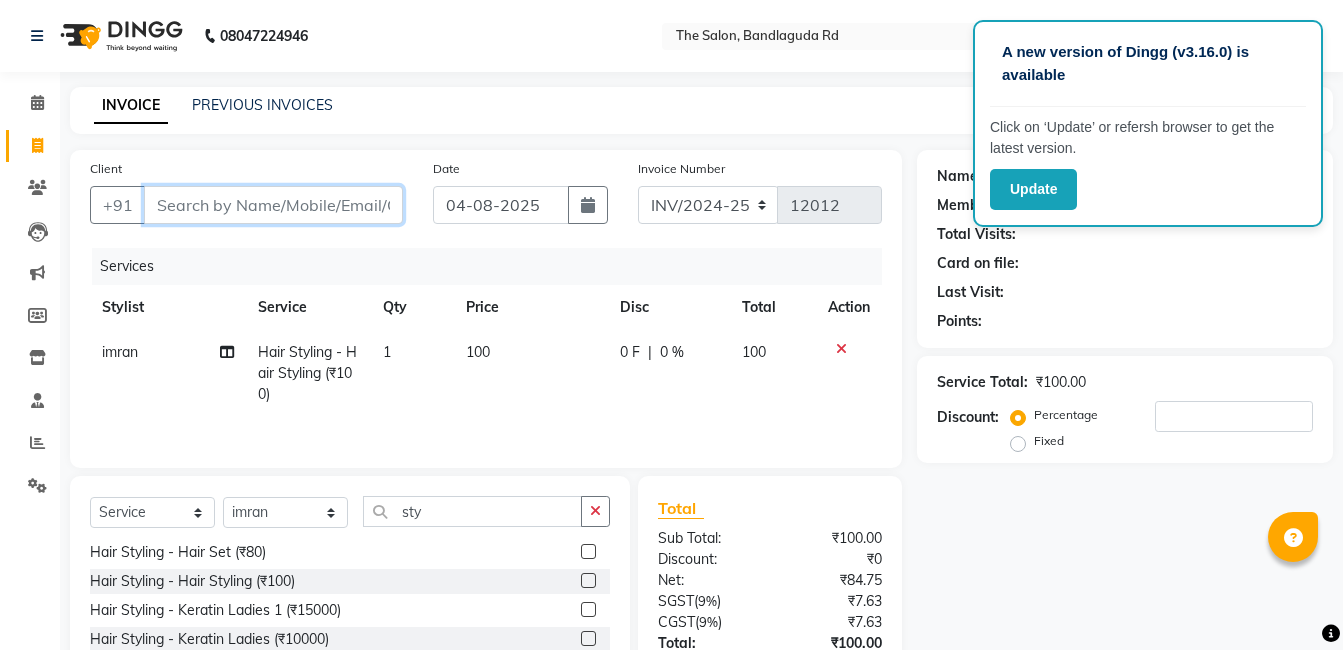 type on "7" 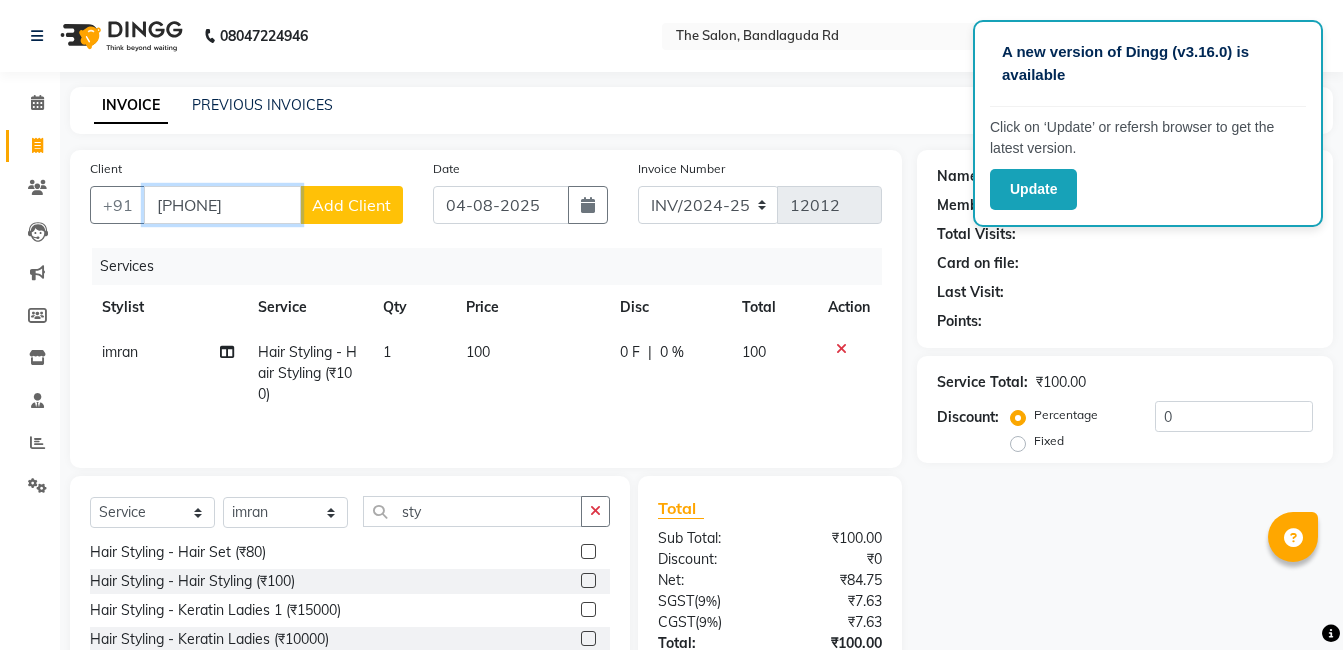type on "[PHONE]" 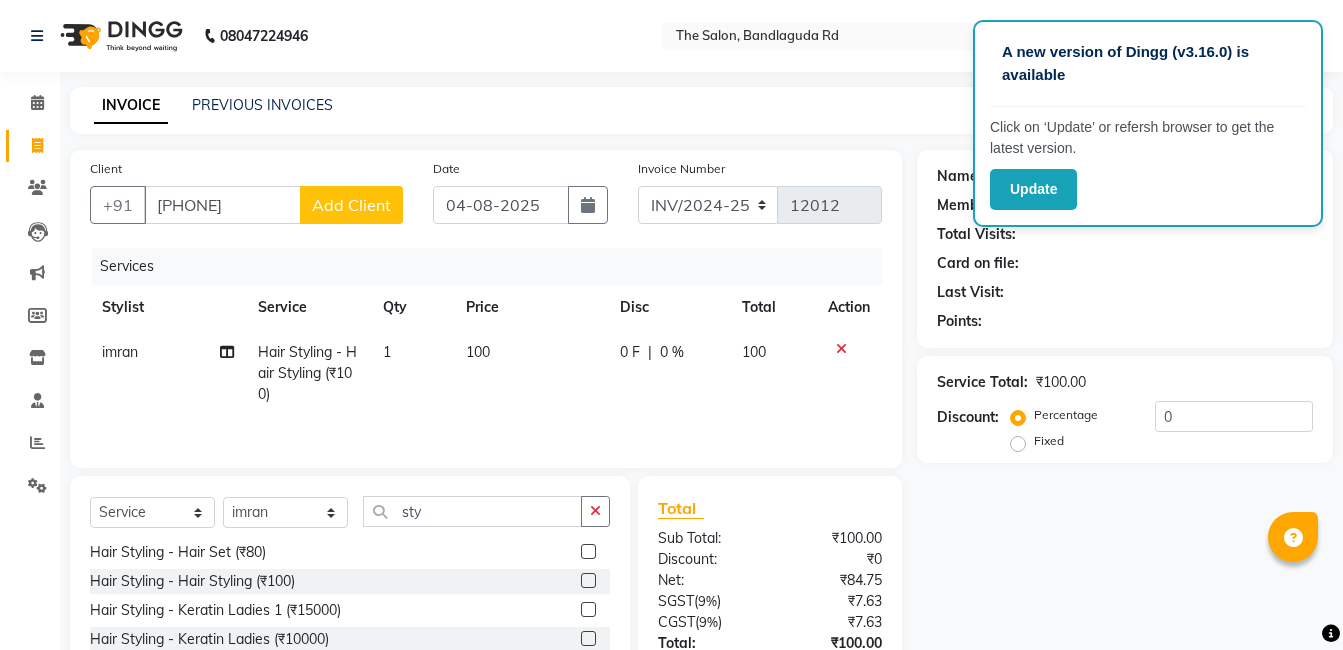click on "Client +91 [PHONE] Add Client" 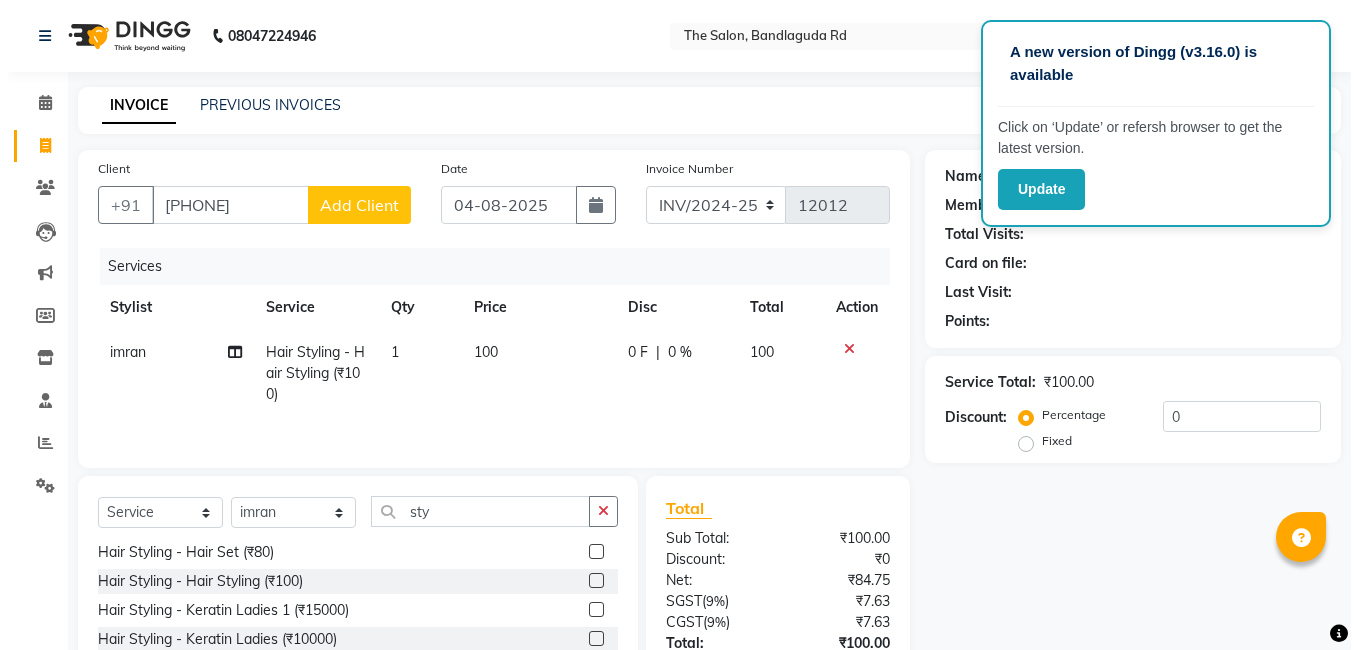 scroll, scrollTop: 100, scrollLeft: 0, axis: vertical 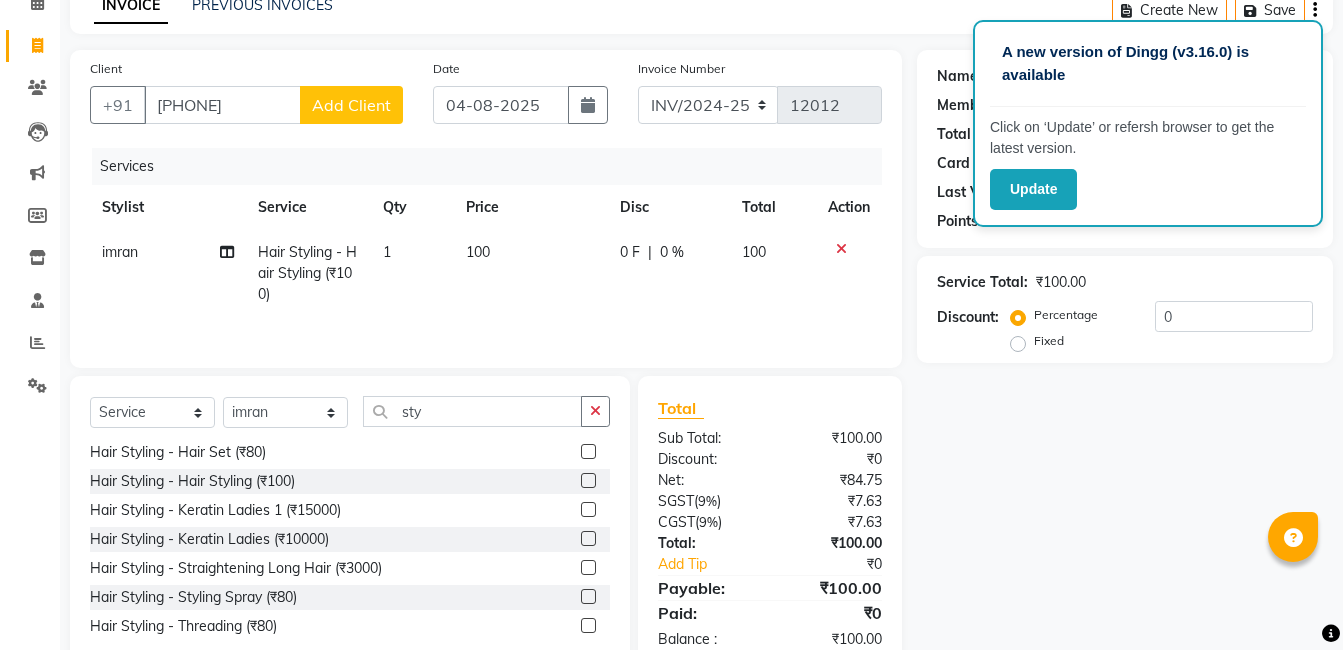 click on "Add Client" 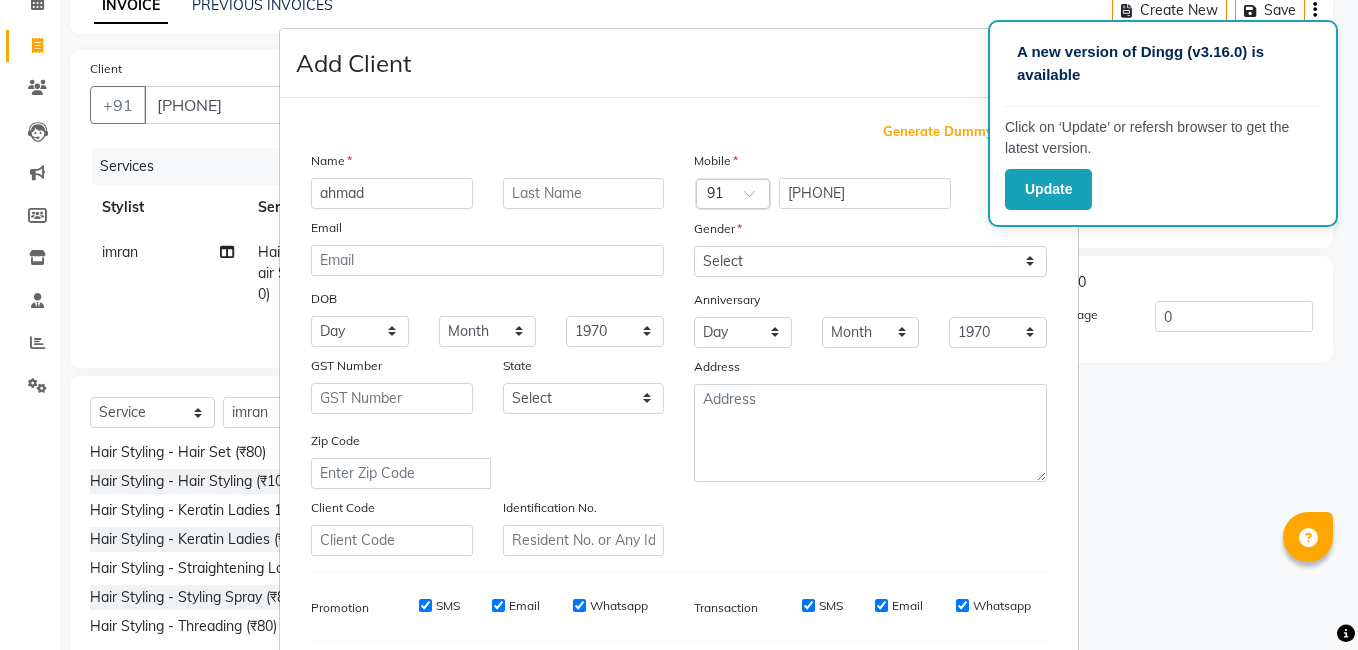 type on "ahmad" 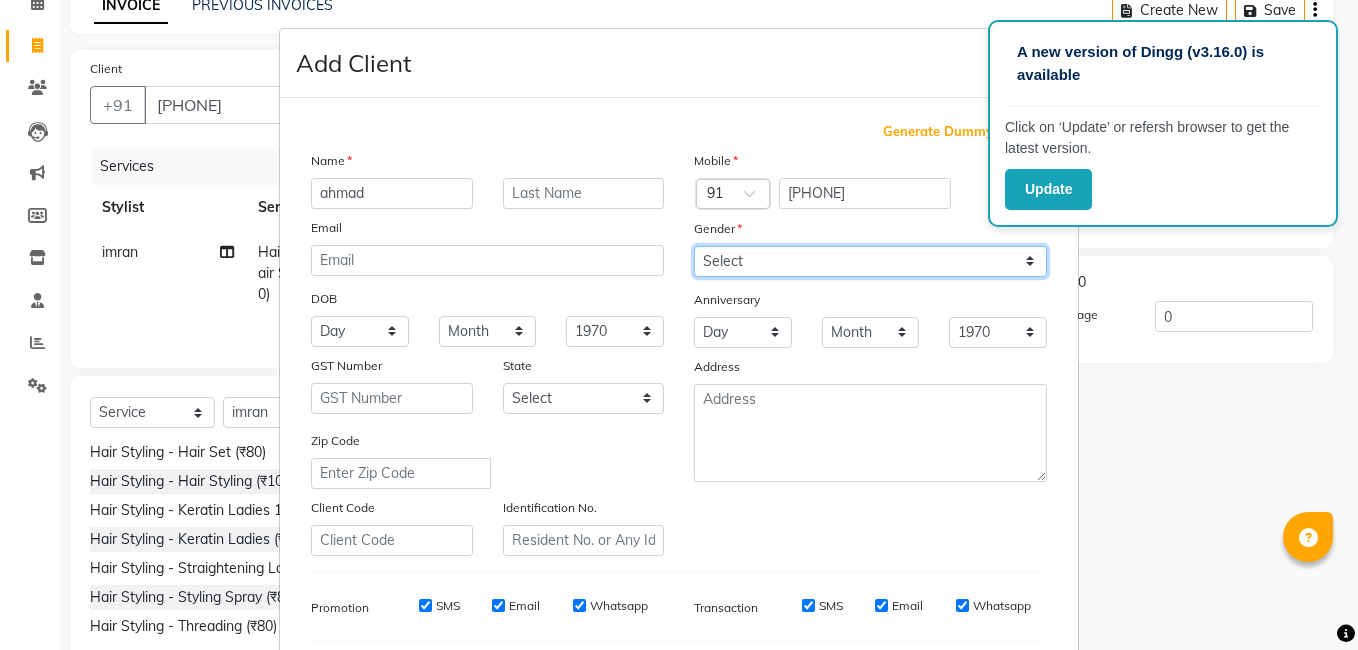 click on "Select Male Female Other Prefer Not To Say" at bounding box center [870, 261] 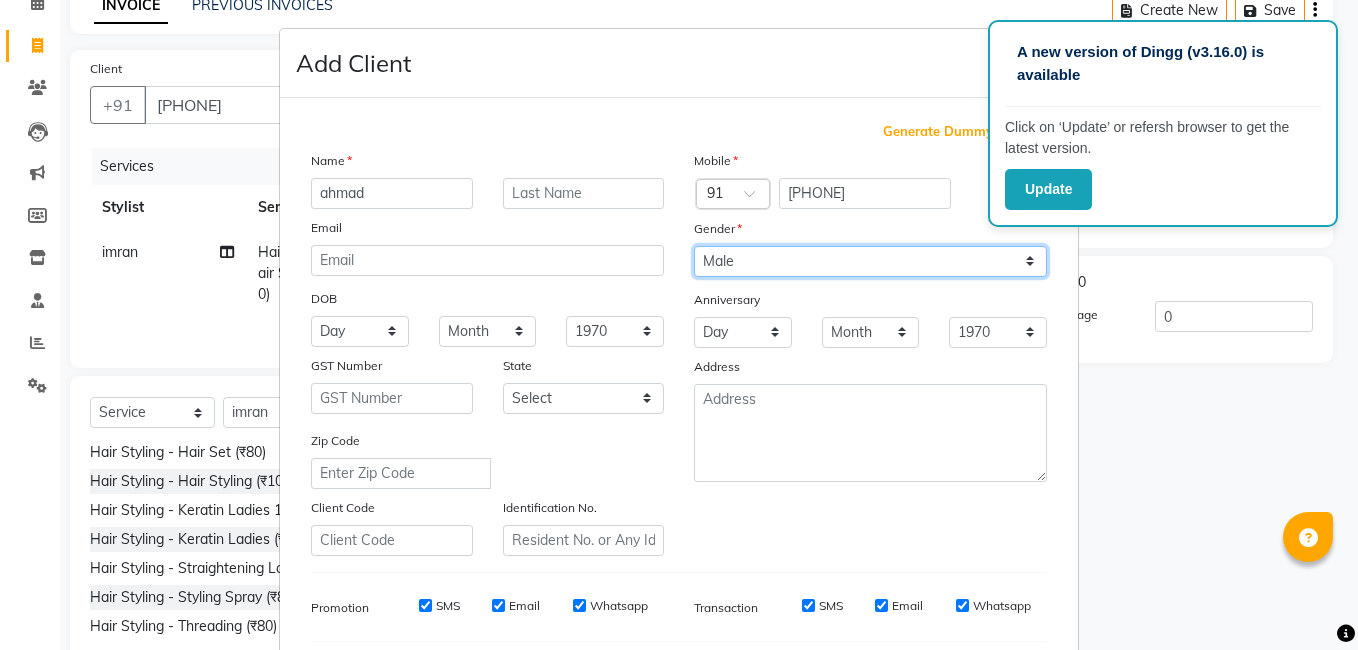 click on "Select Male Female Other Prefer Not To Say" at bounding box center (870, 261) 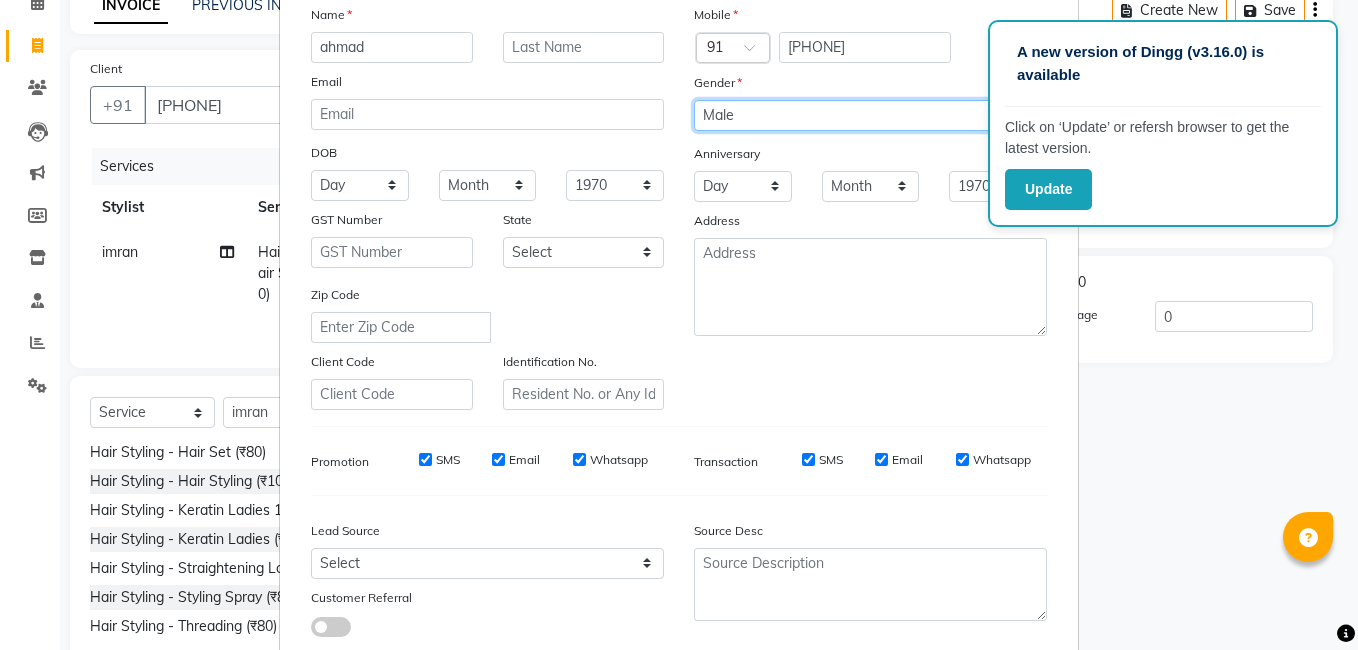 scroll, scrollTop: 273, scrollLeft: 0, axis: vertical 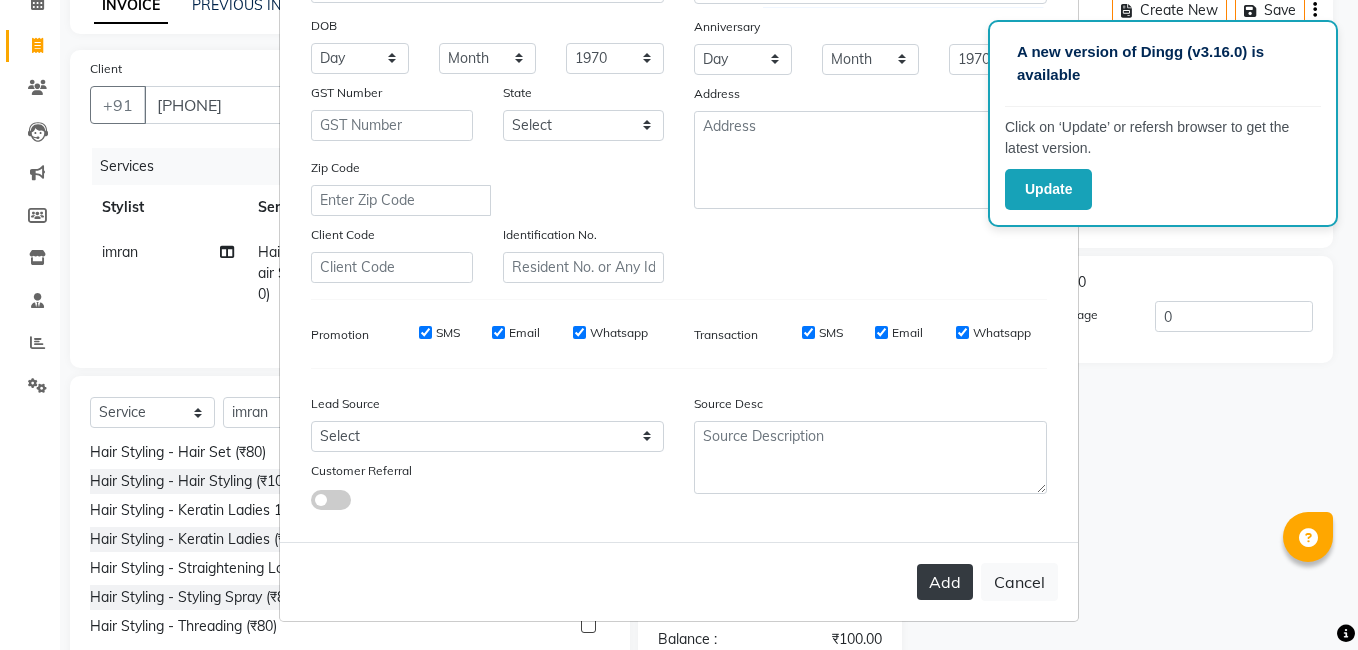 click on "Add" at bounding box center [945, 582] 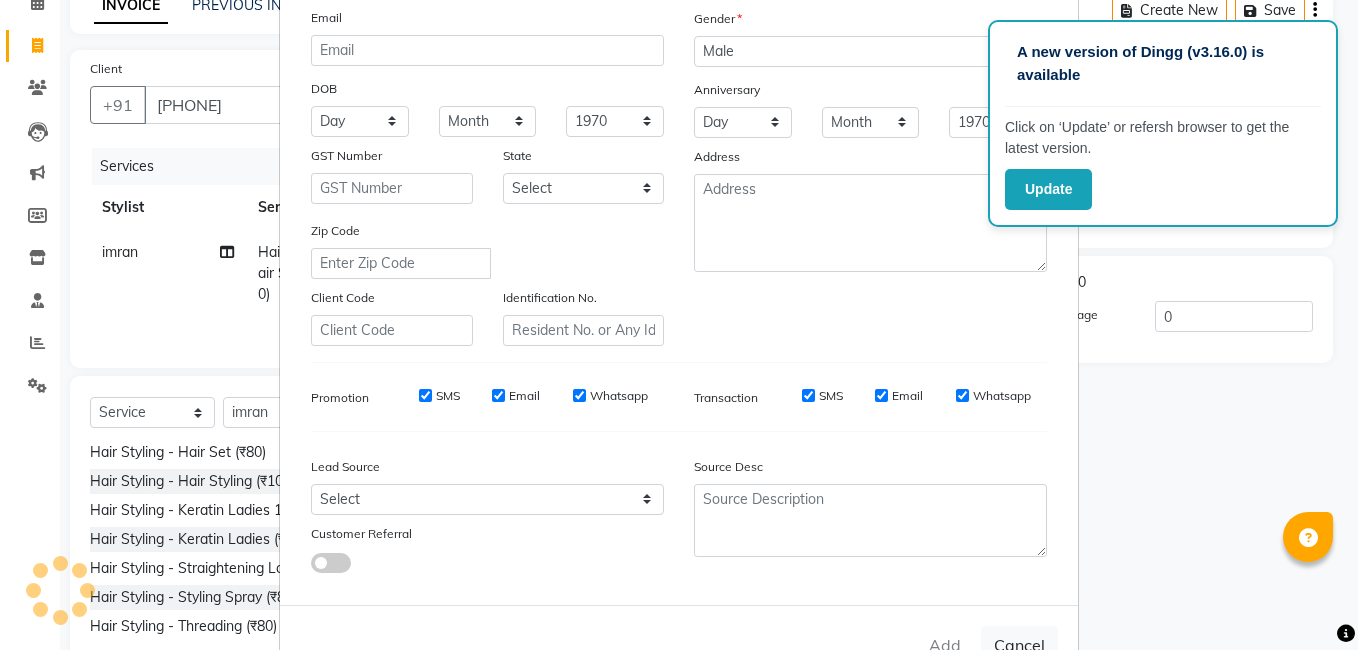 scroll, scrollTop: 273, scrollLeft: 0, axis: vertical 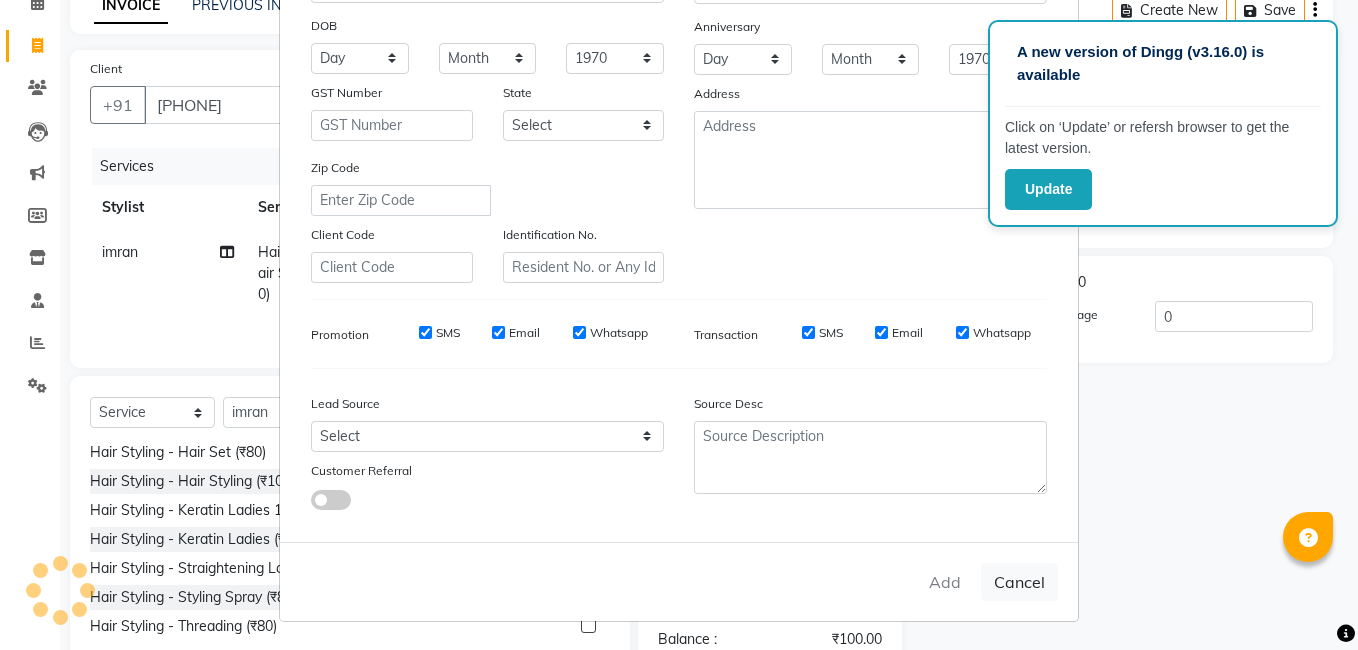 click on "Add   Cancel" at bounding box center [679, 581] 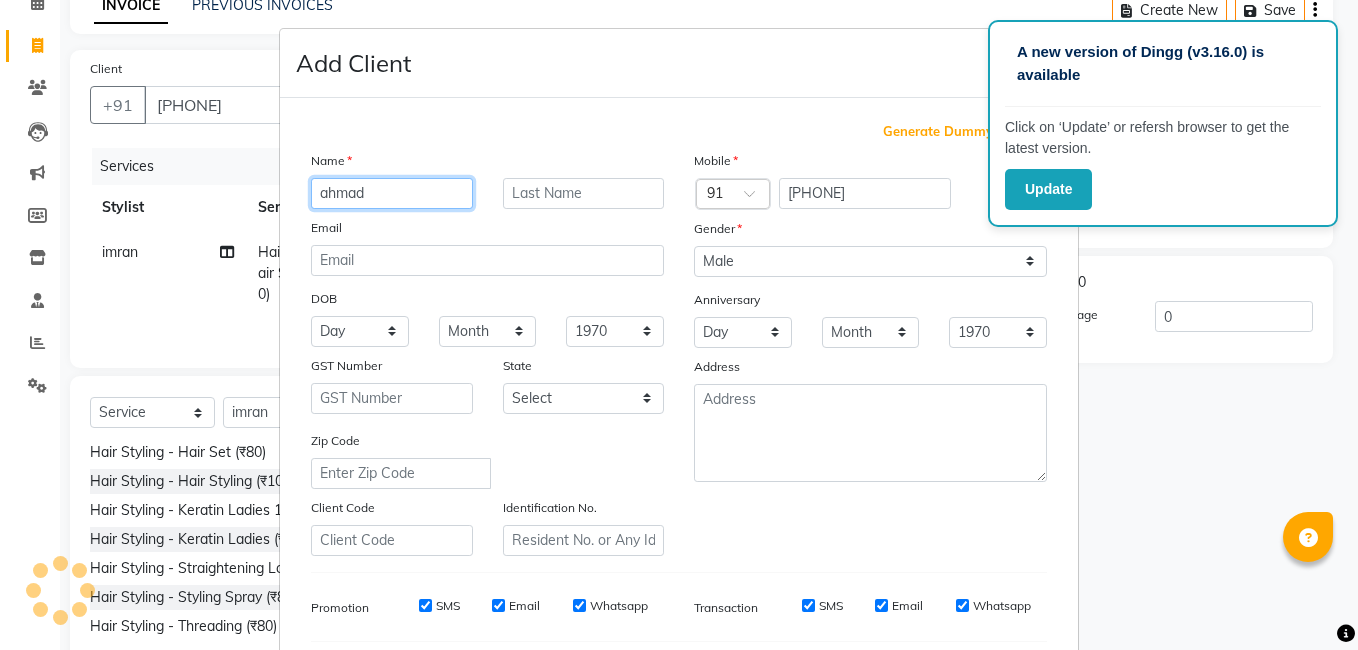 click on "ahmad" at bounding box center (392, 193) 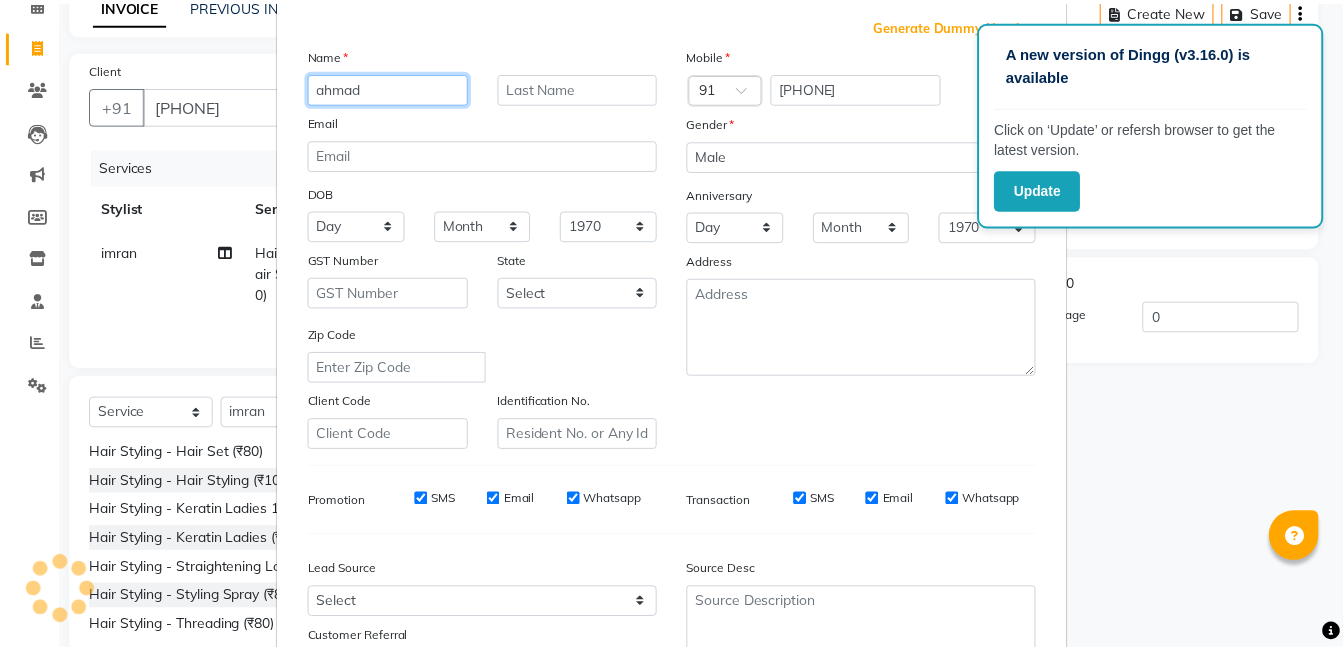 scroll, scrollTop: 273, scrollLeft: 0, axis: vertical 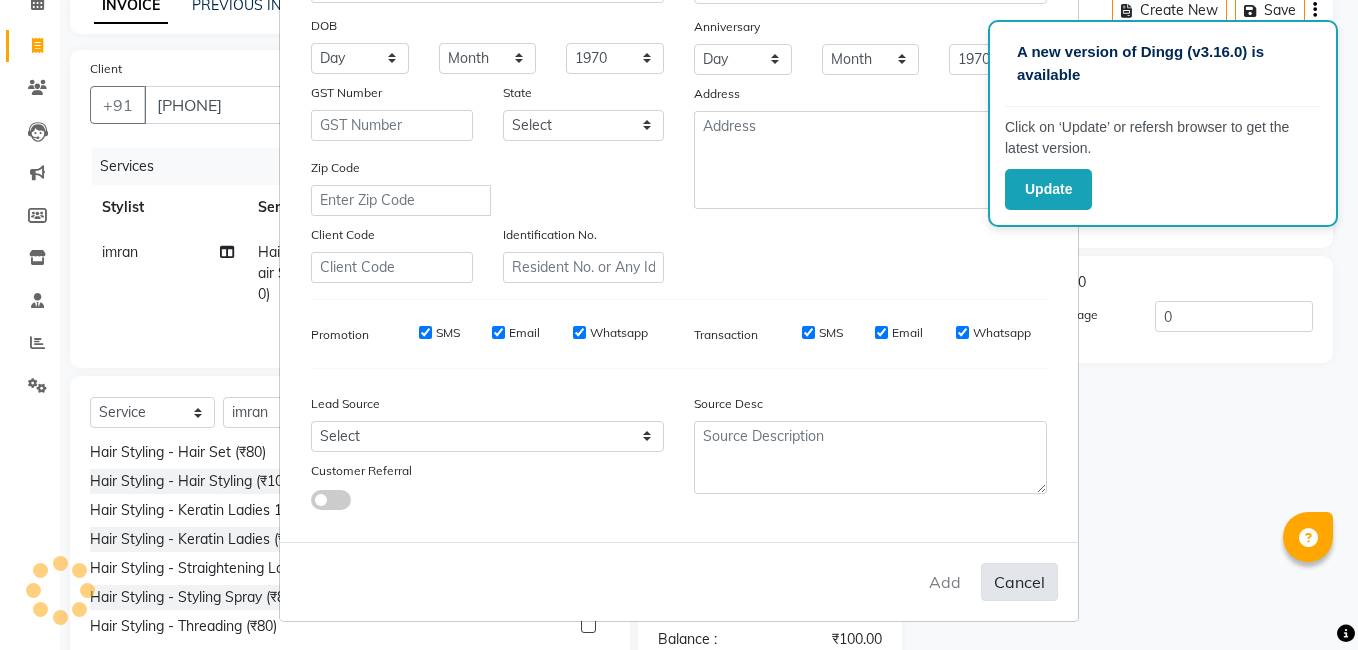 click on "Cancel" at bounding box center [1019, 582] 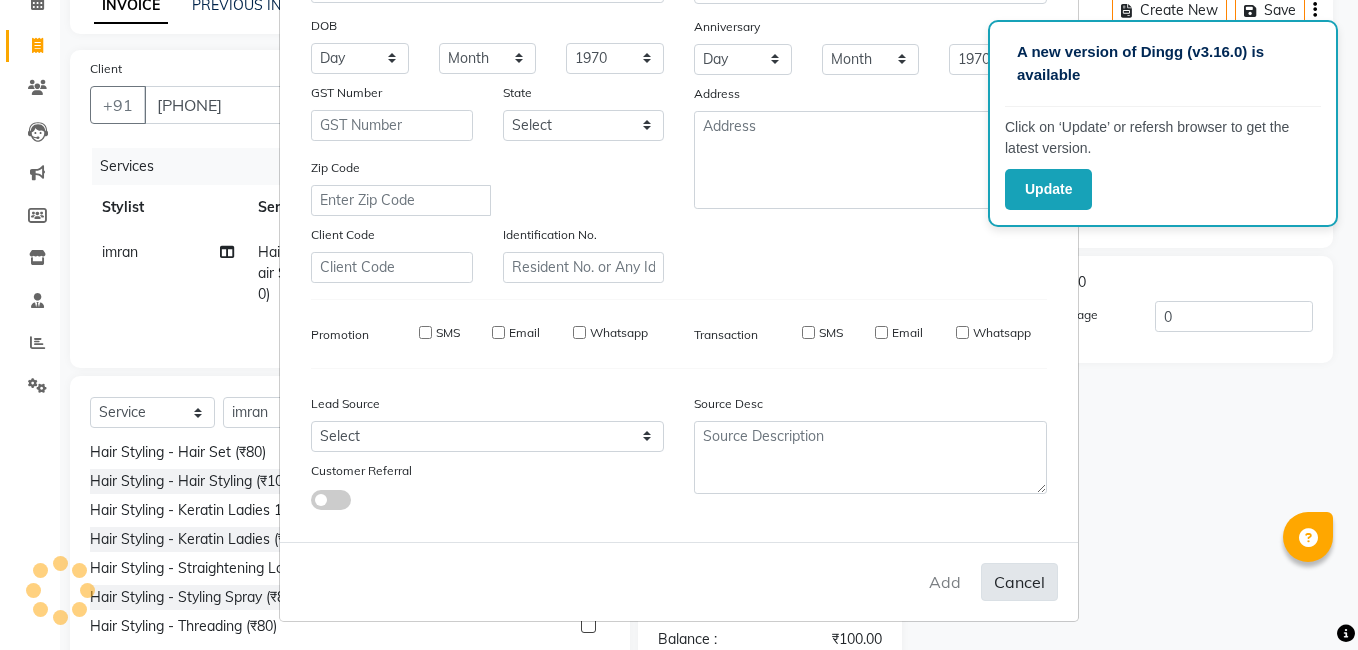 type 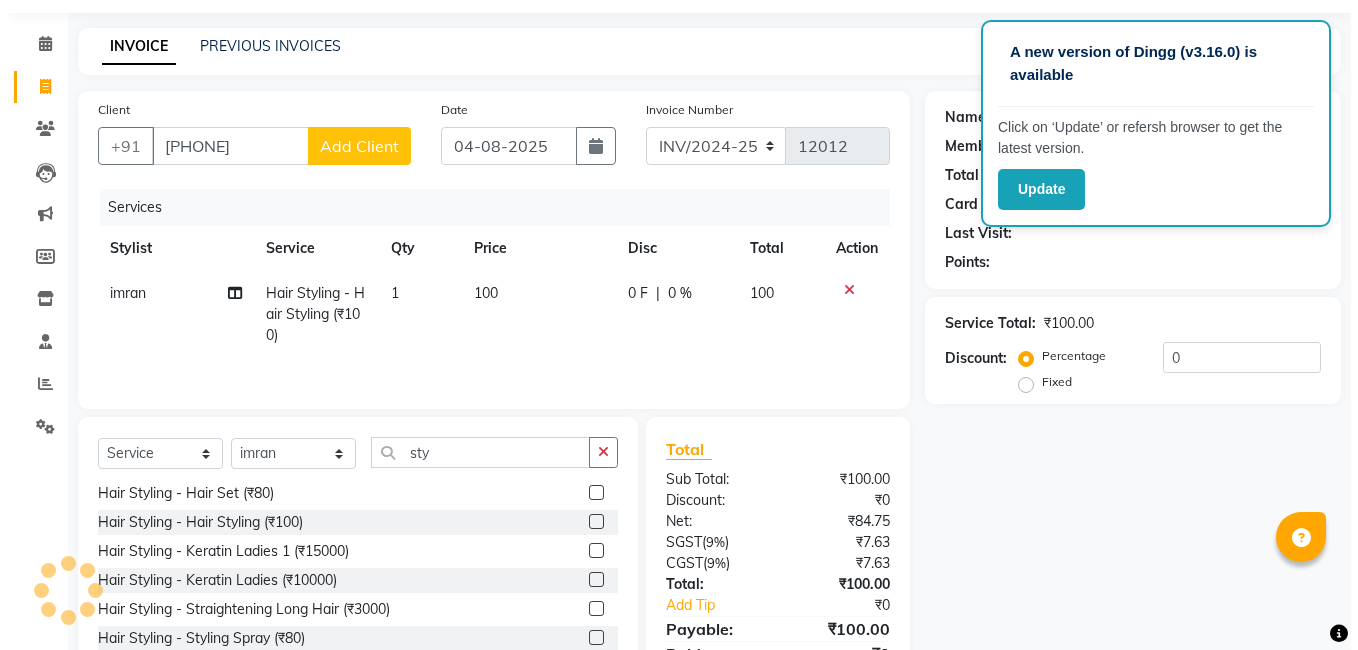 scroll, scrollTop: 0, scrollLeft: 0, axis: both 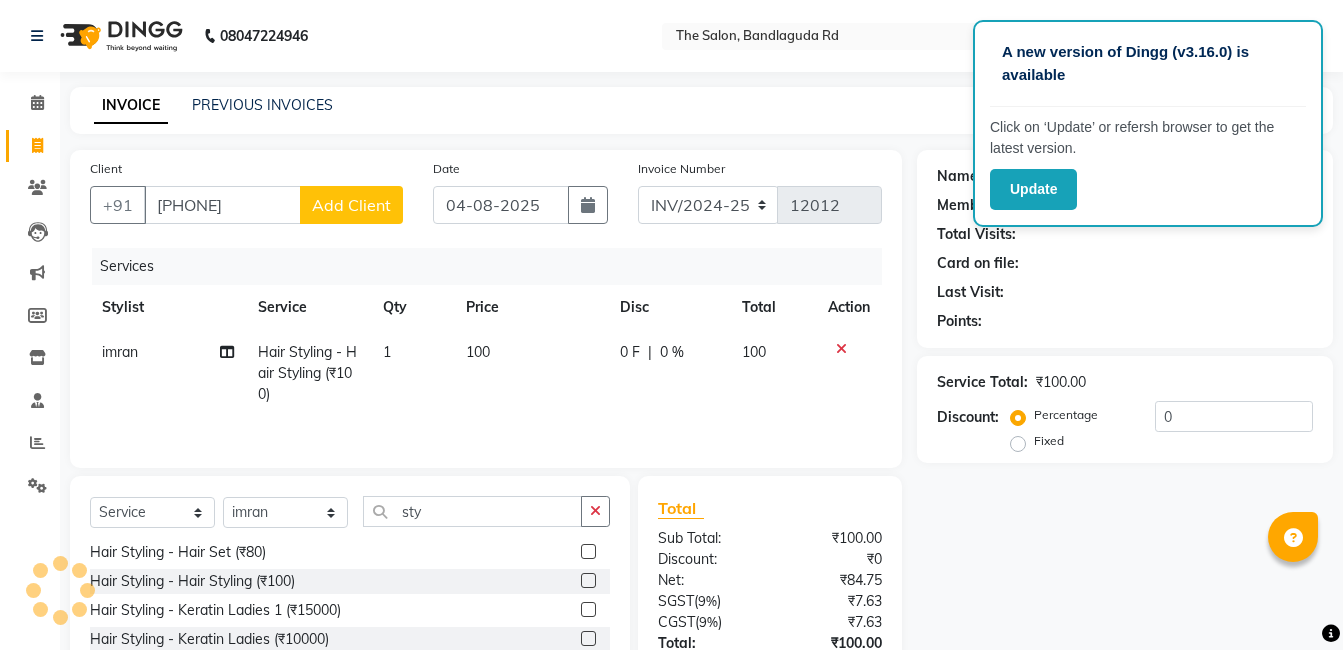 click on "Add Client" 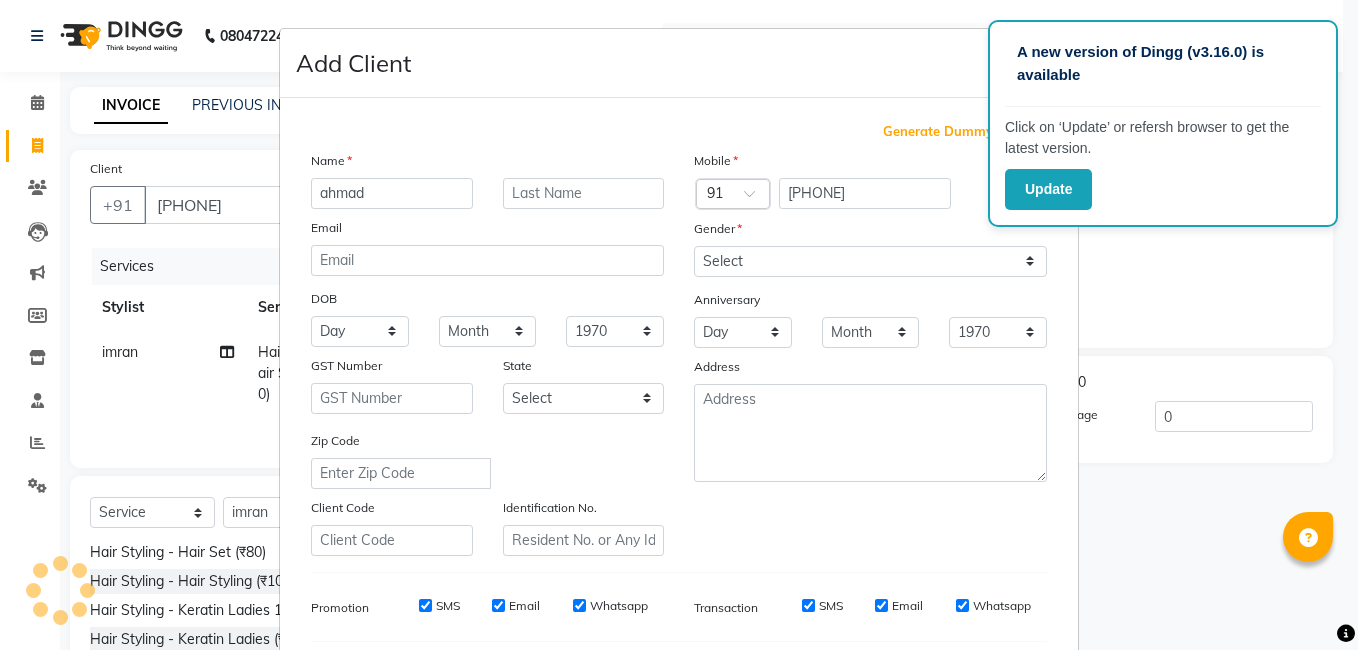 type on "ahmad" 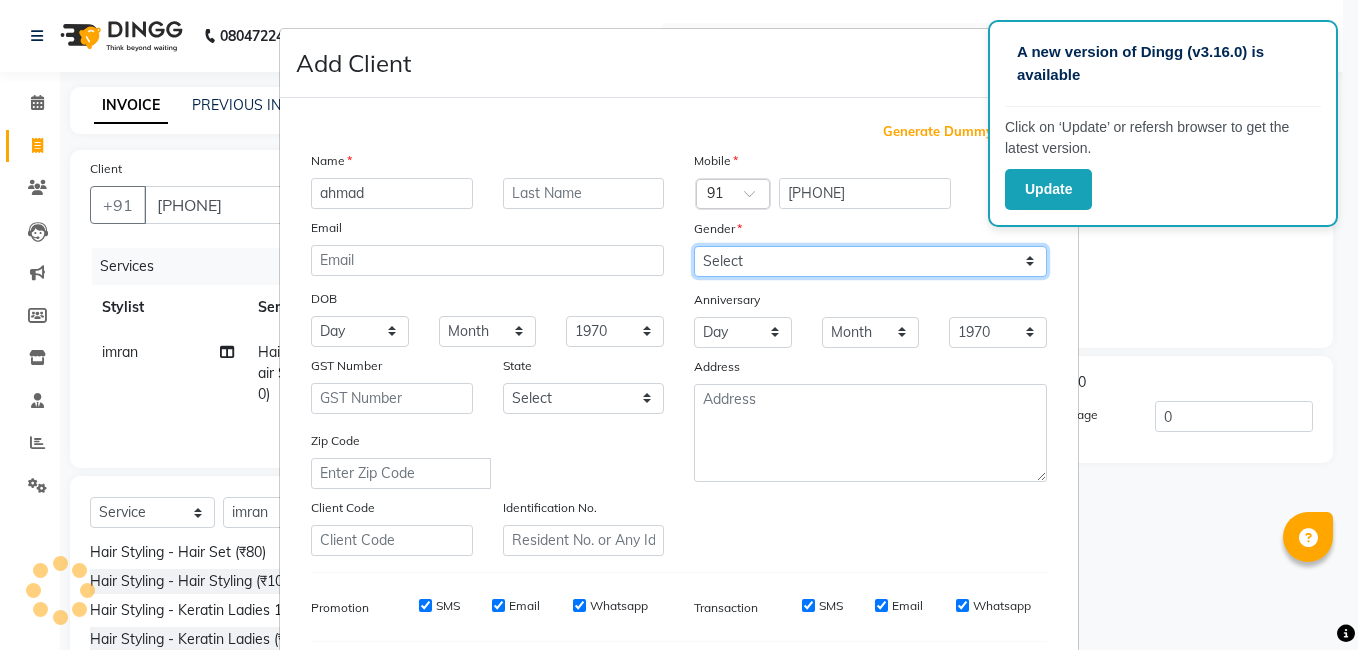 click on "Select Male Female Other Prefer Not To Say" at bounding box center [870, 261] 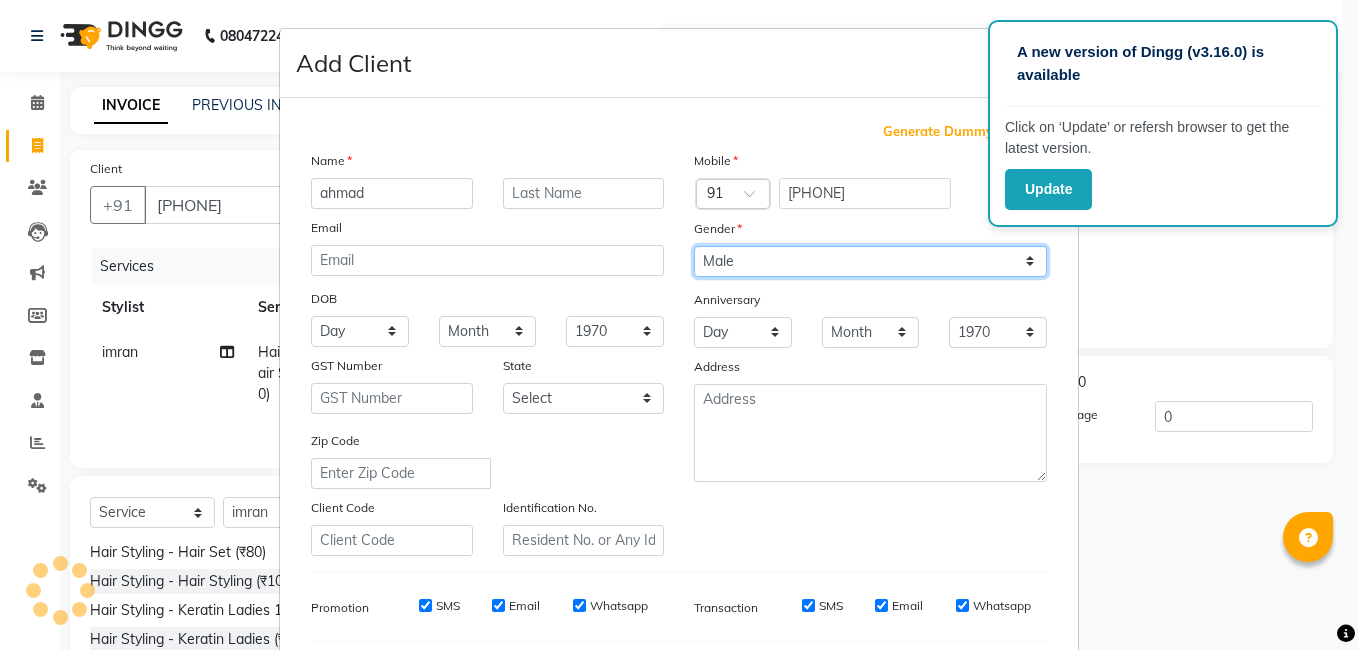 click on "Select Male Female Other Prefer Not To Say" at bounding box center (870, 261) 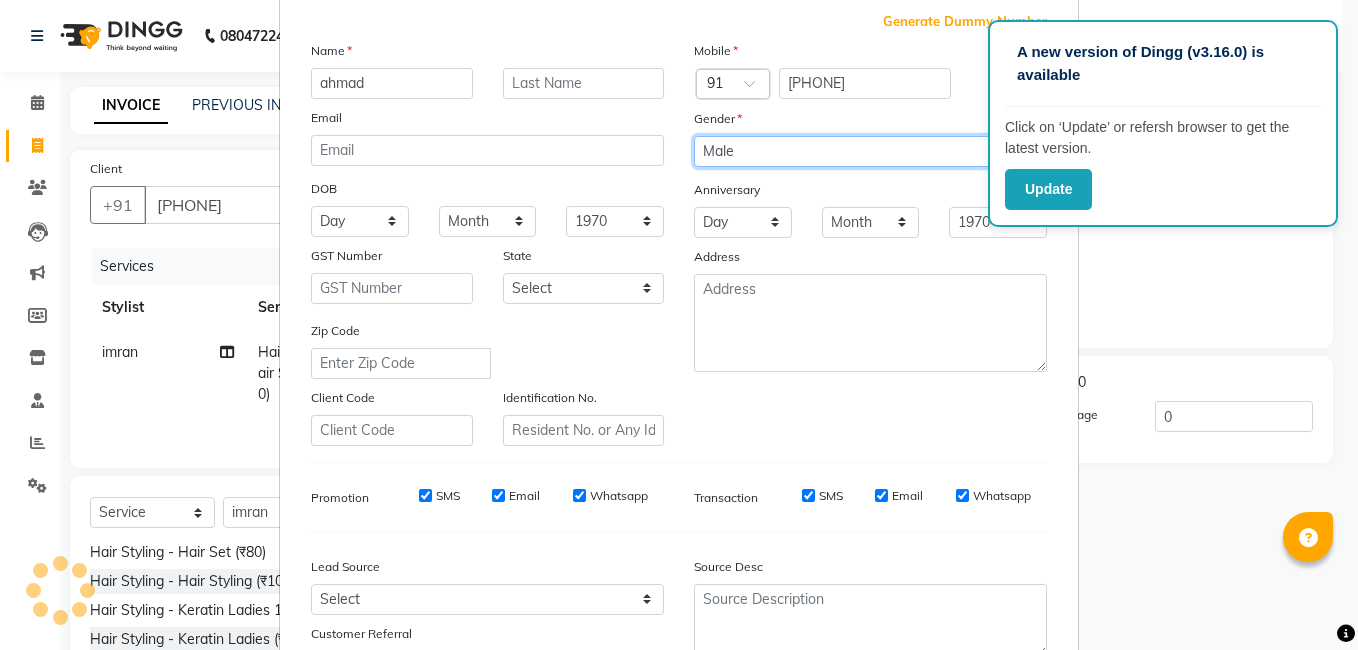scroll, scrollTop: 273, scrollLeft: 0, axis: vertical 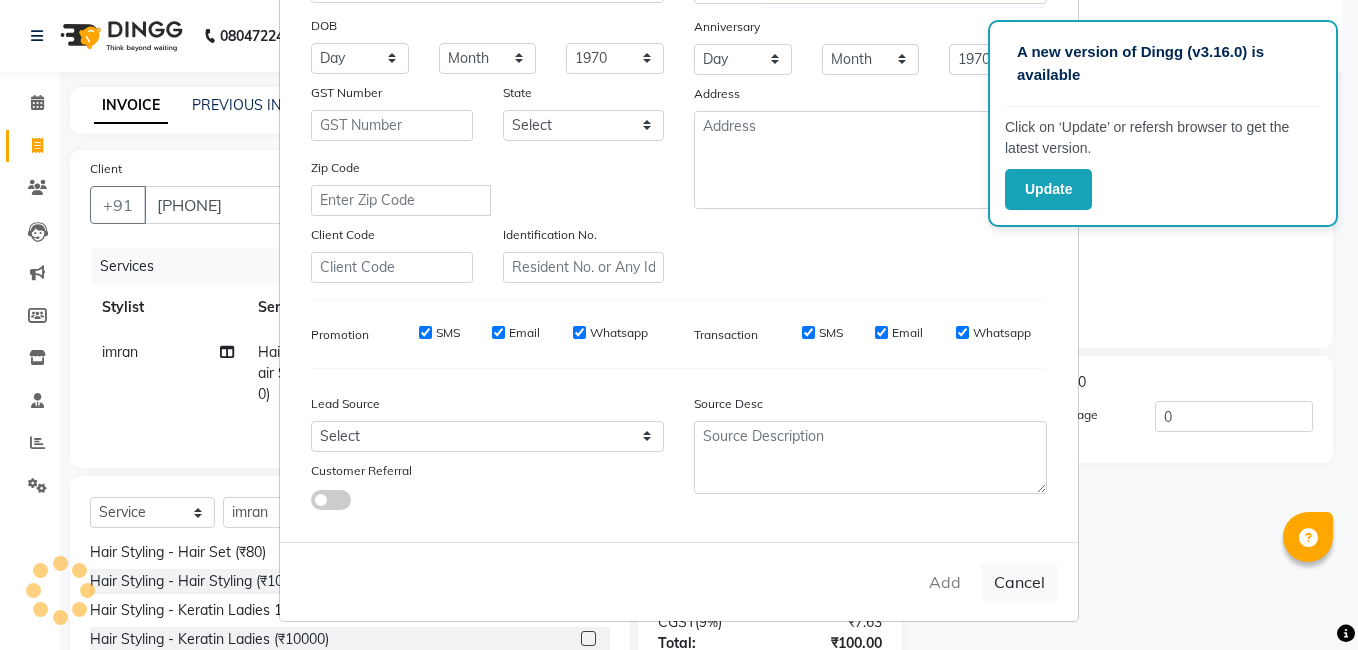 click on "Add   Cancel" at bounding box center [679, 581] 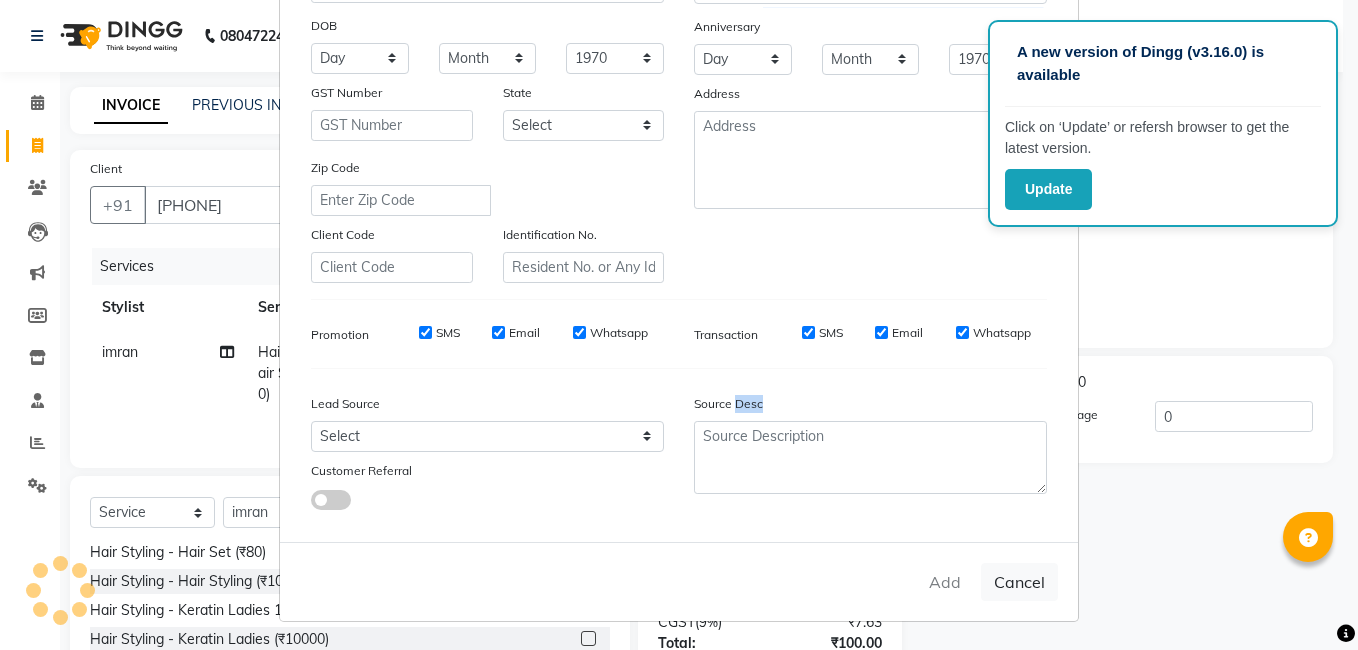 click on "Add   Cancel" at bounding box center [679, 581] 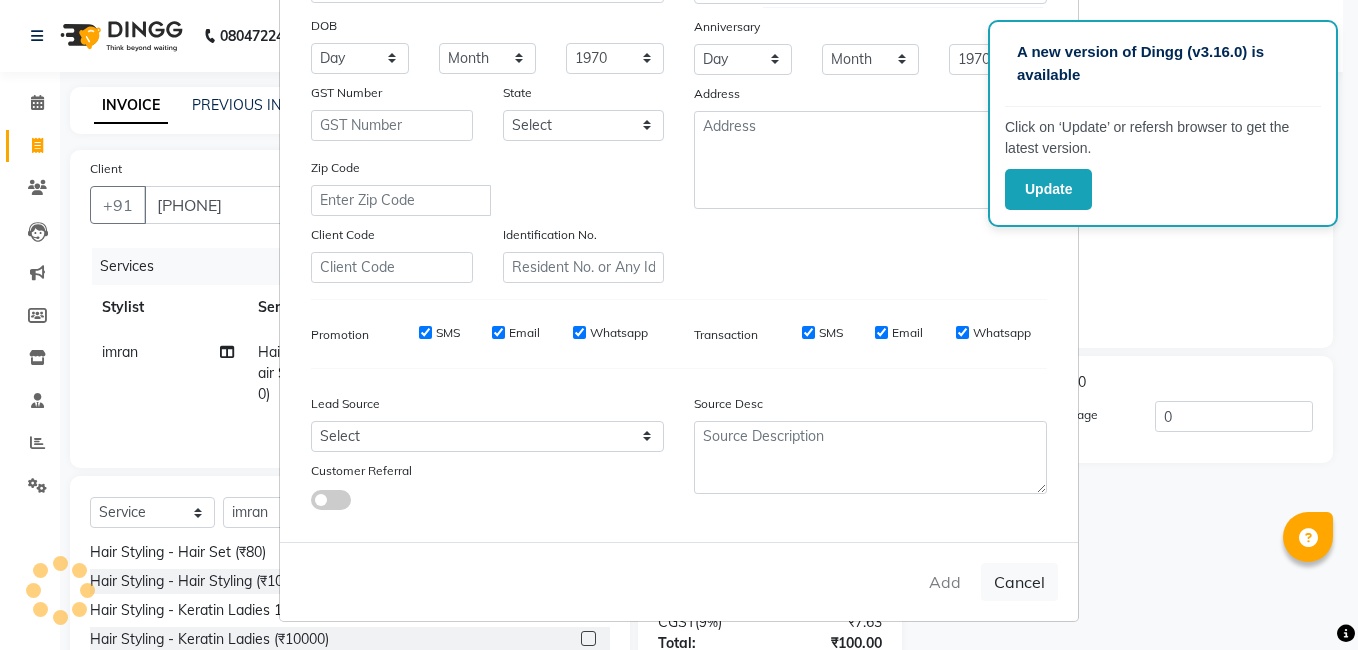 click on "Add   Cancel" at bounding box center (679, 581) 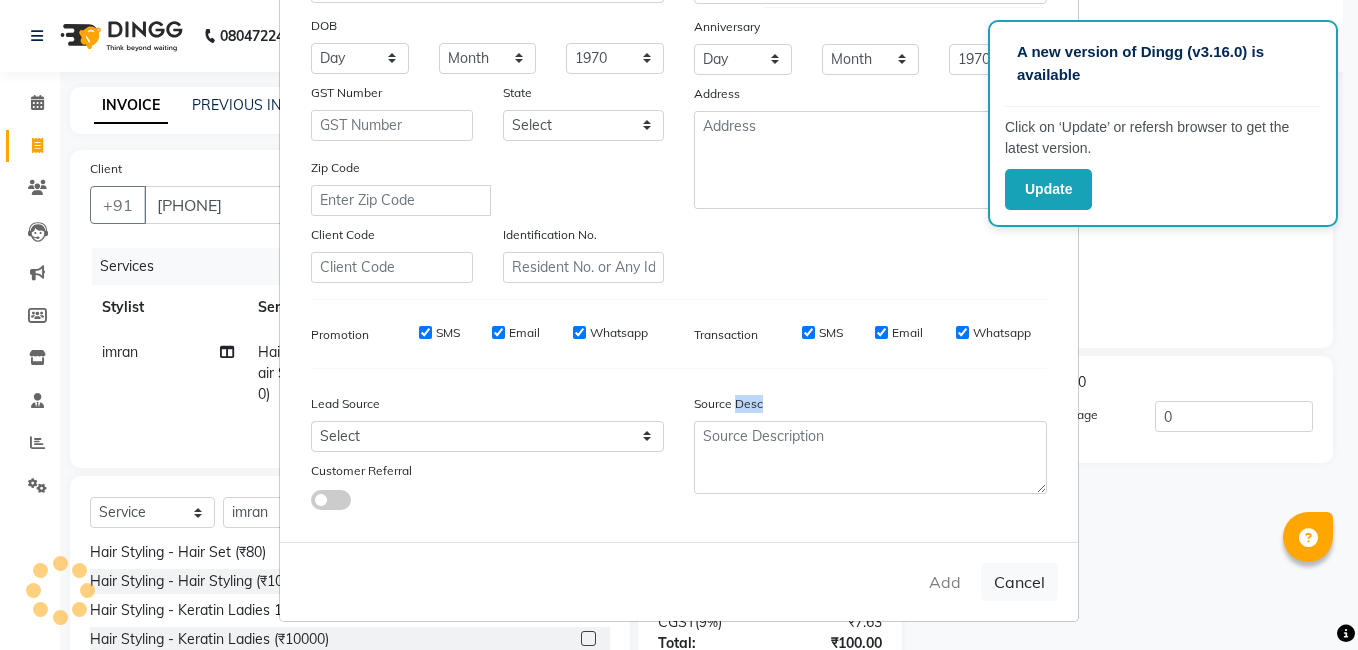 click on "Add   Cancel" at bounding box center (679, 581) 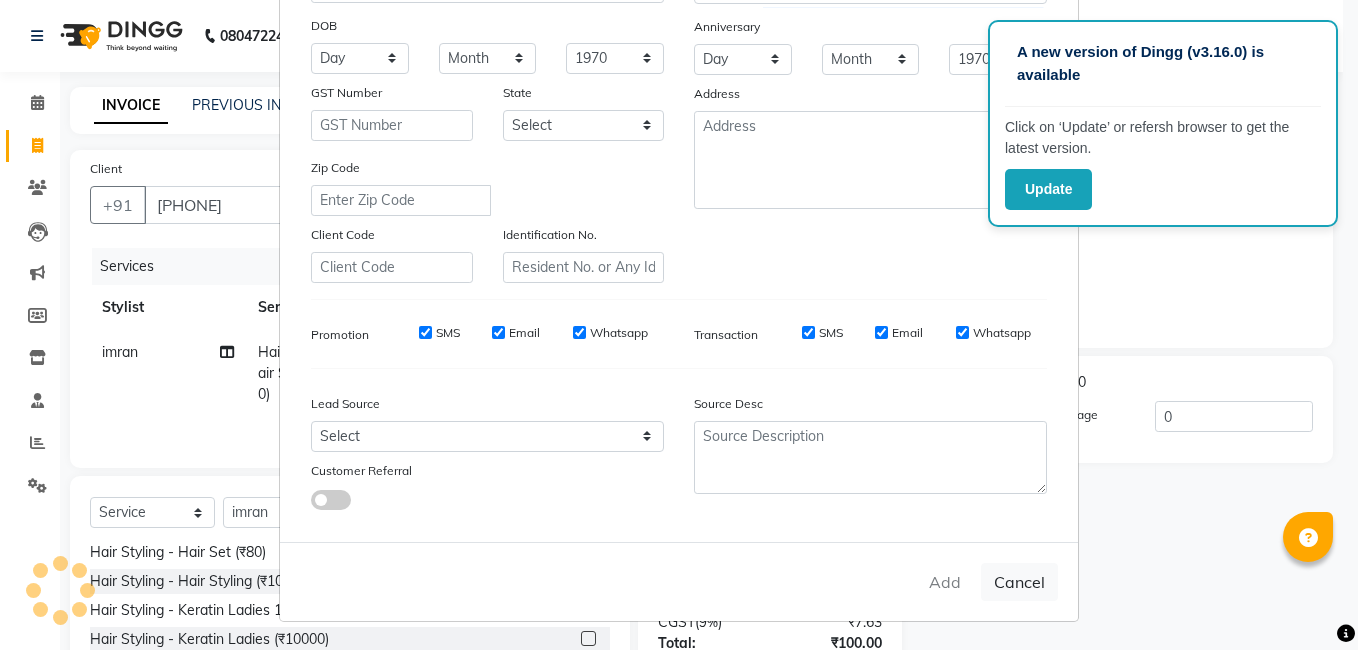 click on "Add   Cancel" at bounding box center (679, 581) 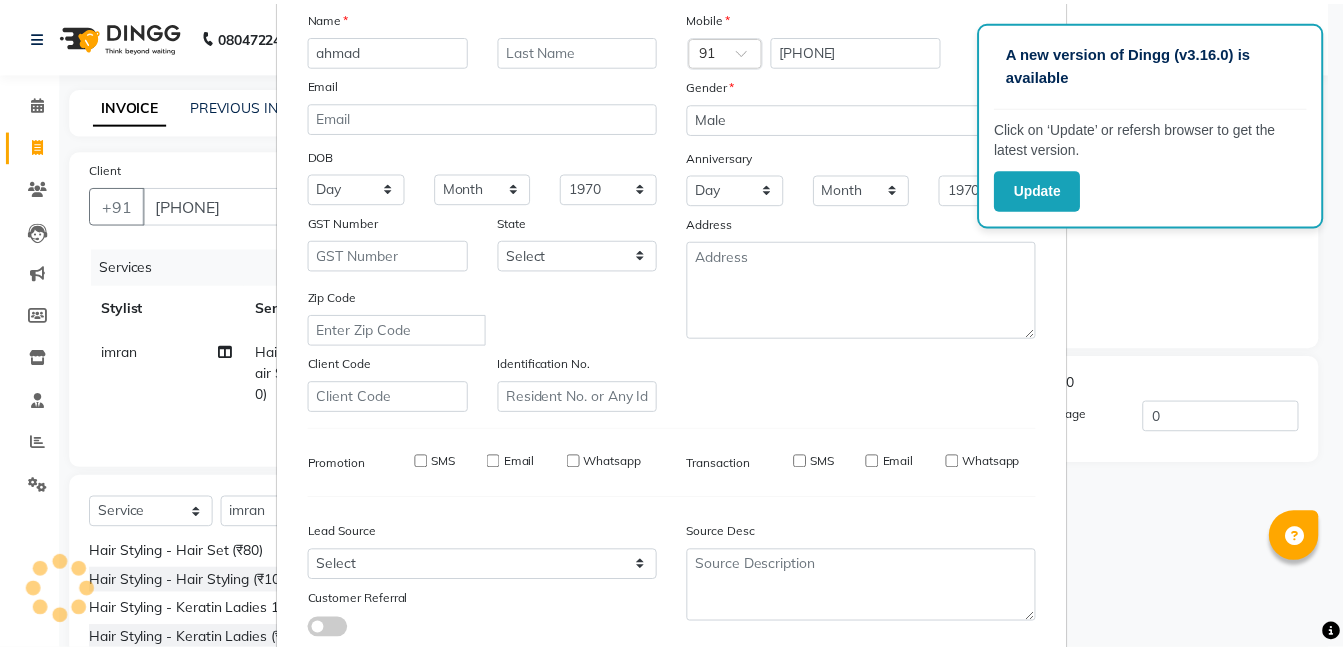 scroll, scrollTop: 0, scrollLeft: 0, axis: both 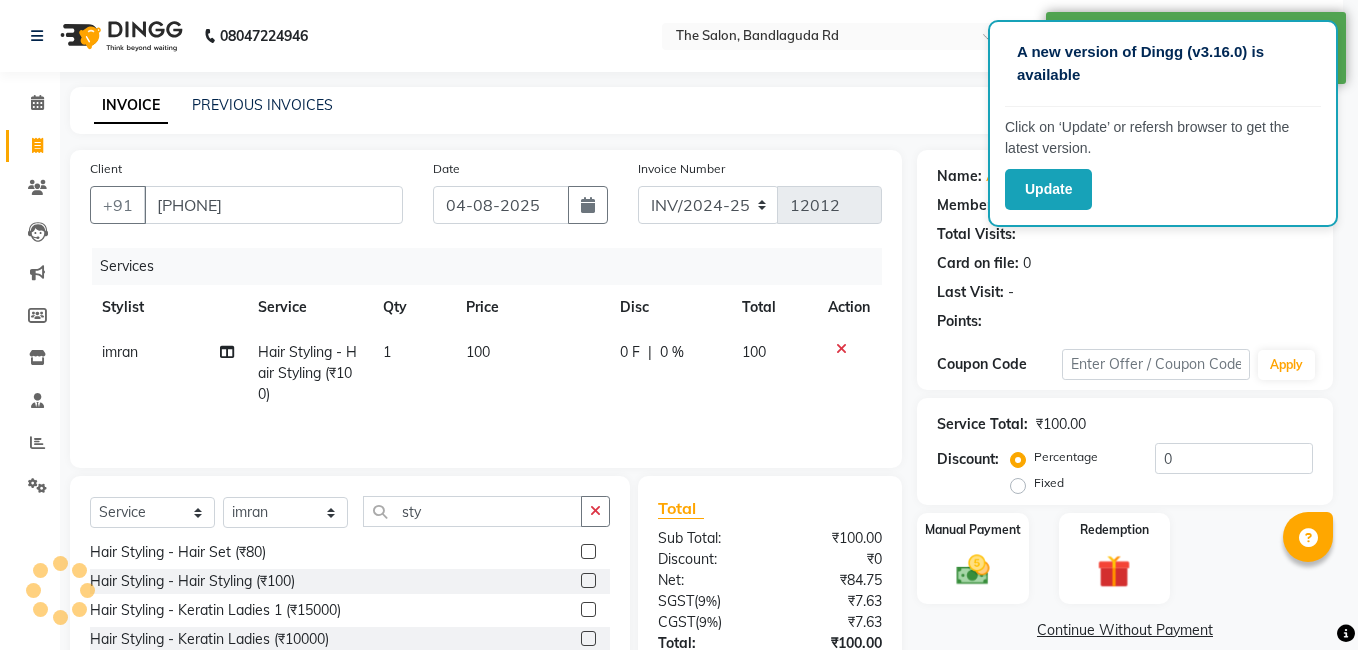 select on "1: Object" 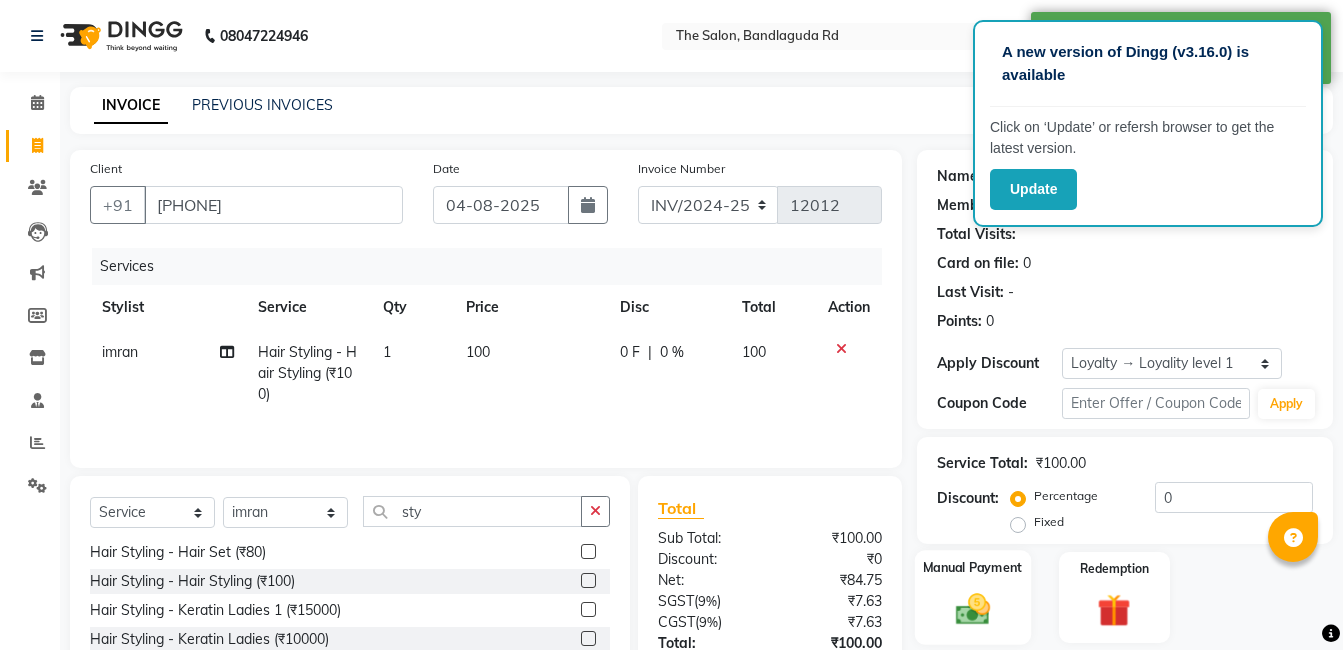 scroll, scrollTop: 151, scrollLeft: 0, axis: vertical 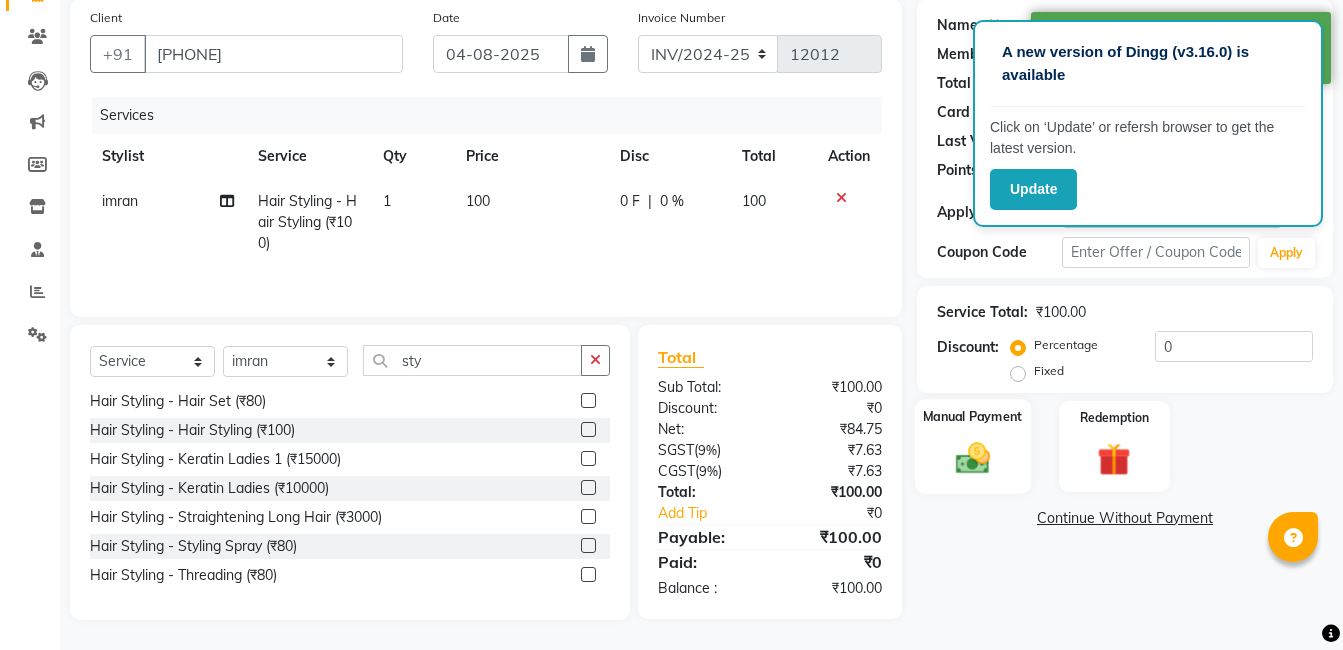click 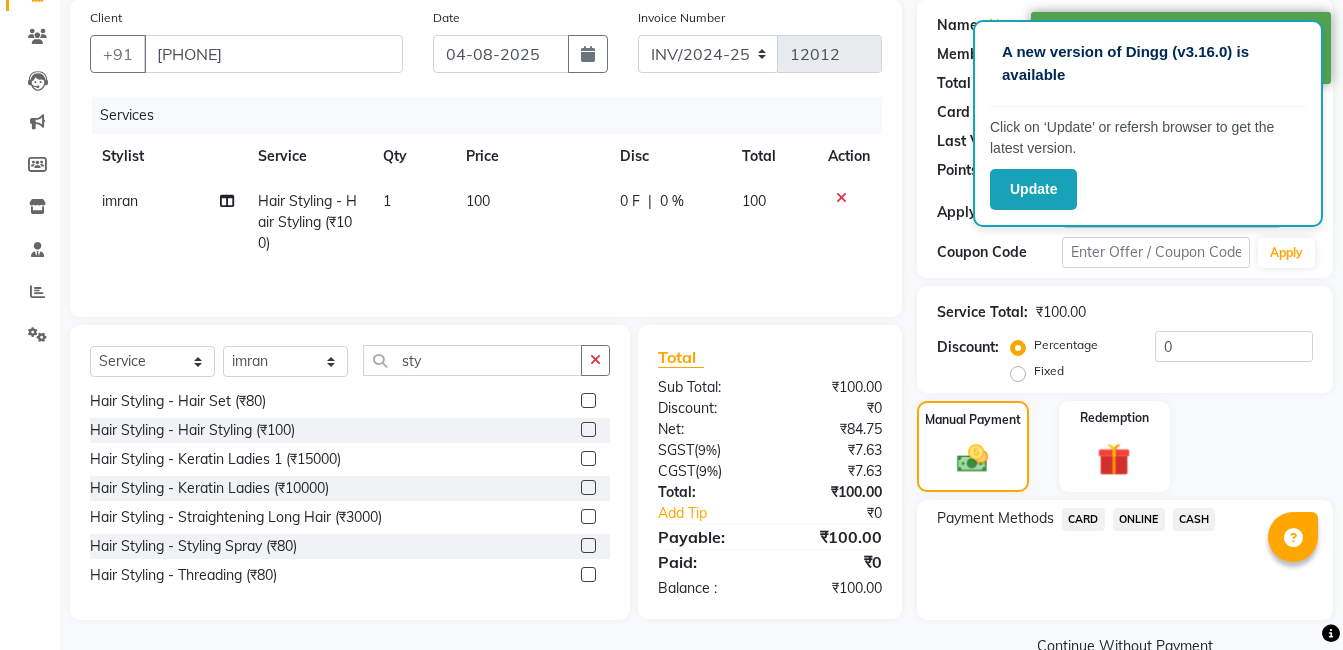 click on "ONLINE" 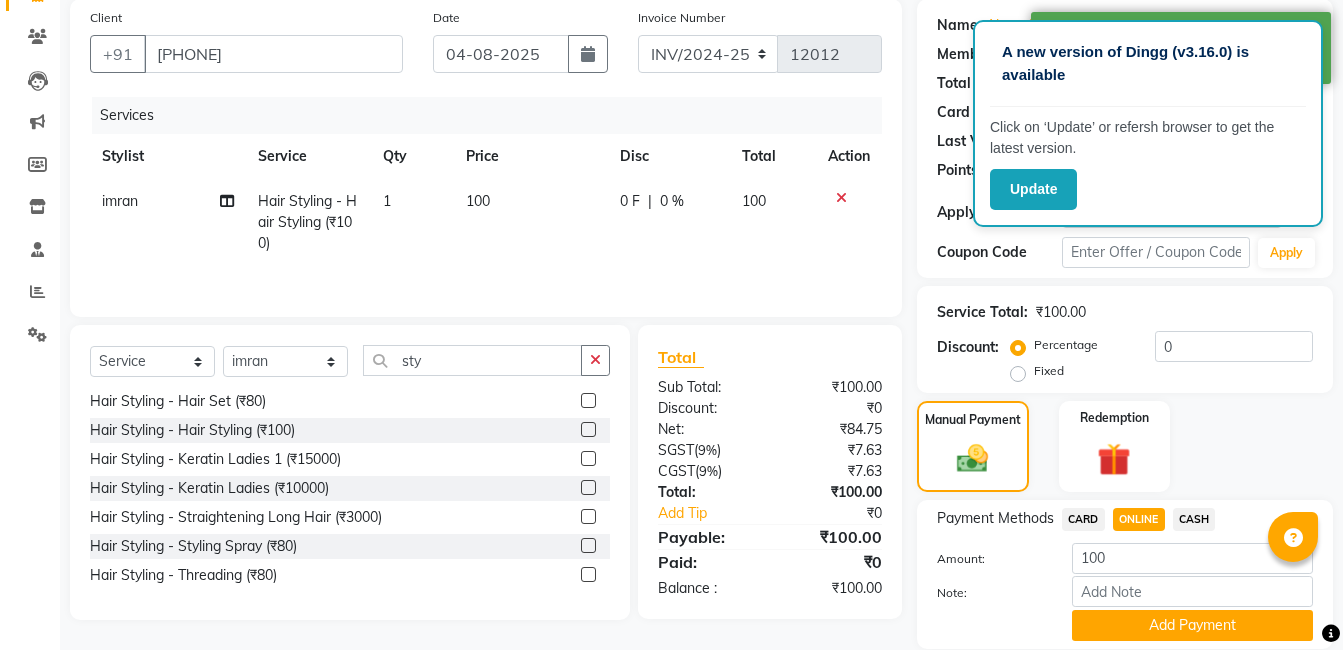 scroll, scrollTop: 221, scrollLeft: 0, axis: vertical 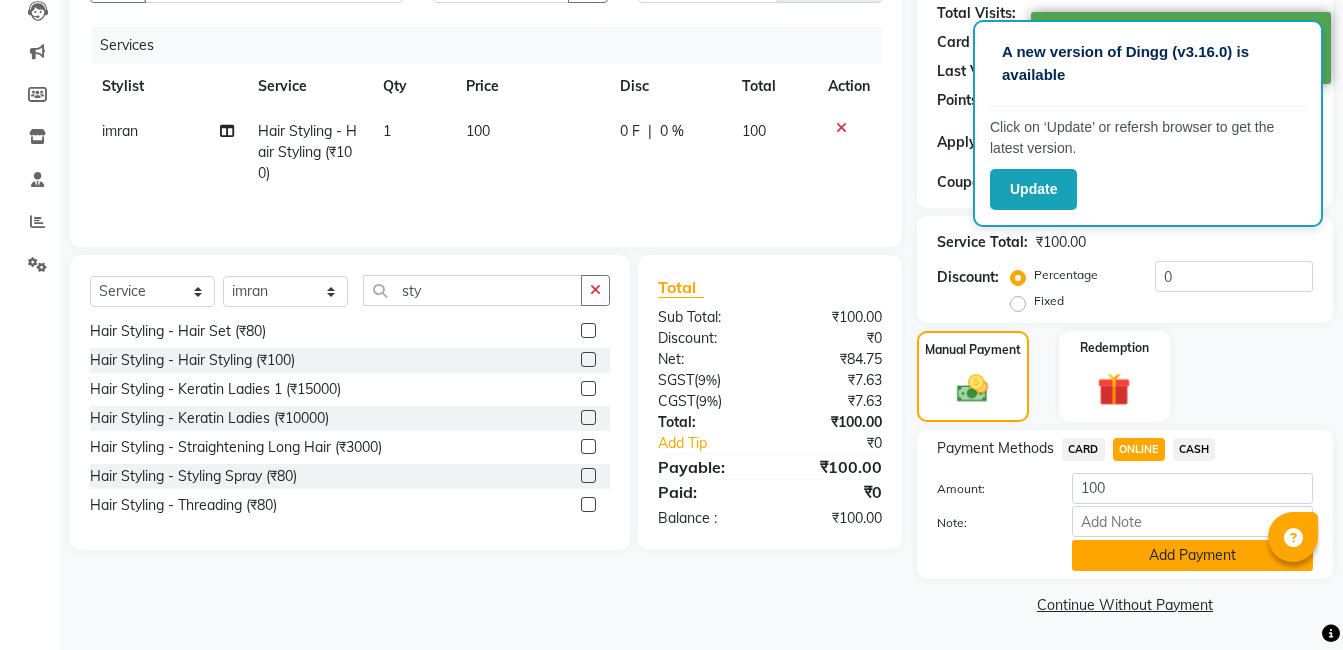 click on "Add Payment" 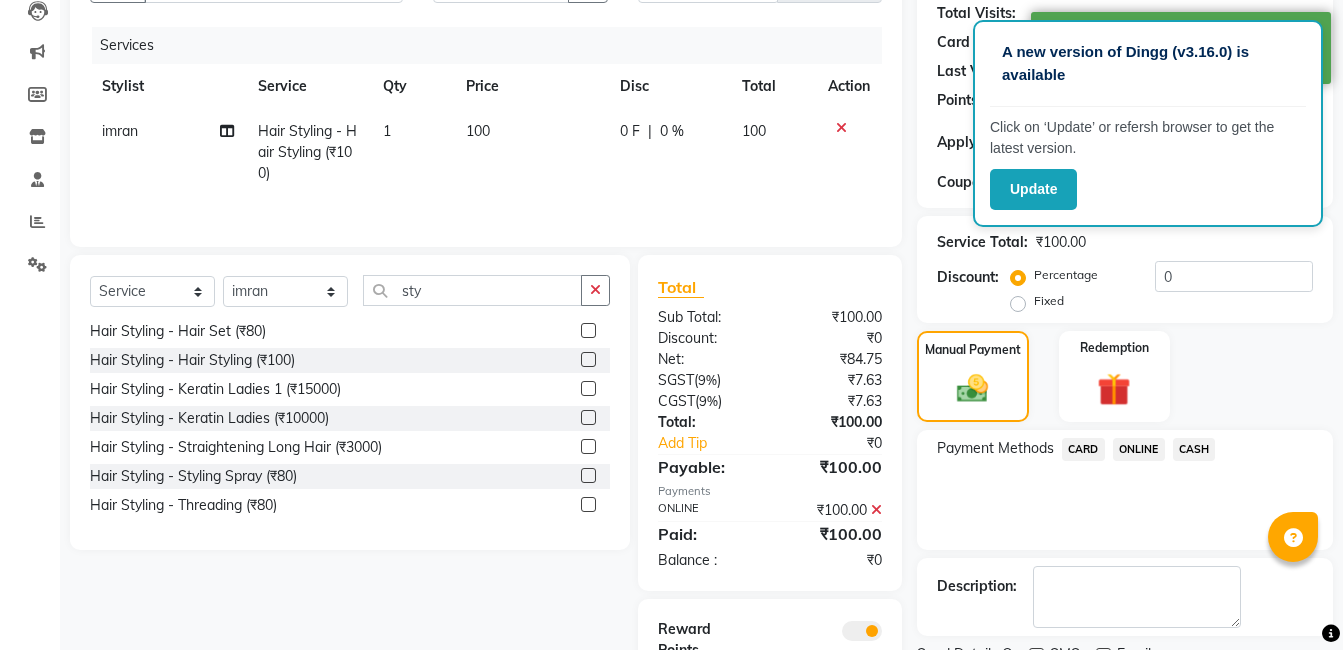 scroll, scrollTop: 311, scrollLeft: 0, axis: vertical 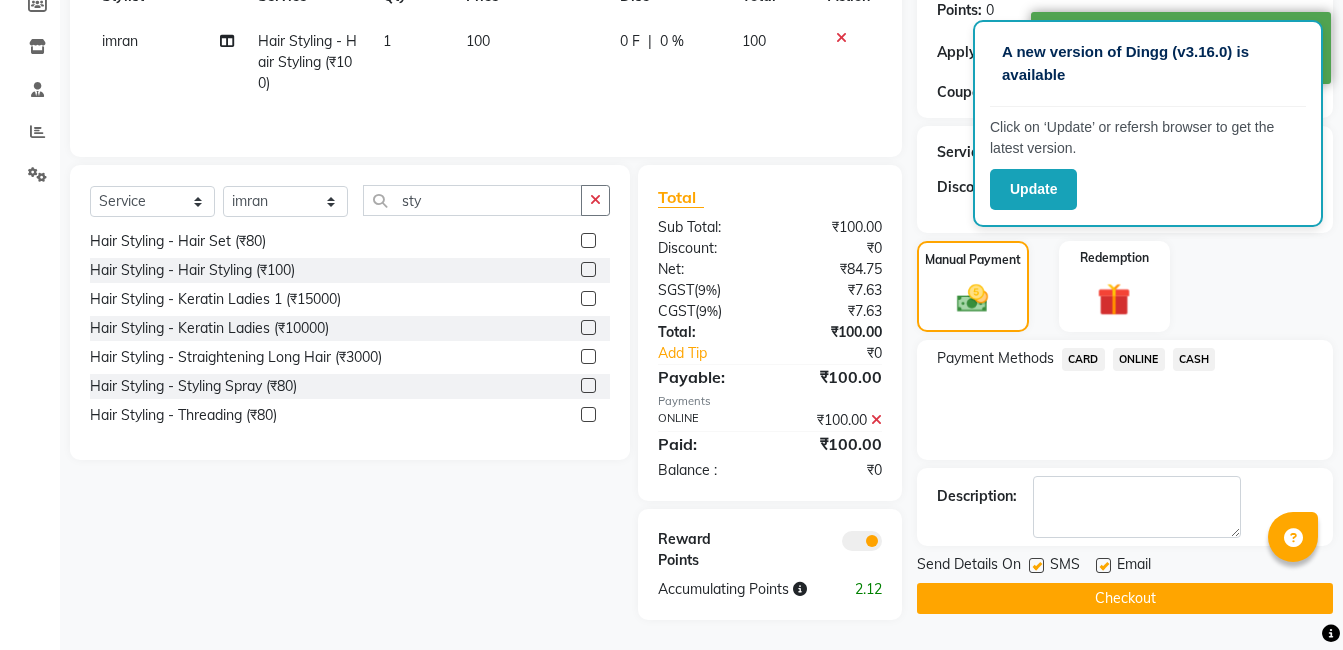 click on "Checkout" 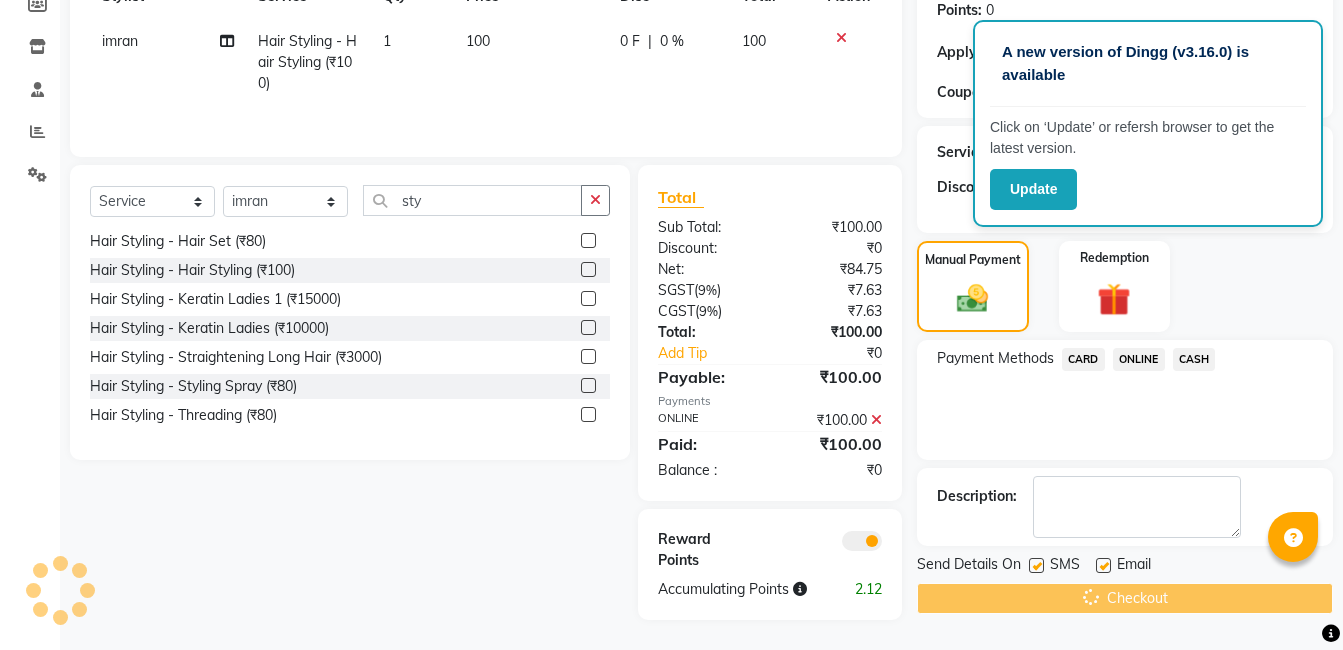 scroll, scrollTop: 135, scrollLeft: 0, axis: vertical 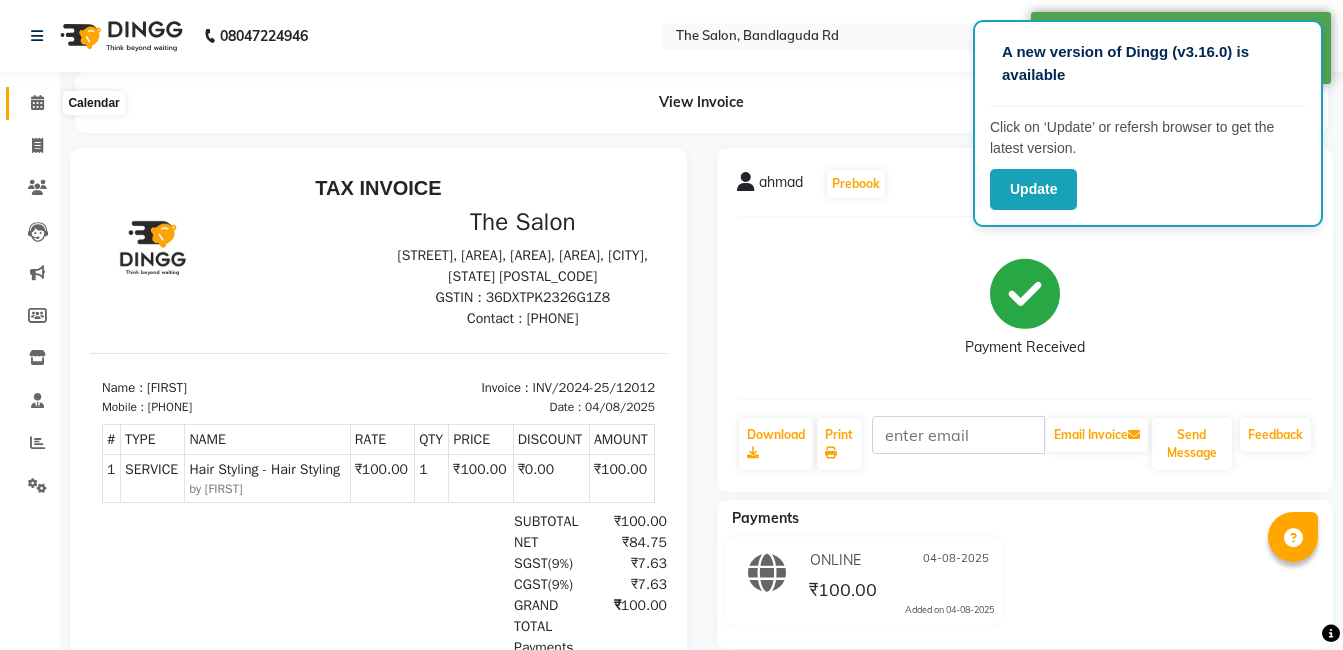 click 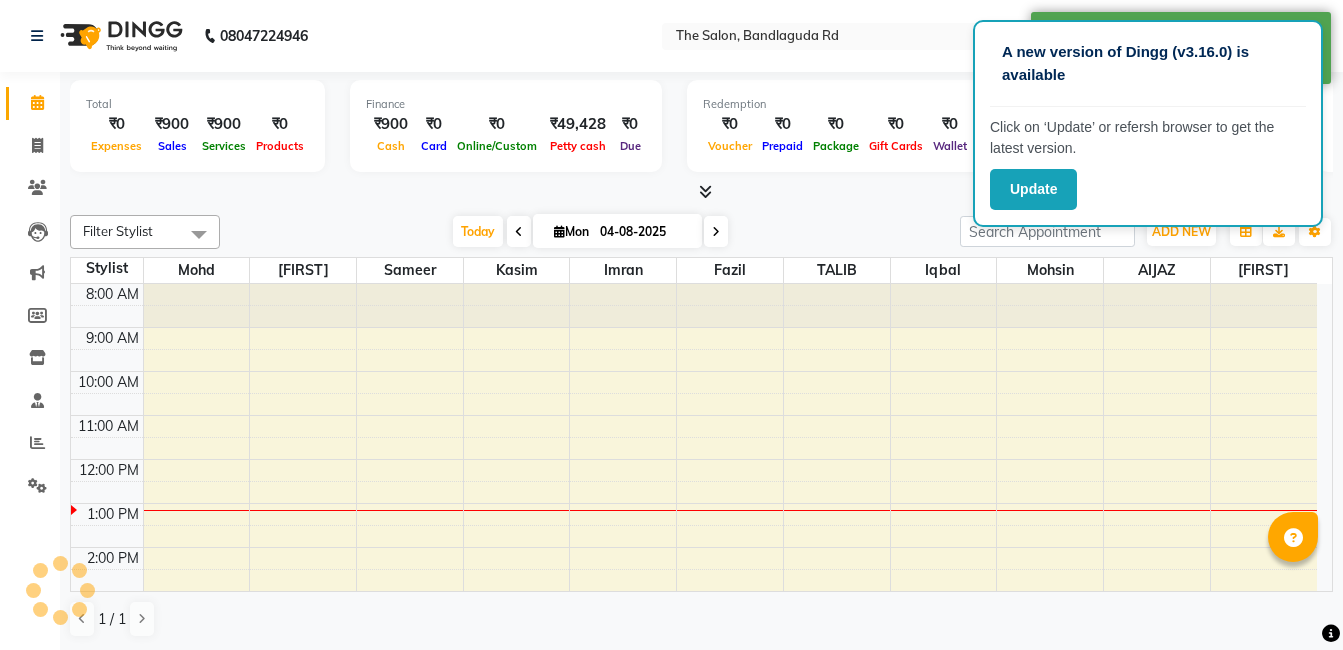 scroll, scrollTop: 221, scrollLeft: 0, axis: vertical 